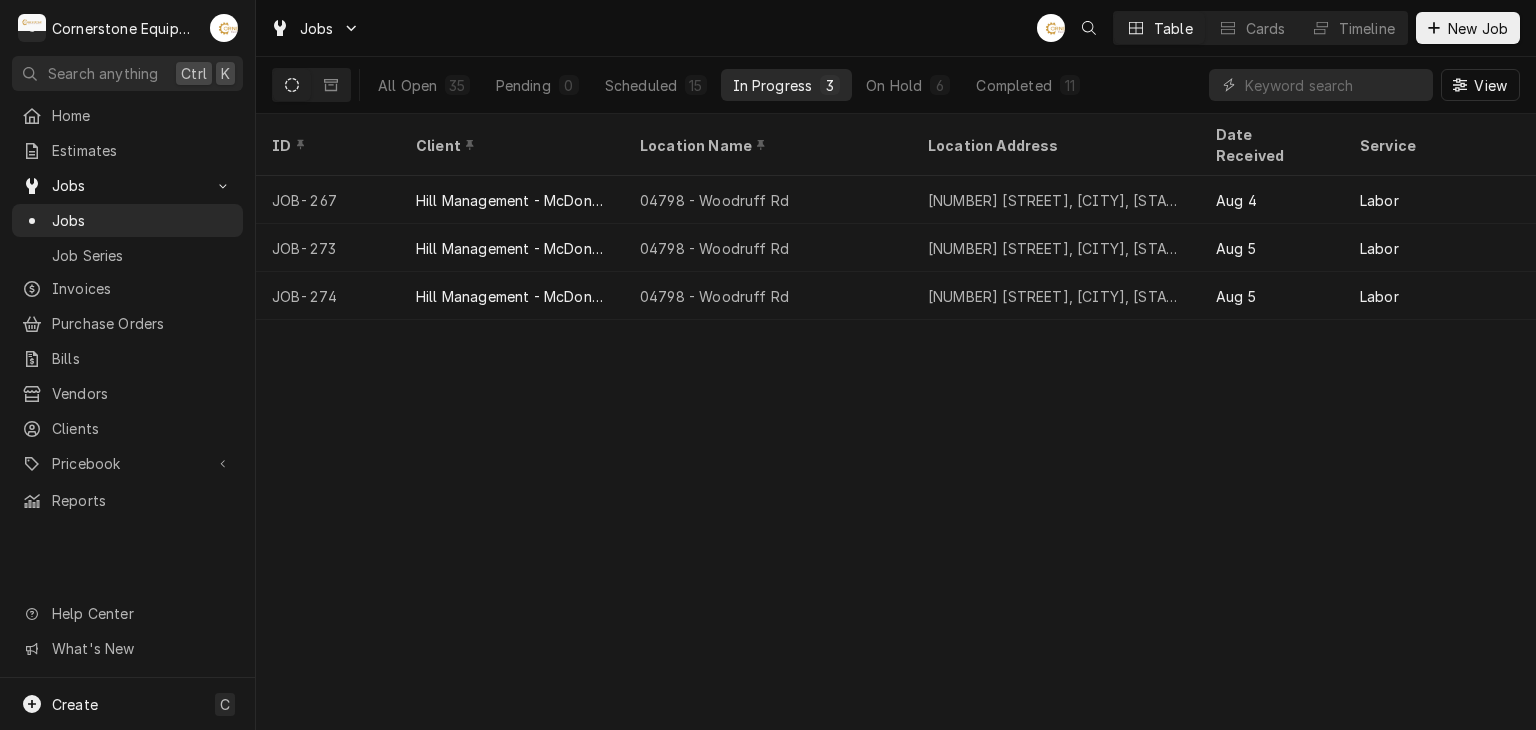 scroll, scrollTop: 0, scrollLeft: 0, axis: both 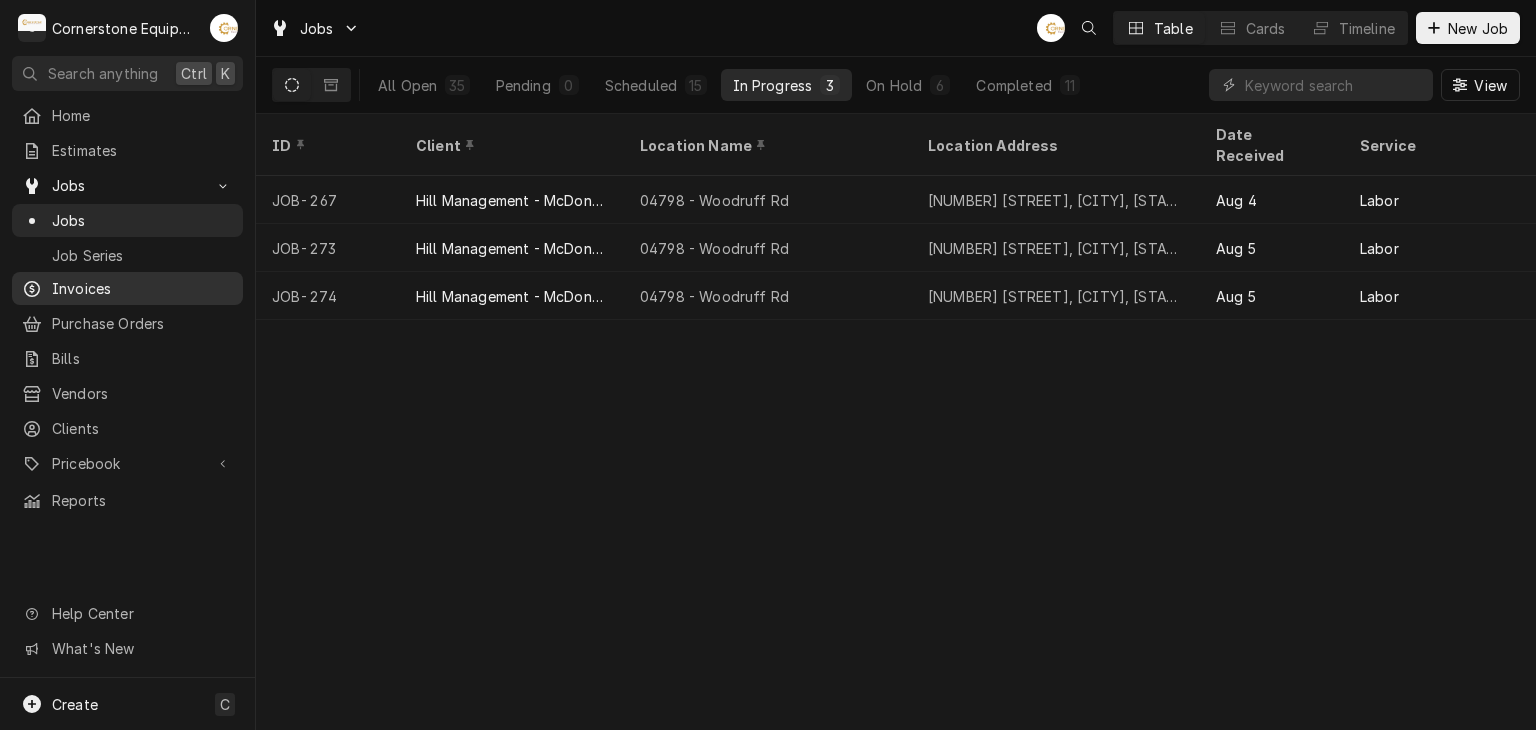 click on "Invoices" at bounding box center (127, 288) 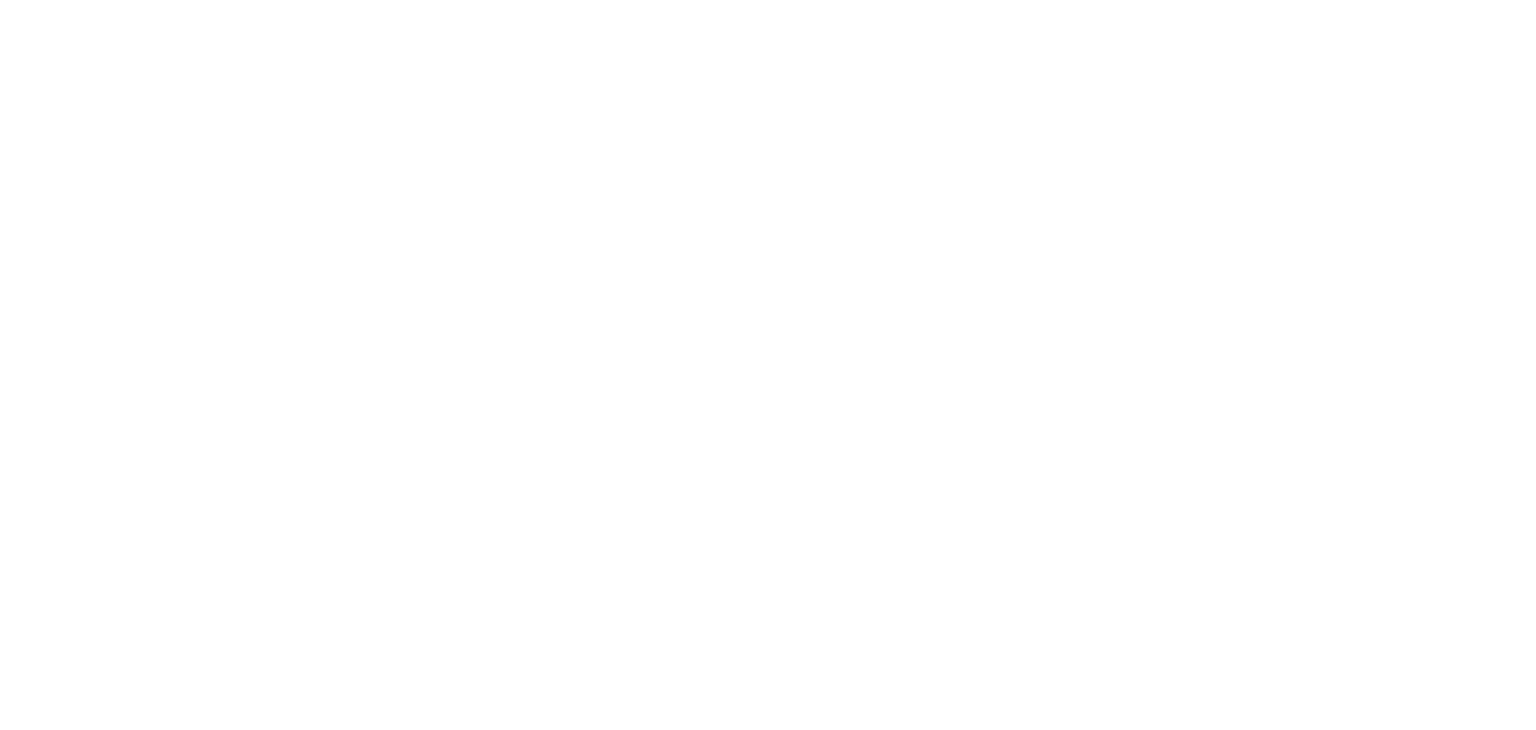 scroll, scrollTop: 0, scrollLeft: 0, axis: both 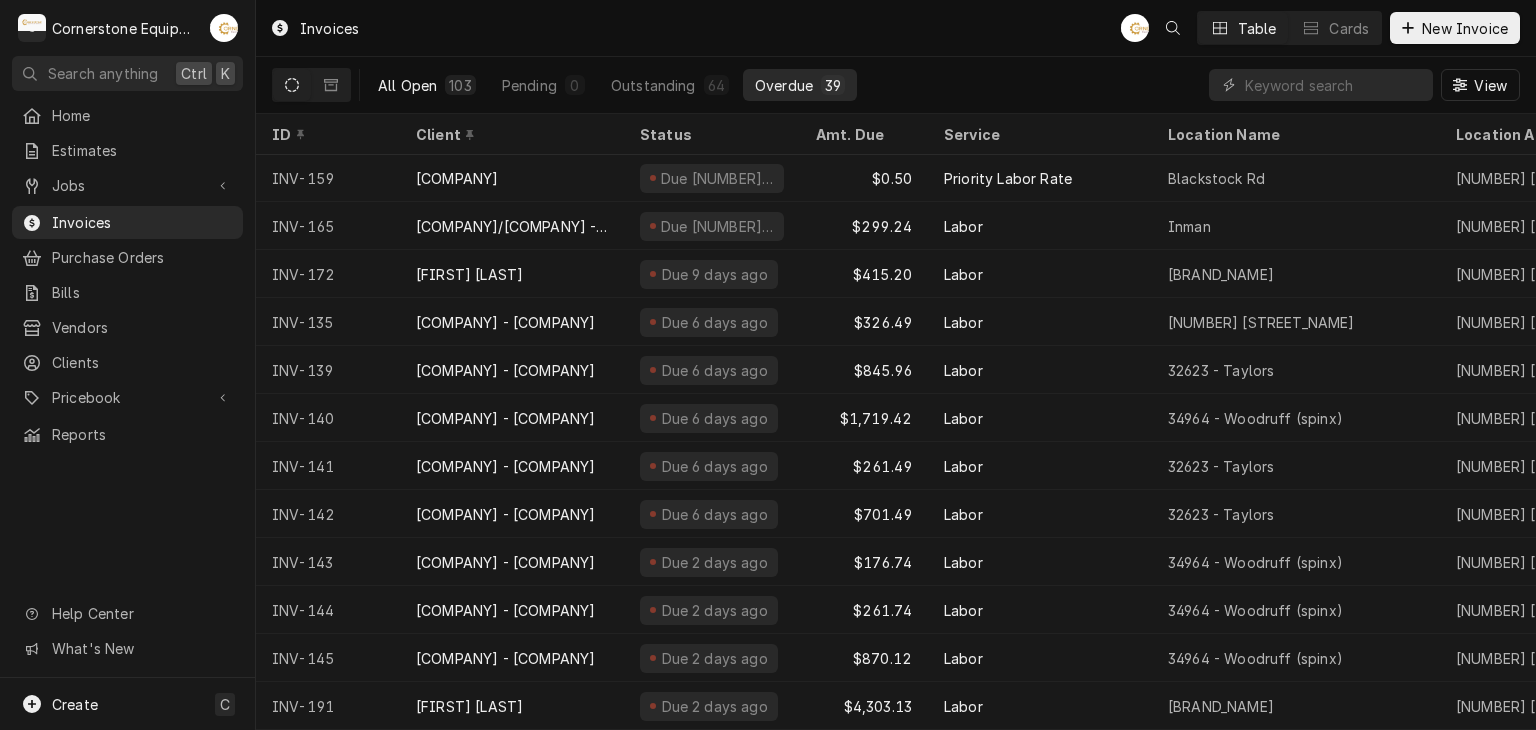 click on "All Open" at bounding box center [407, 85] 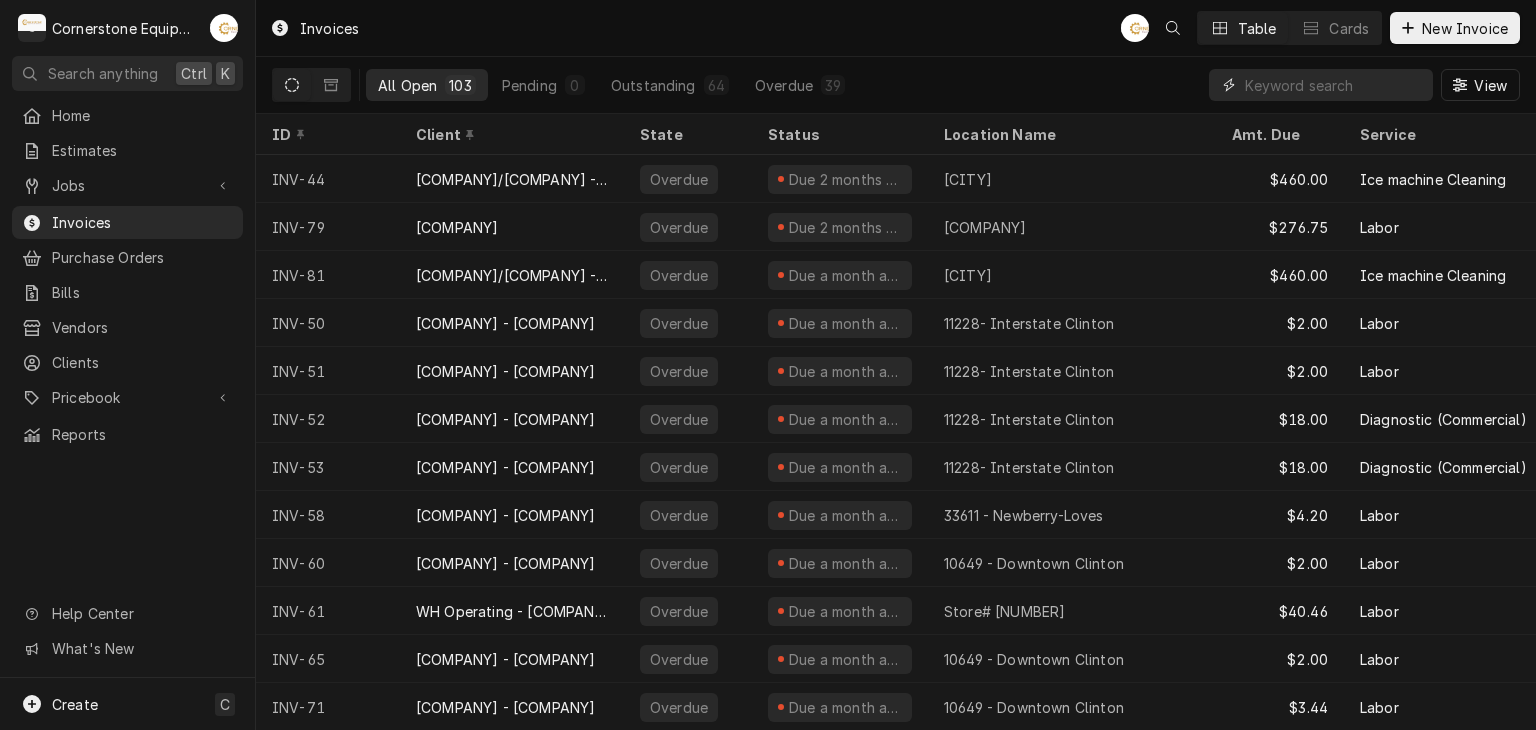 click at bounding box center [1334, 85] 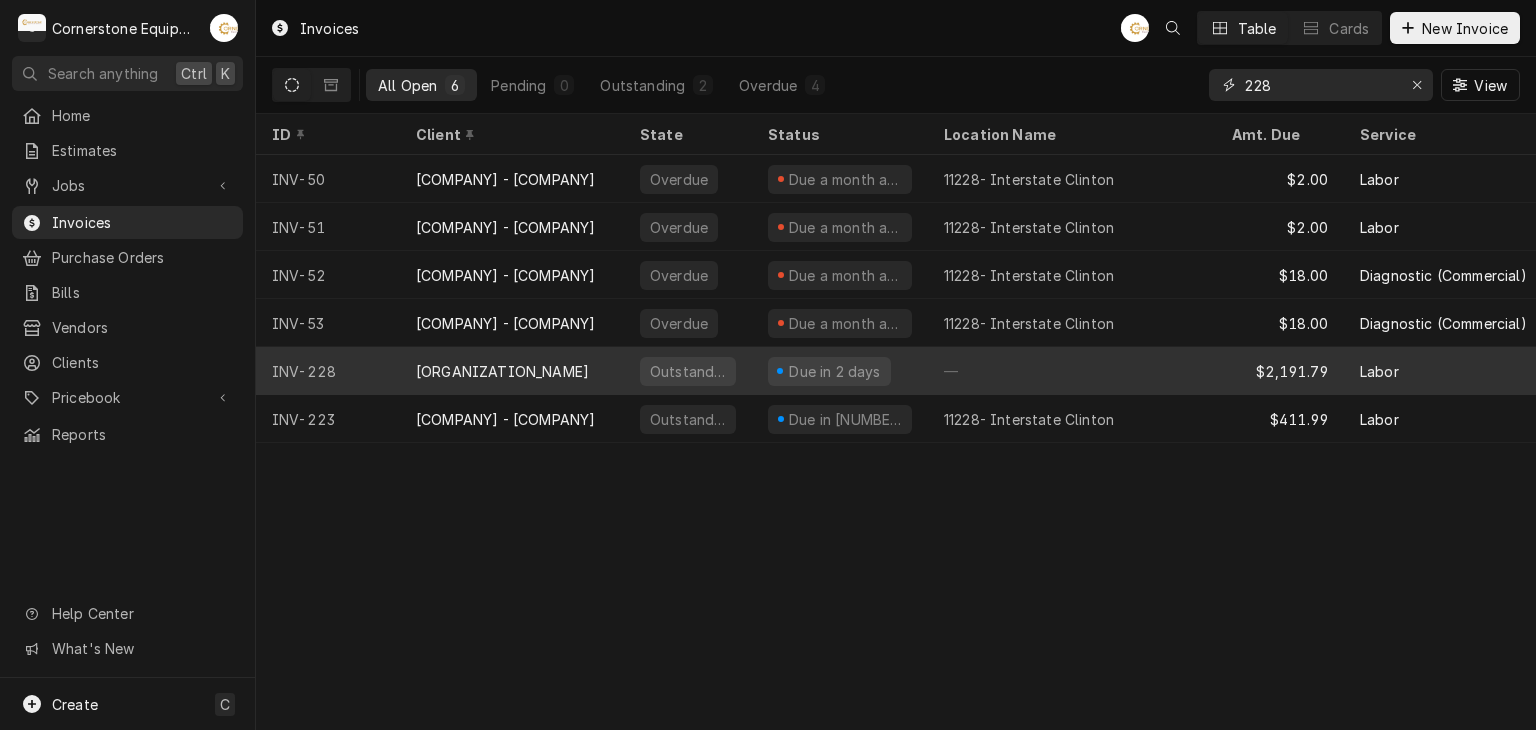 type on "228" 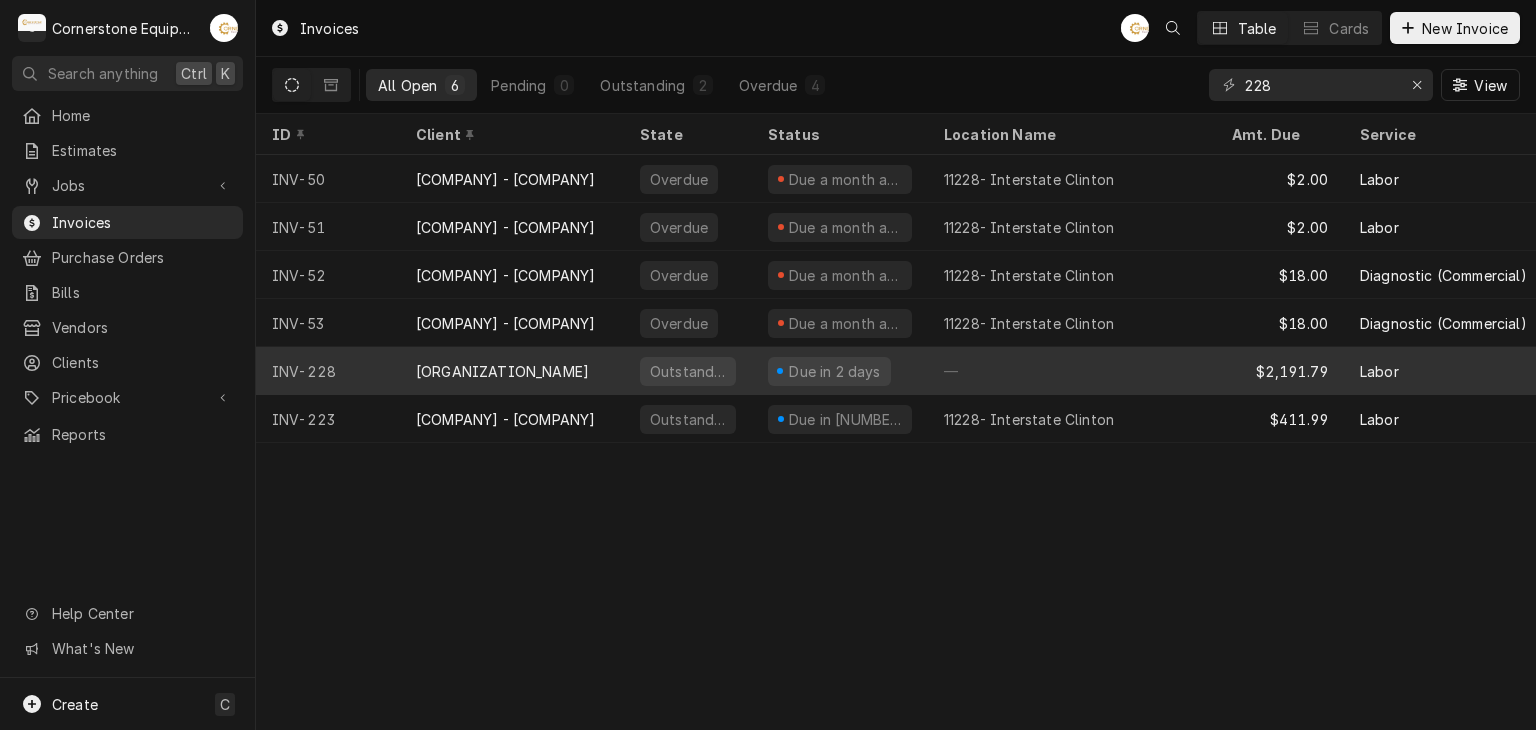 click on "Rock Solid Community Church" at bounding box center (512, 371) 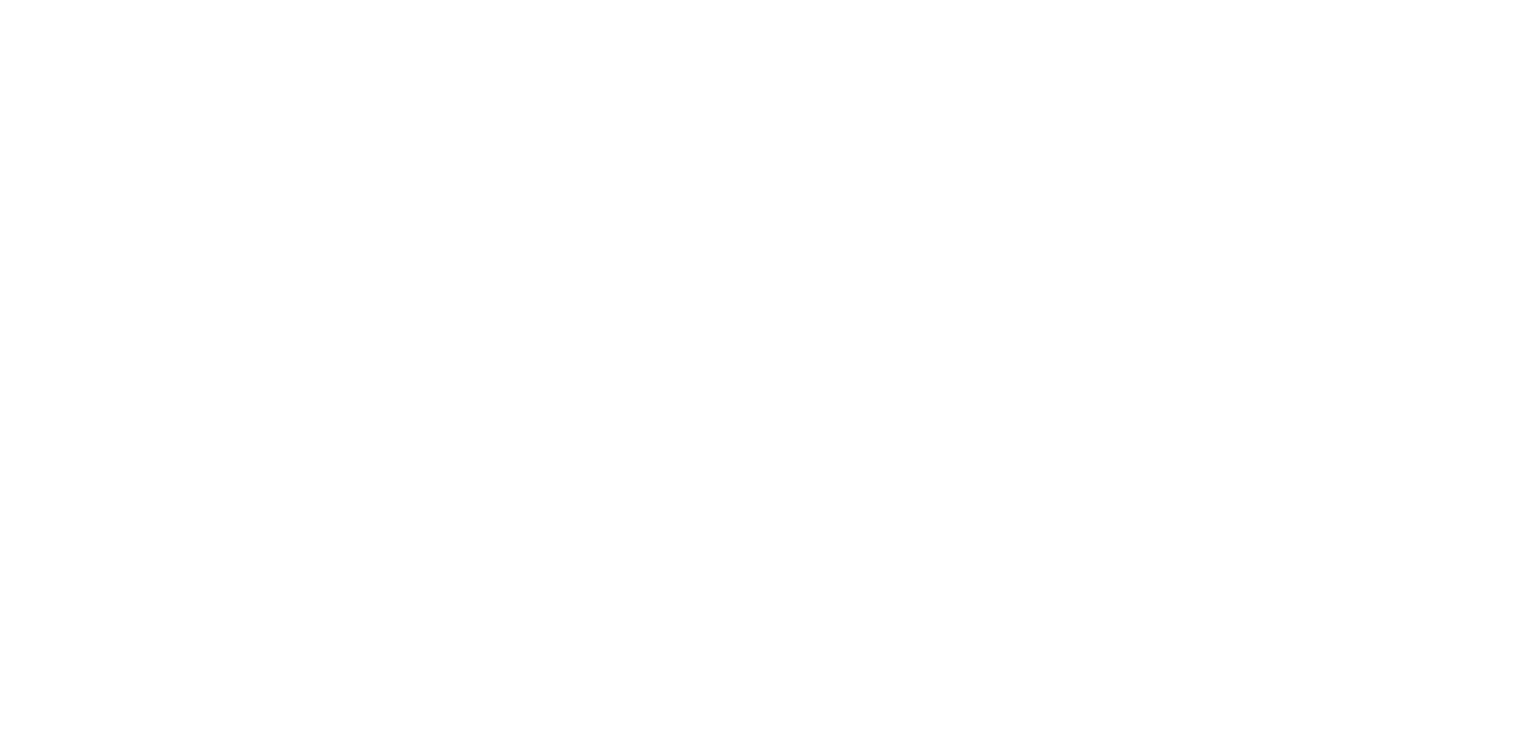 scroll, scrollTop: 0, scrollLeft: 0, axis: both 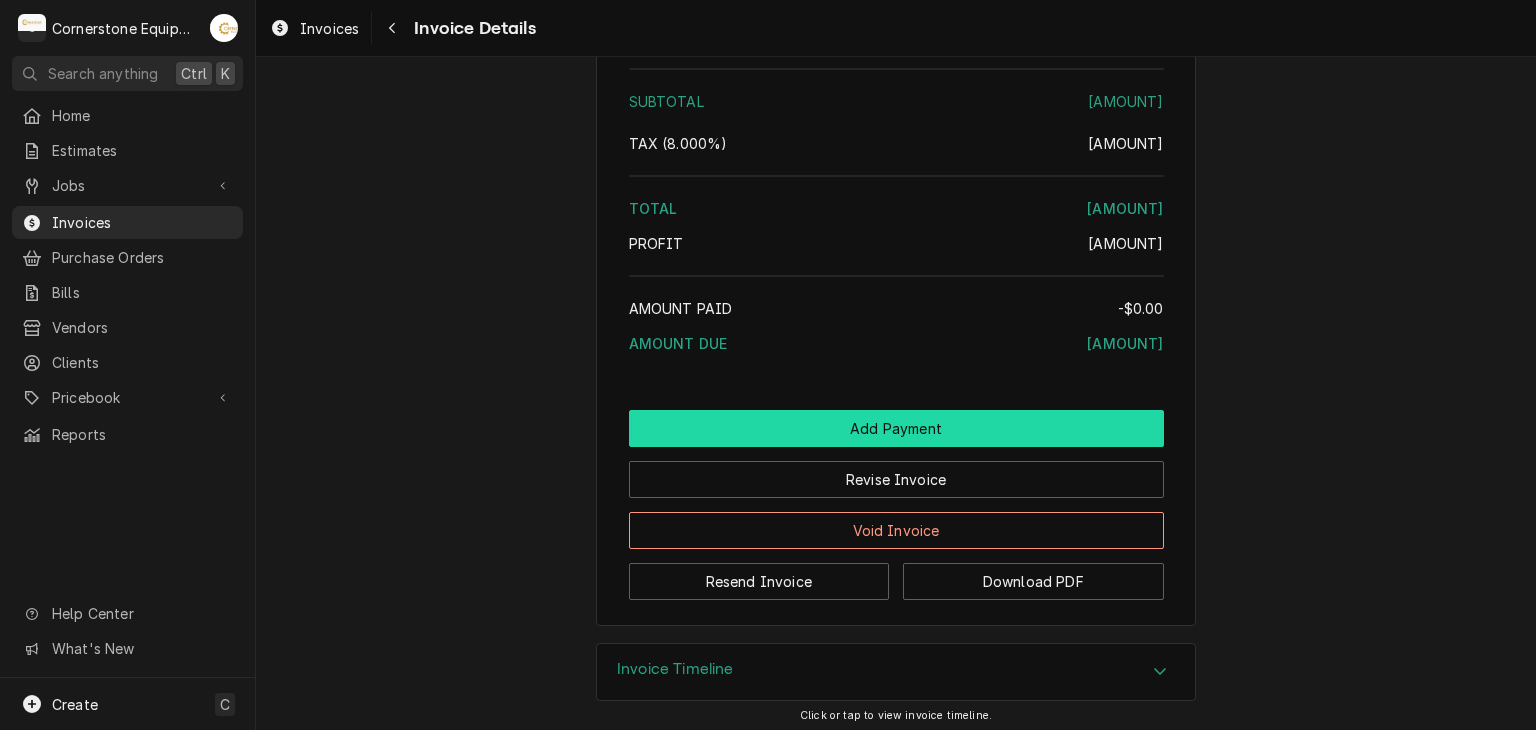 click on "Add Payment" at bounding box center [896, 428] 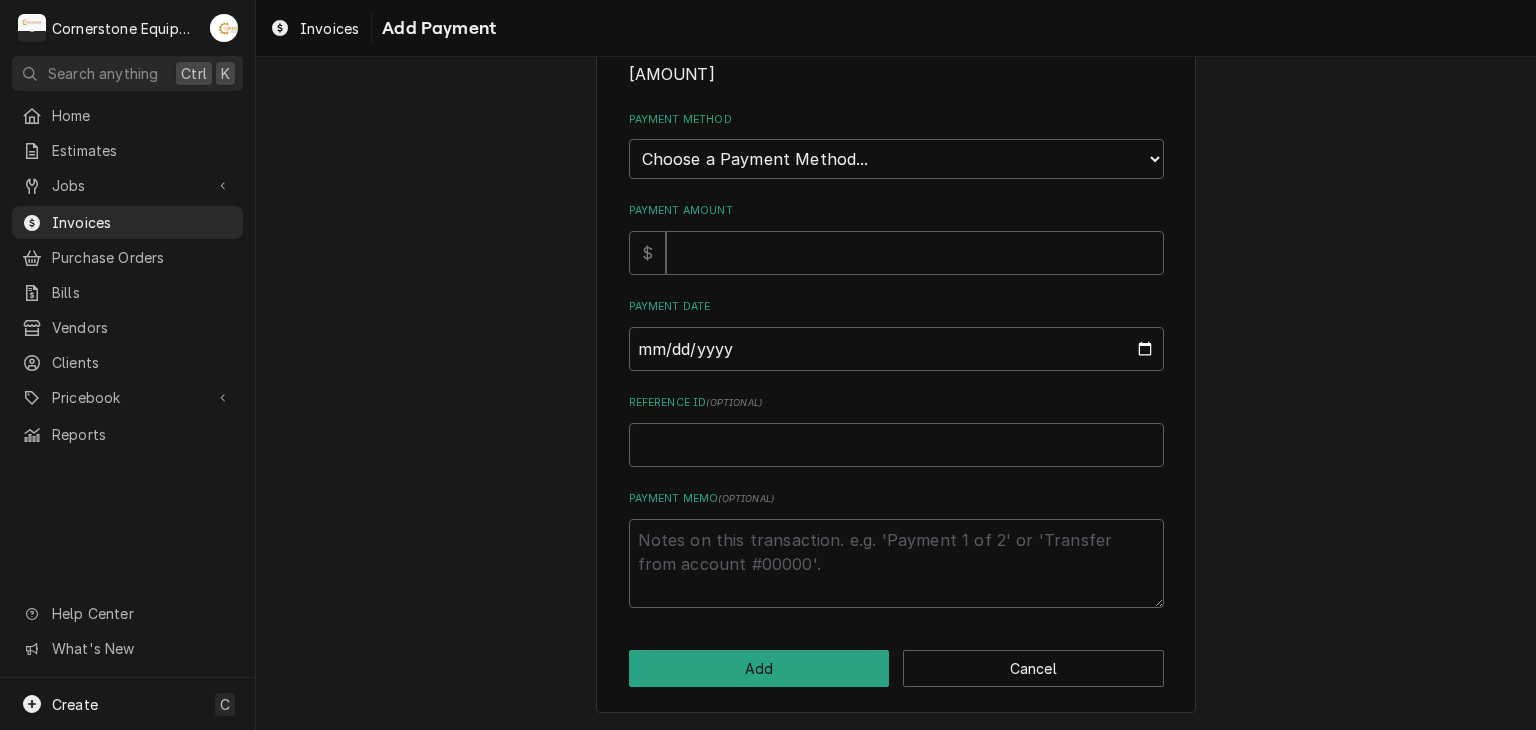 scroll, scrollTop: 0, scrollLeft: 0, axis: both 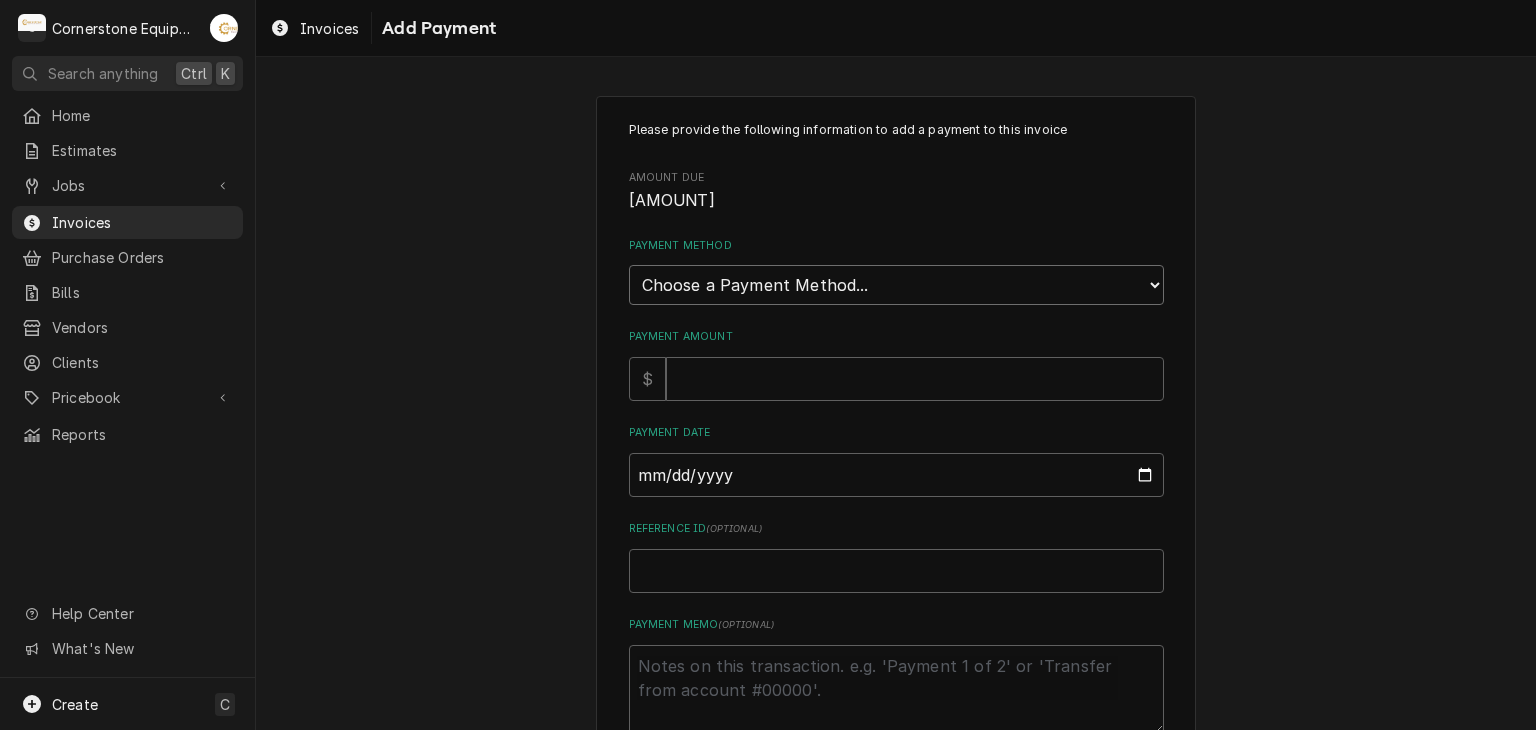 click on "Choose a Payment Method... Cash Check Credit/Debit Card ACH/eCheck Other" at bounding box center [896, 285] 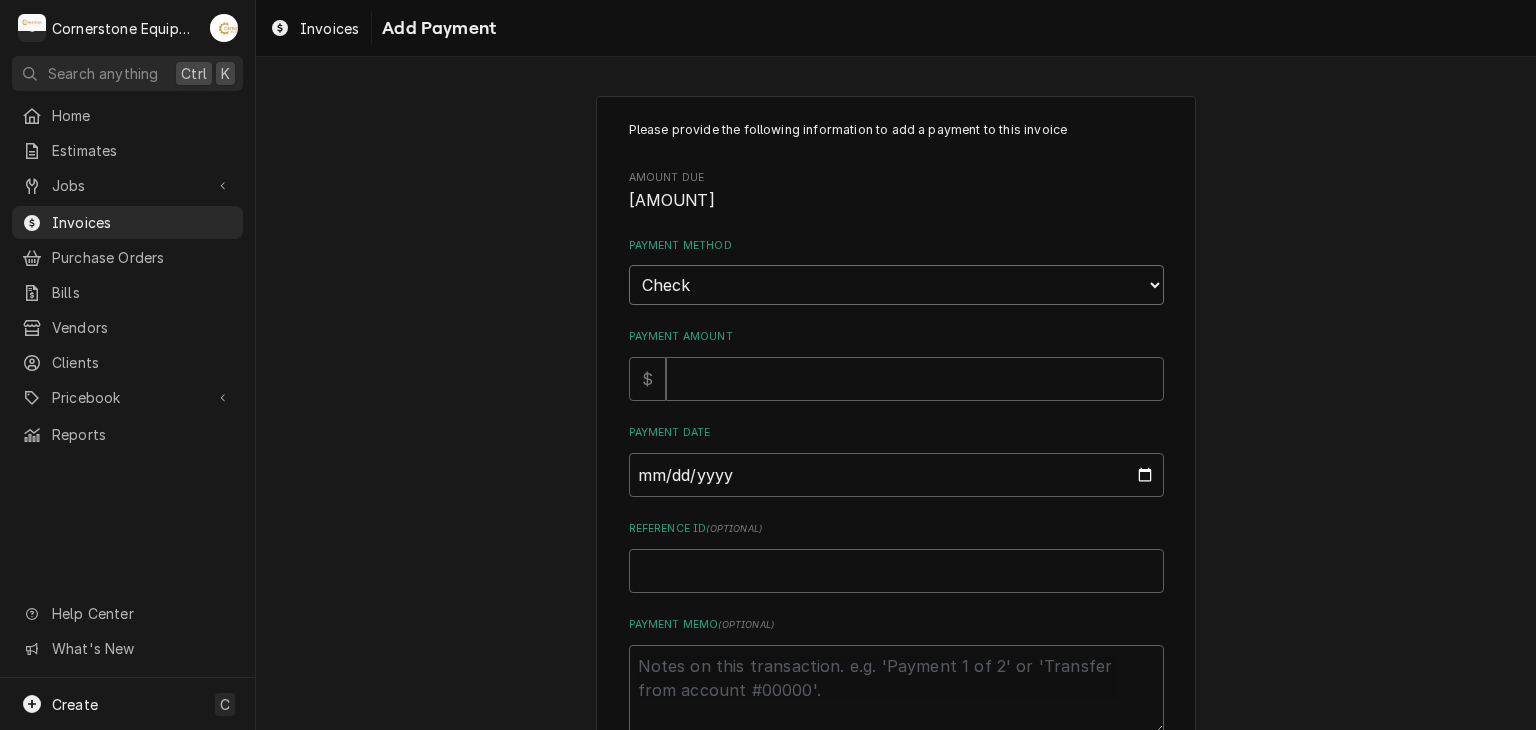 click on "Choose a Payment Method... Cash Check Credit/Debit Card ACH/eCheck Other" at bounding box center (896, 285) 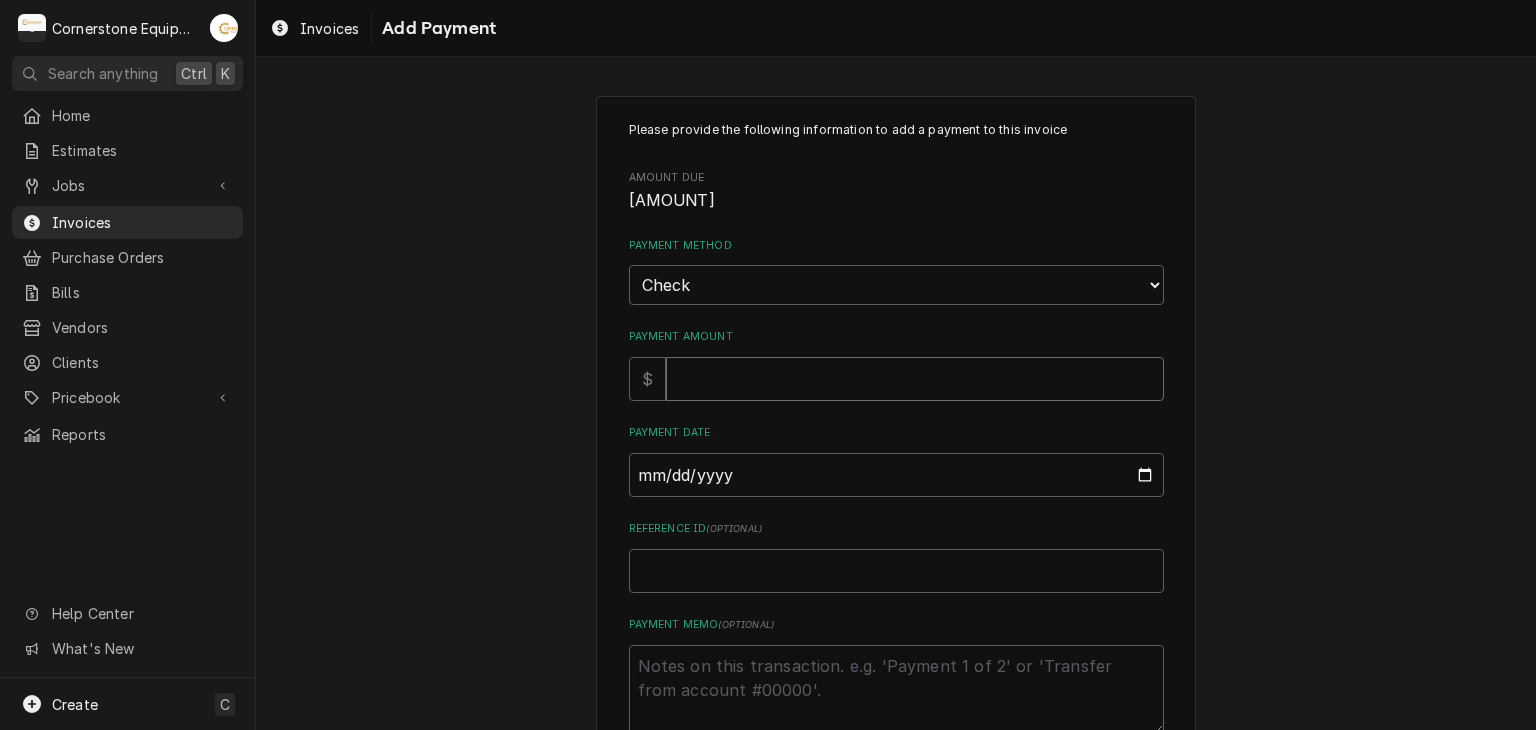 click on "Payment Amount" at bounding box center [915, 379] 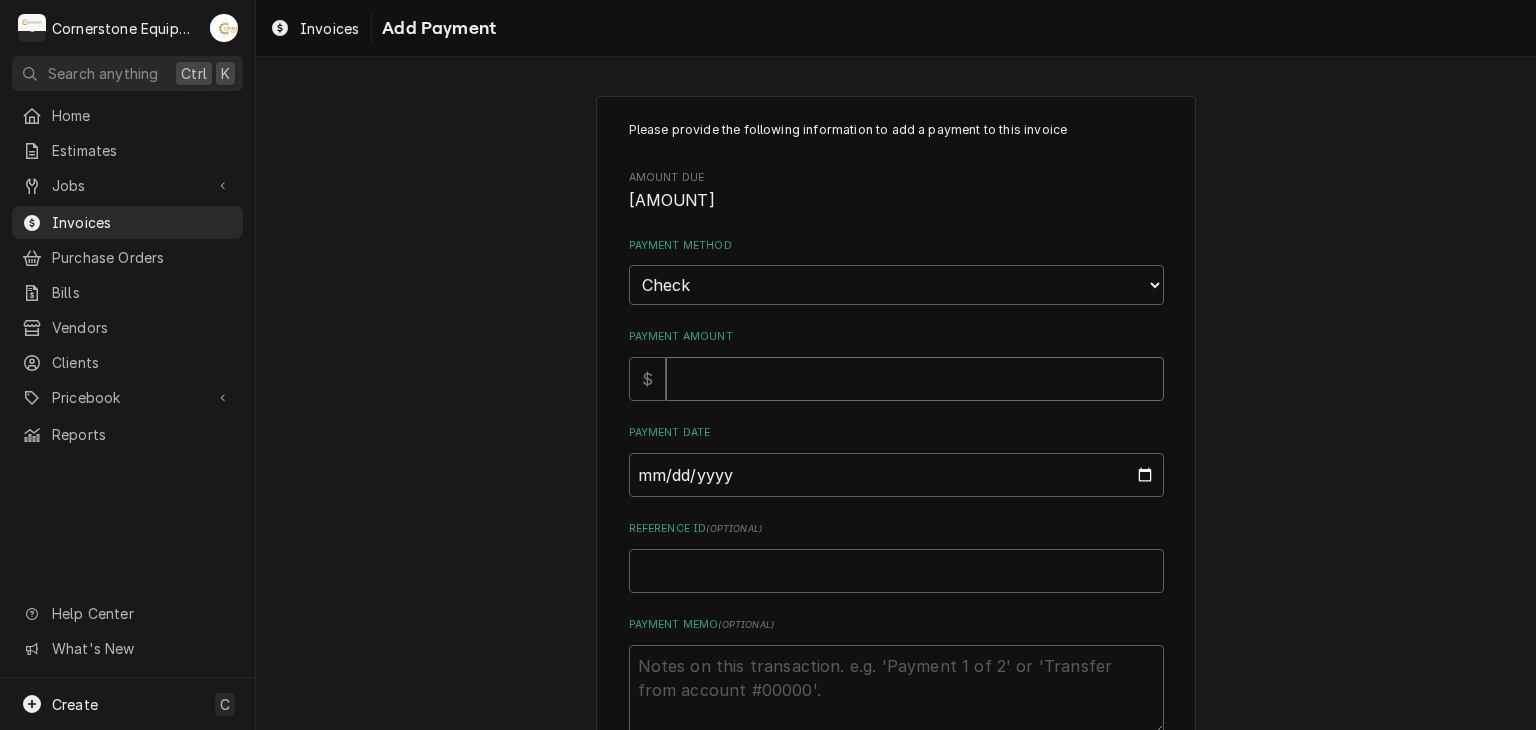 type on "x" 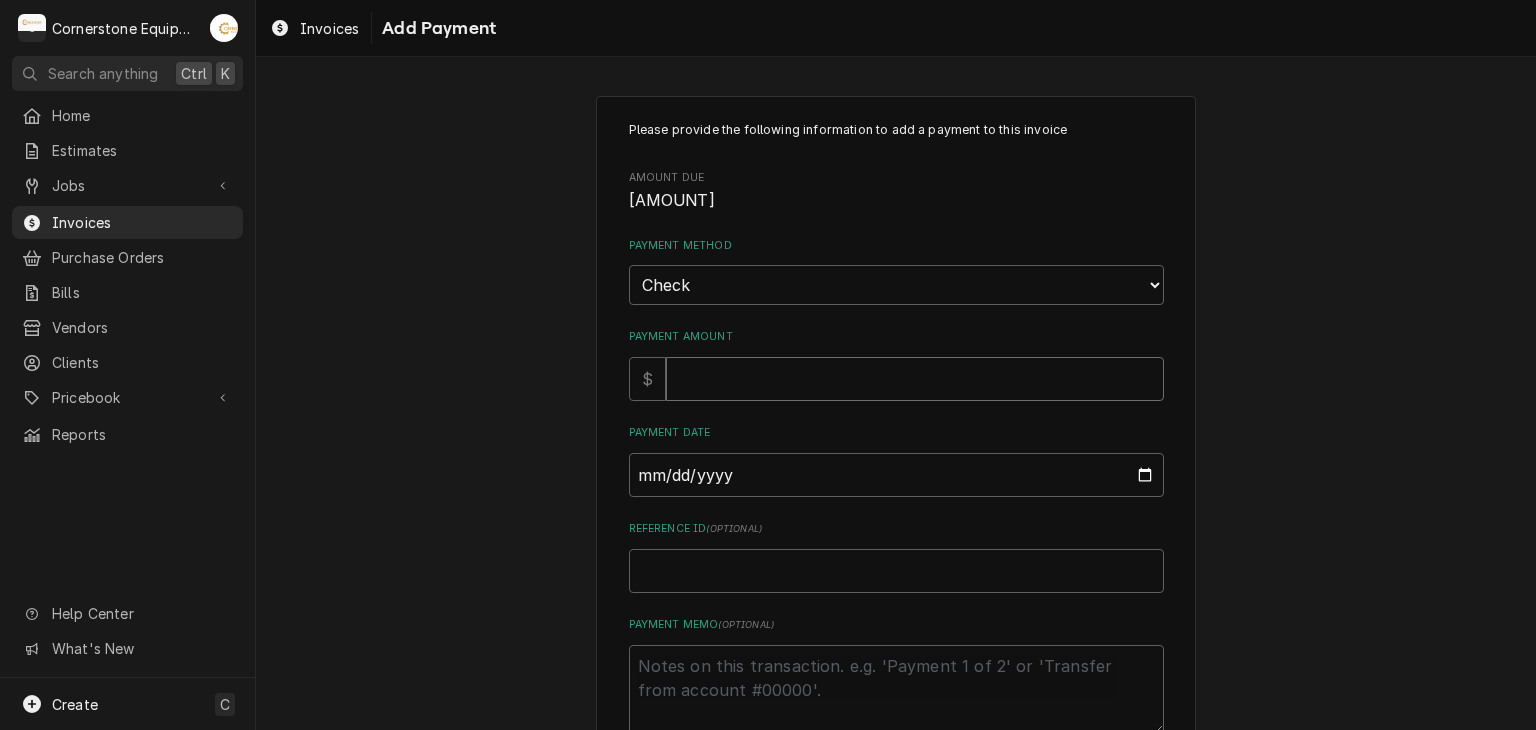 type on "2" 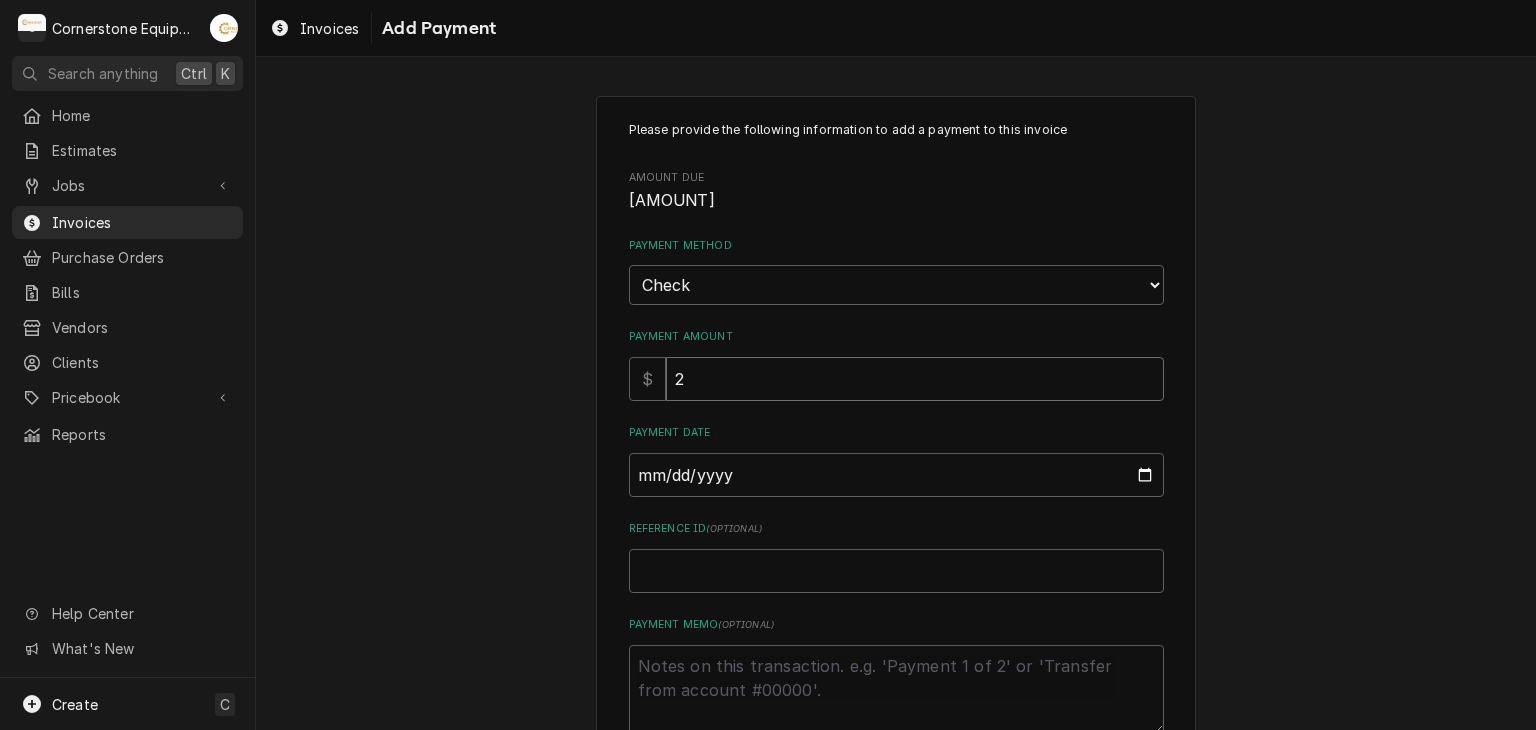 type on "x" 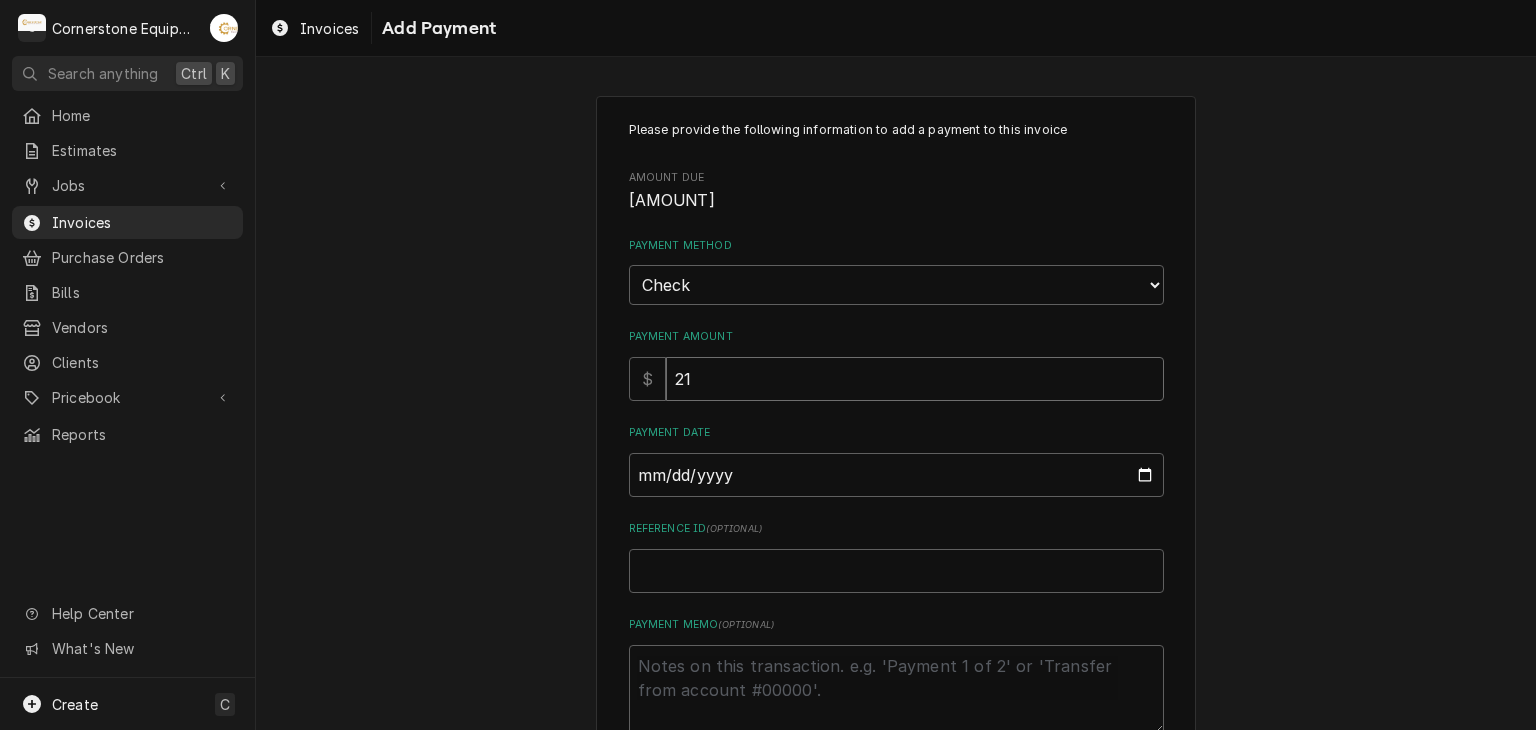 type on "x" 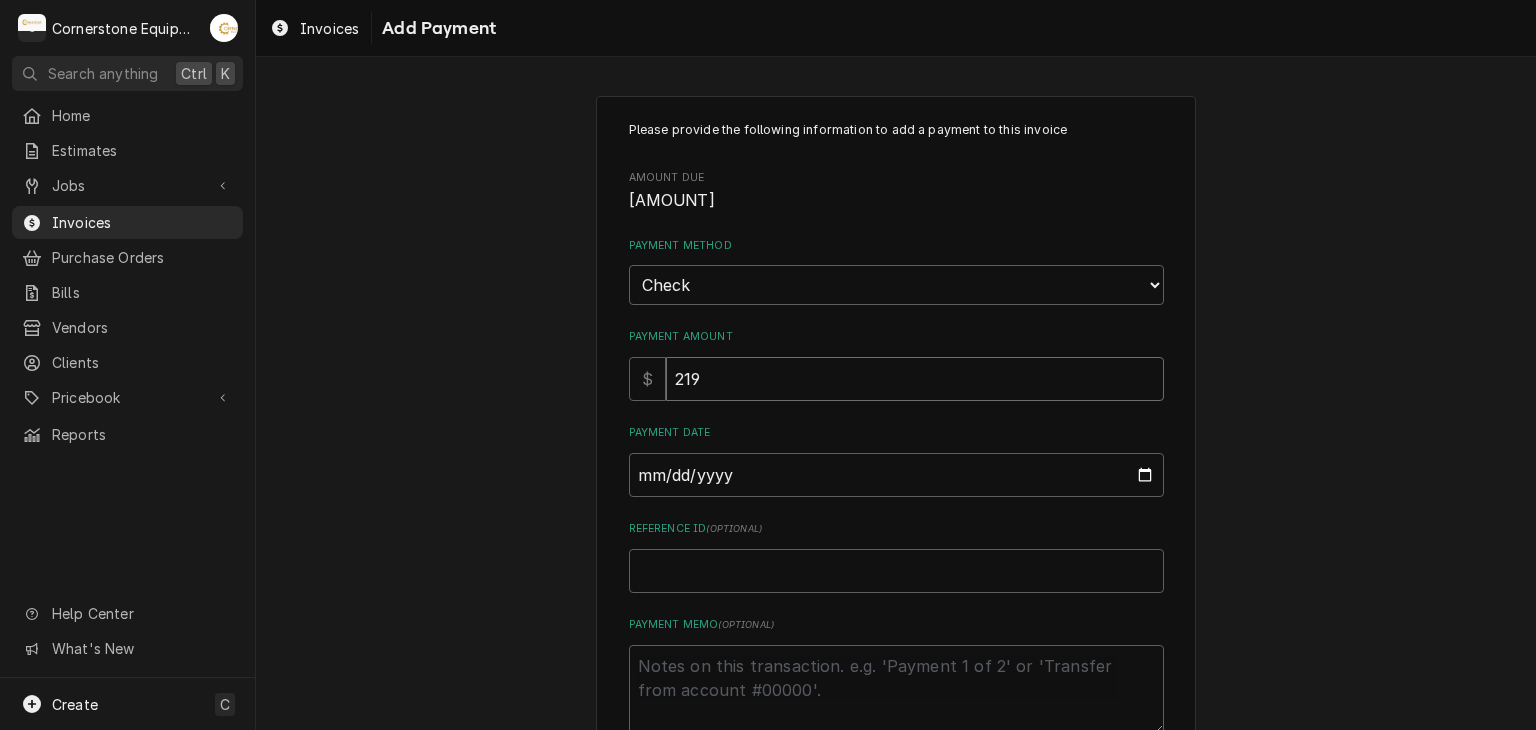 type on "x" 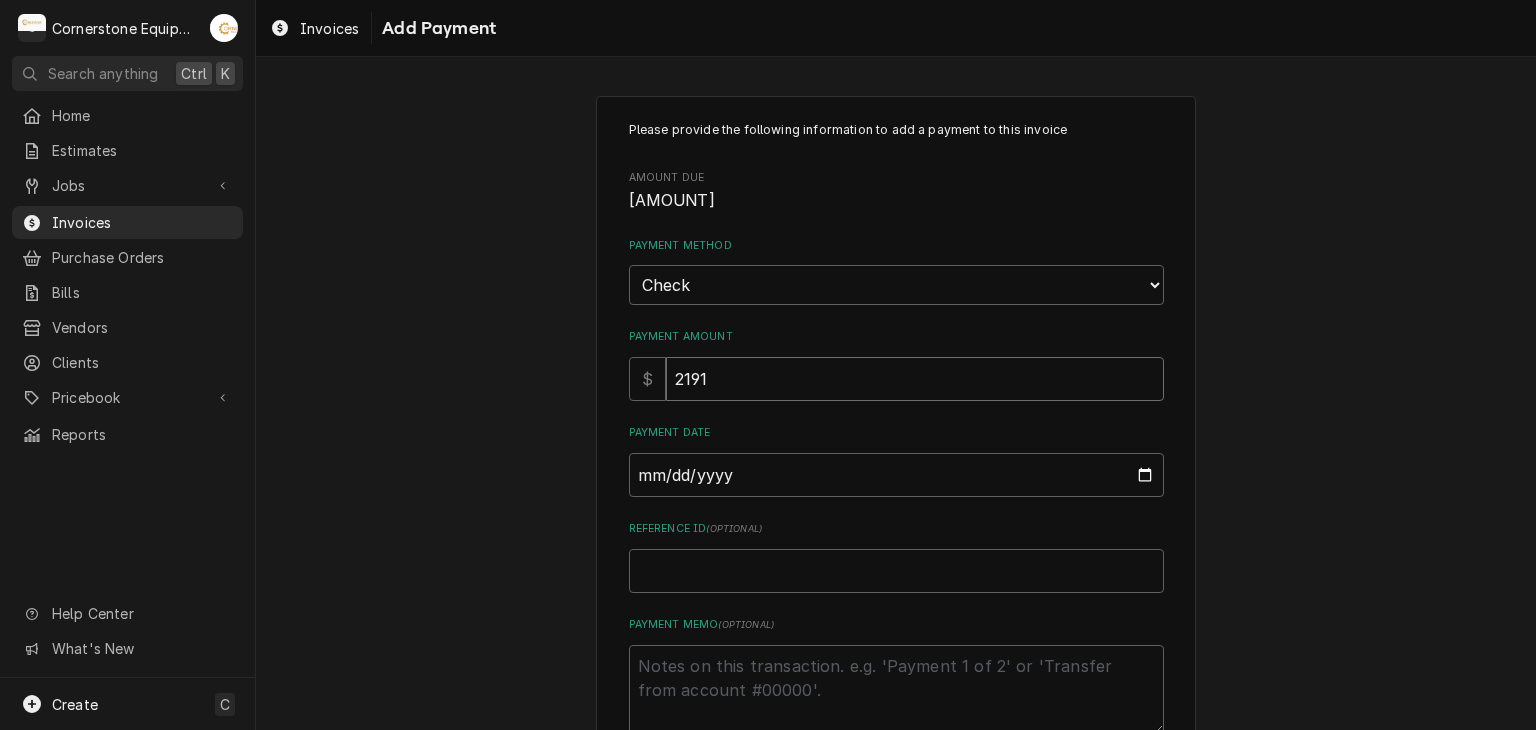 type on "x" 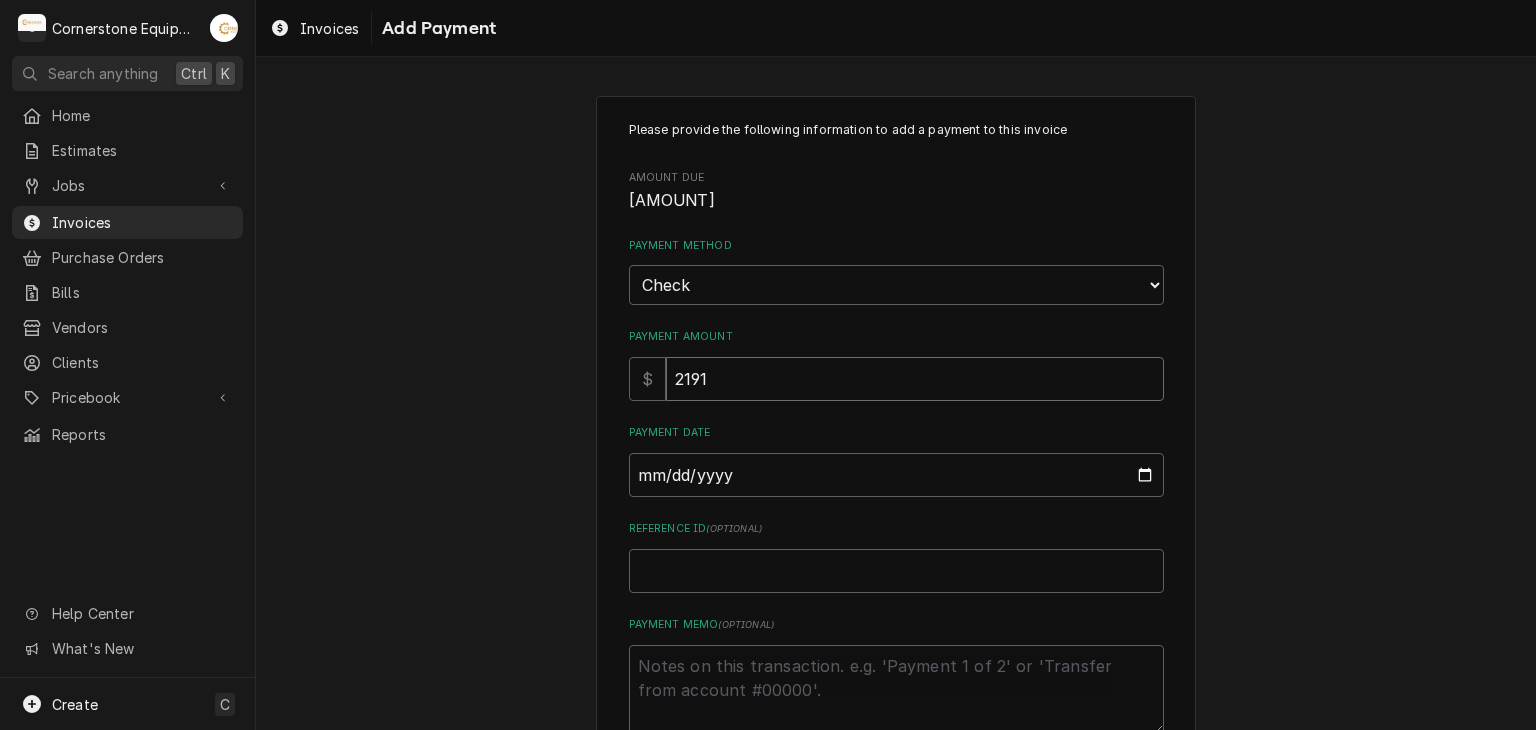 type on "2191.7" 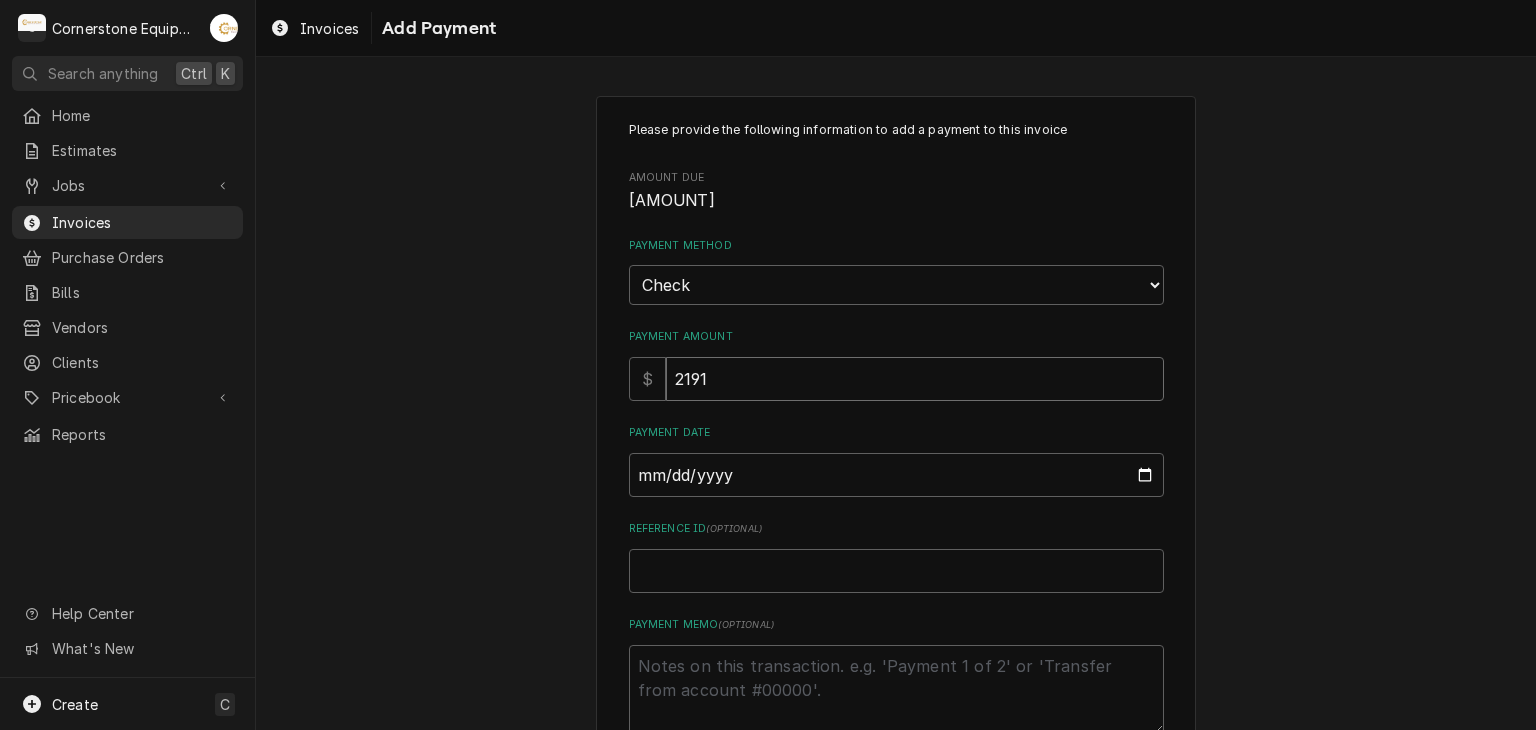 type on "2191.79" 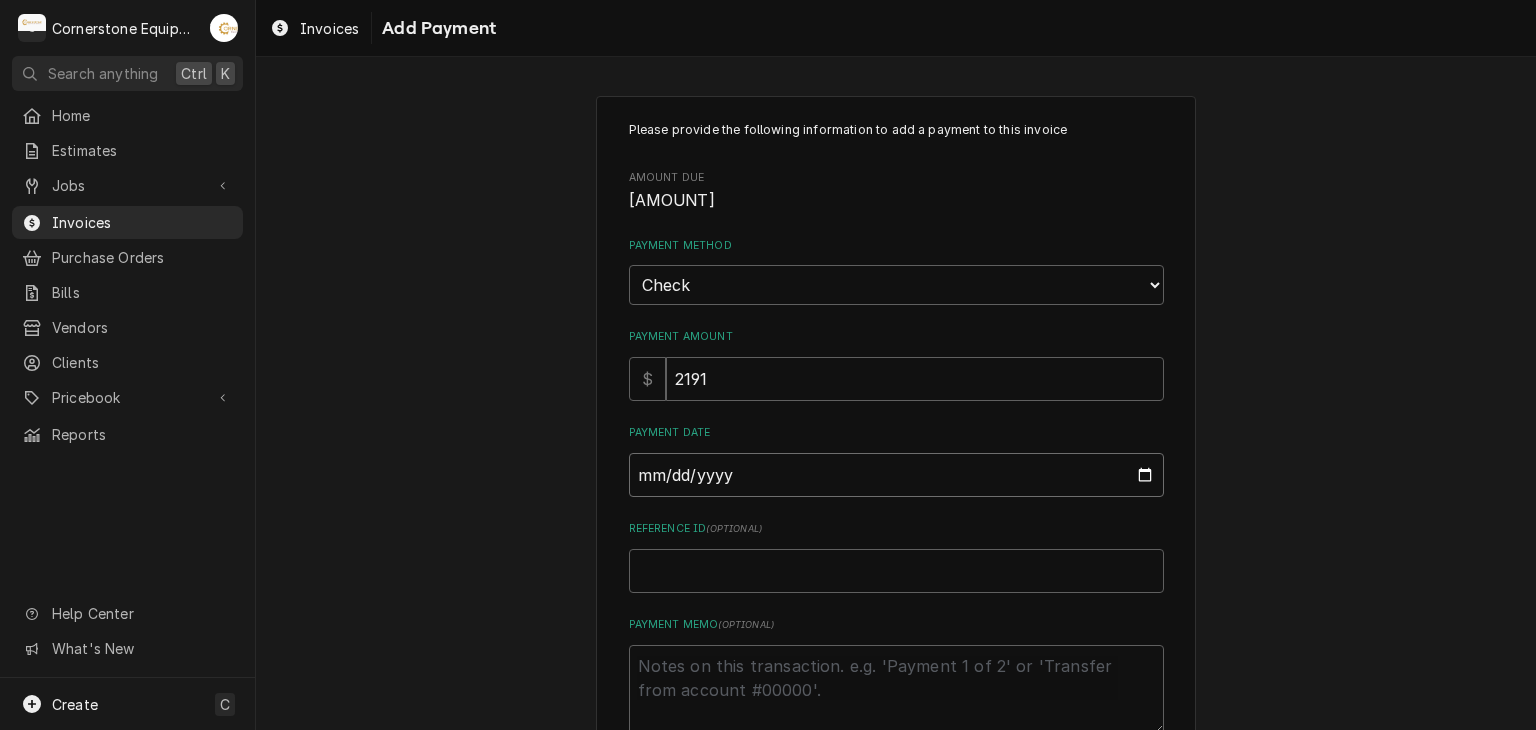 click on "Payment Date" at bounding box center [896, 475] 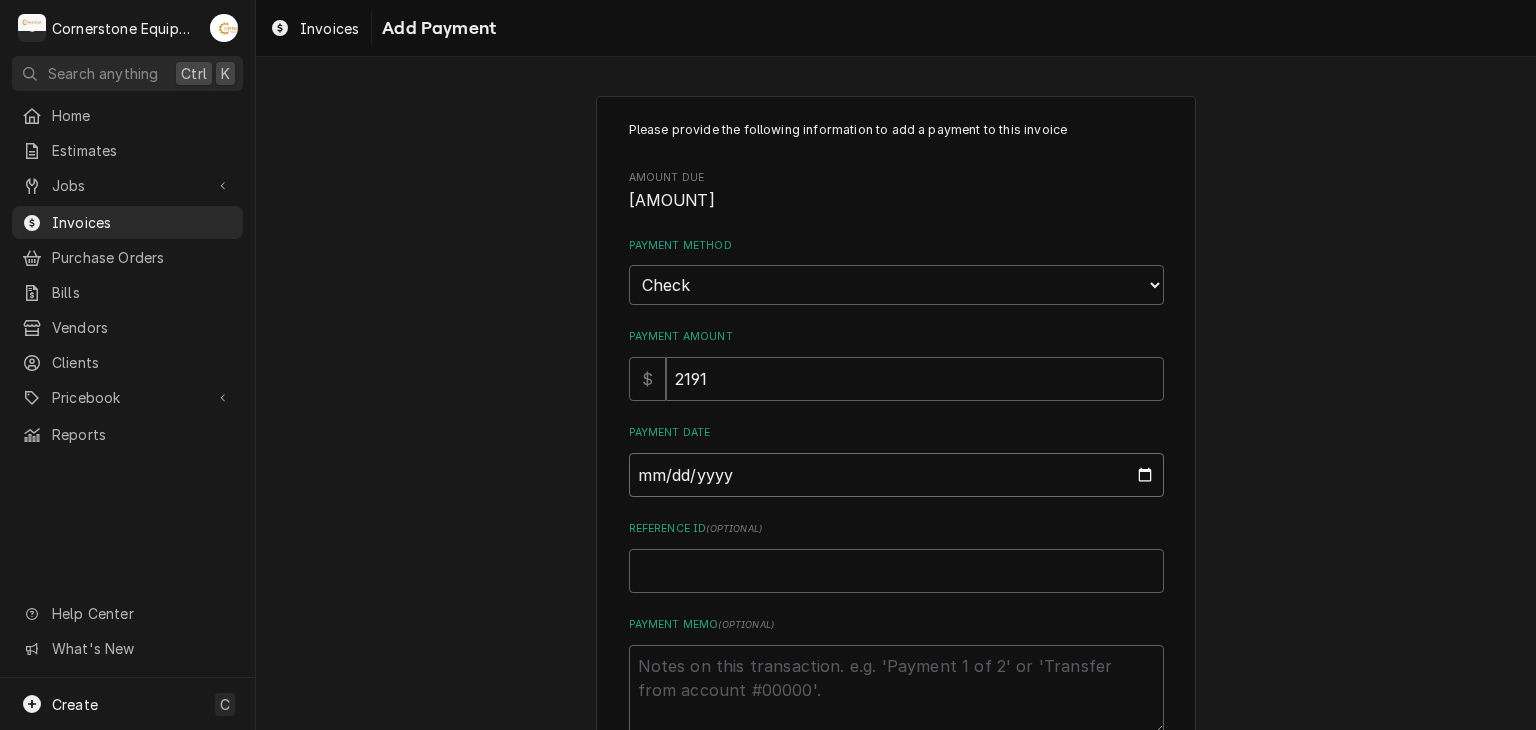 type on "0002-08-03" 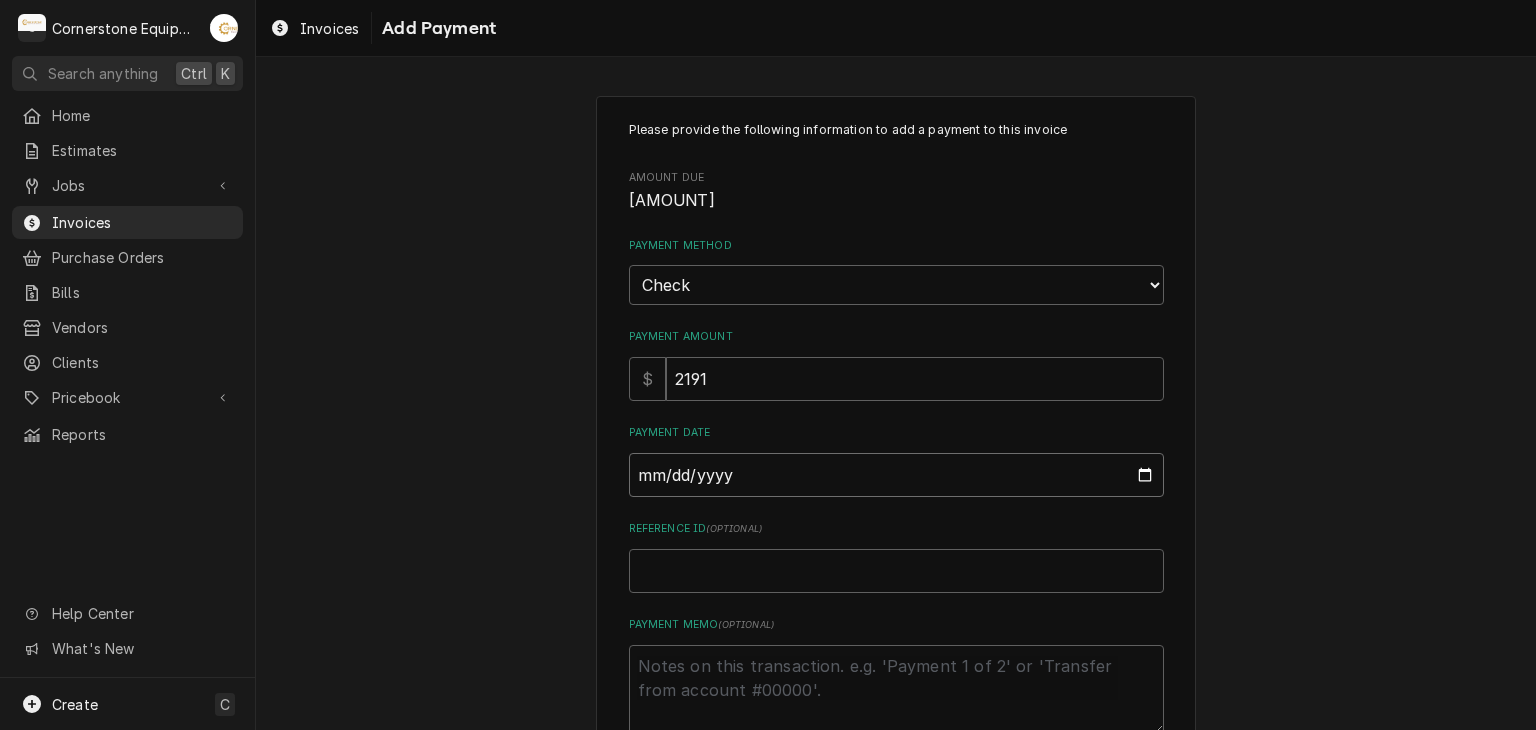type on "x" 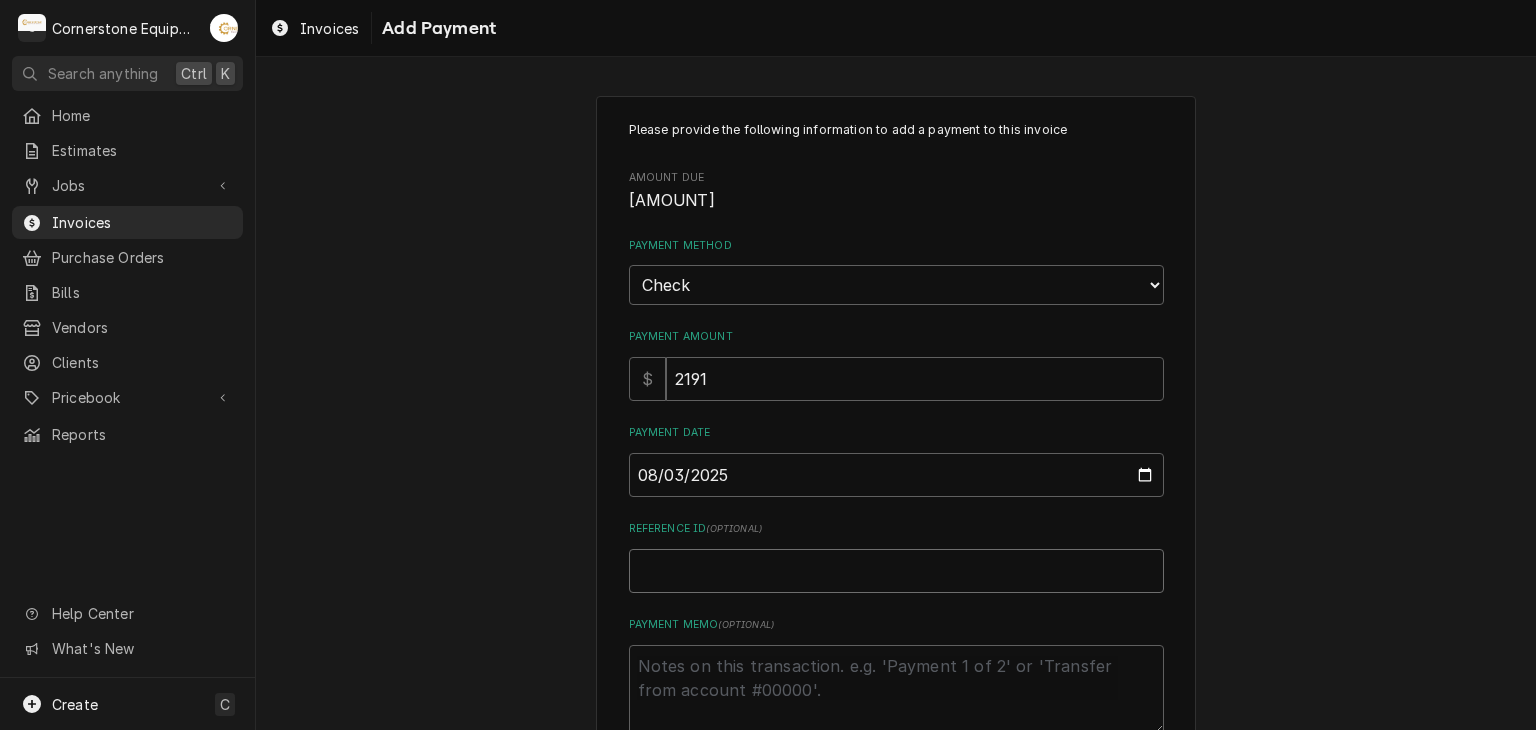 click on "Reference ID  ( optional )" at bounding box center (896, 571) 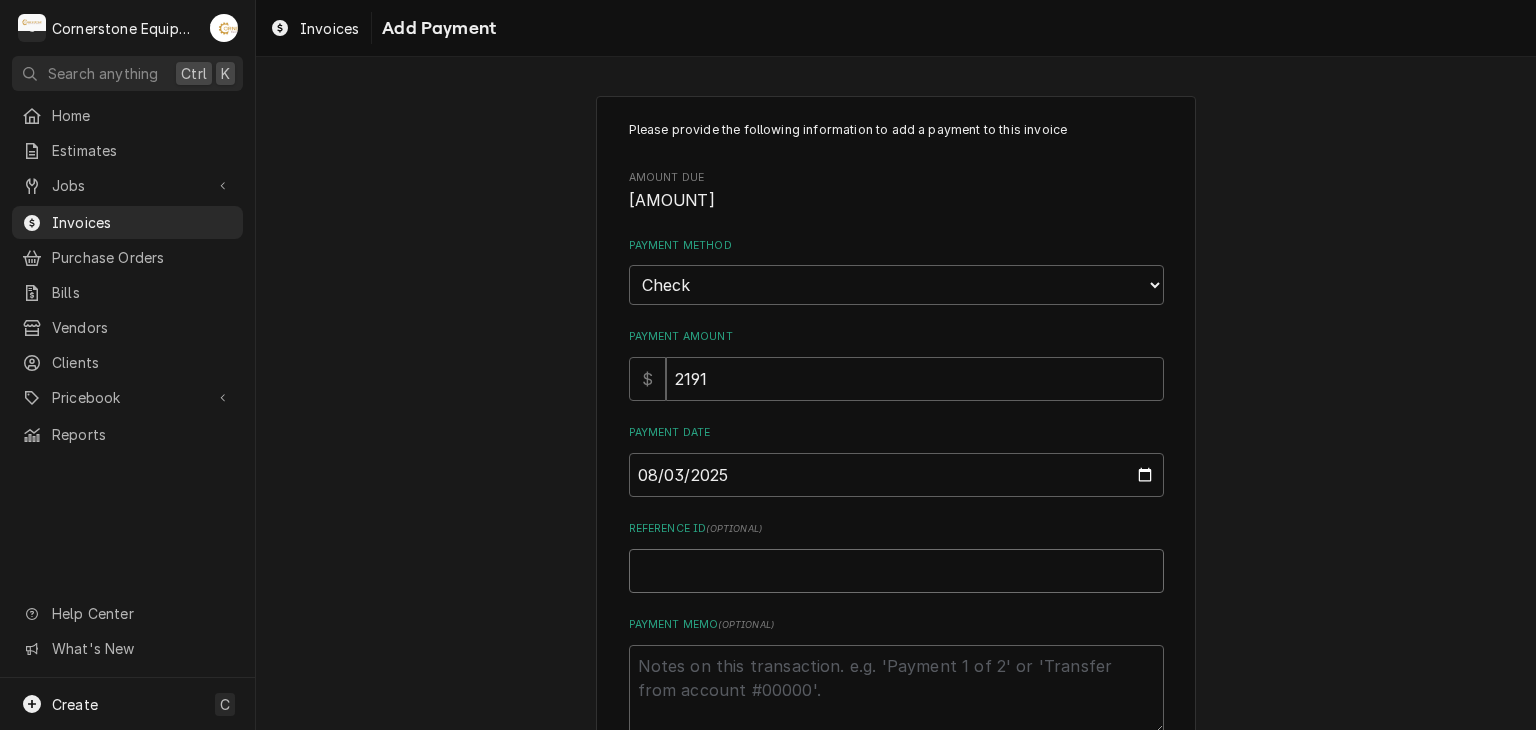 type on "x" 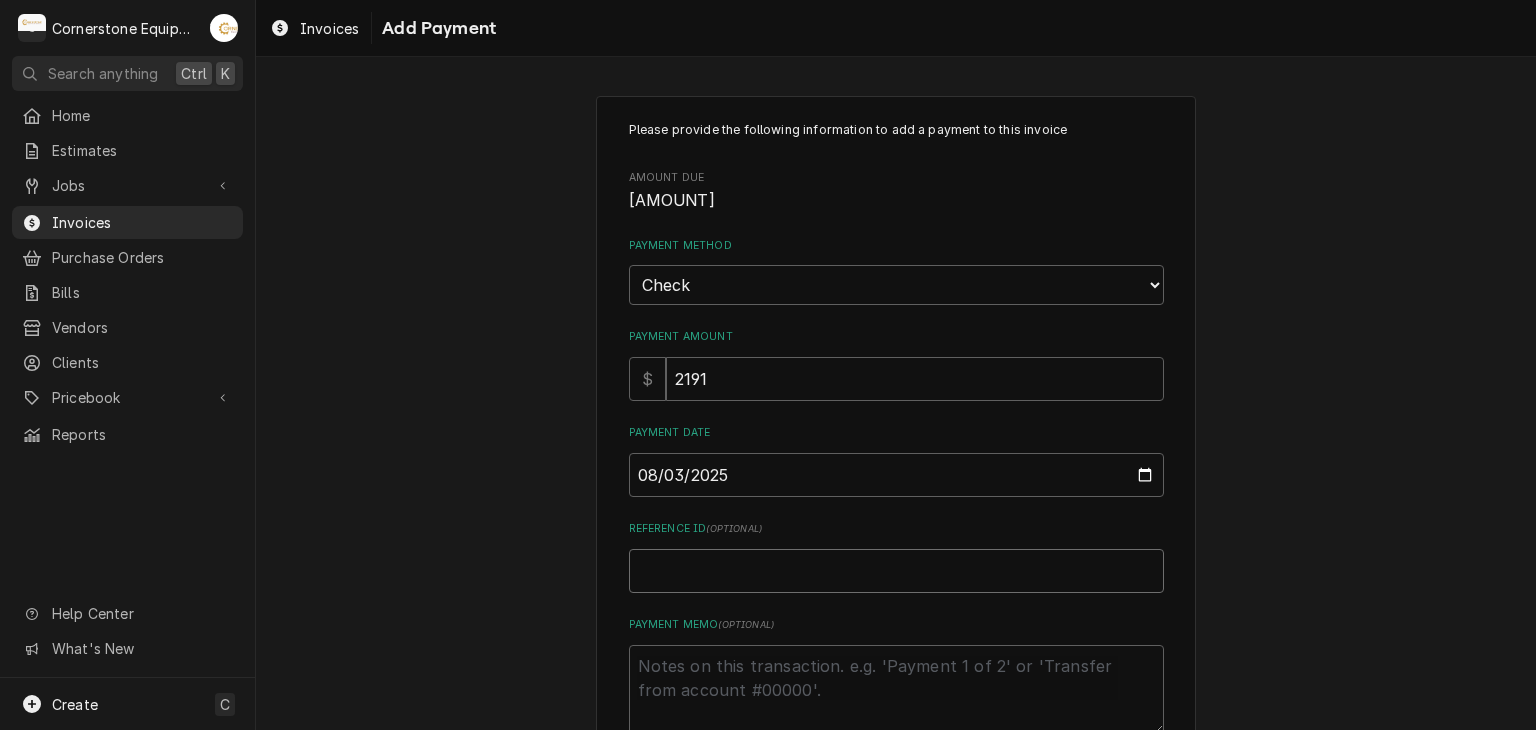 type on "C" 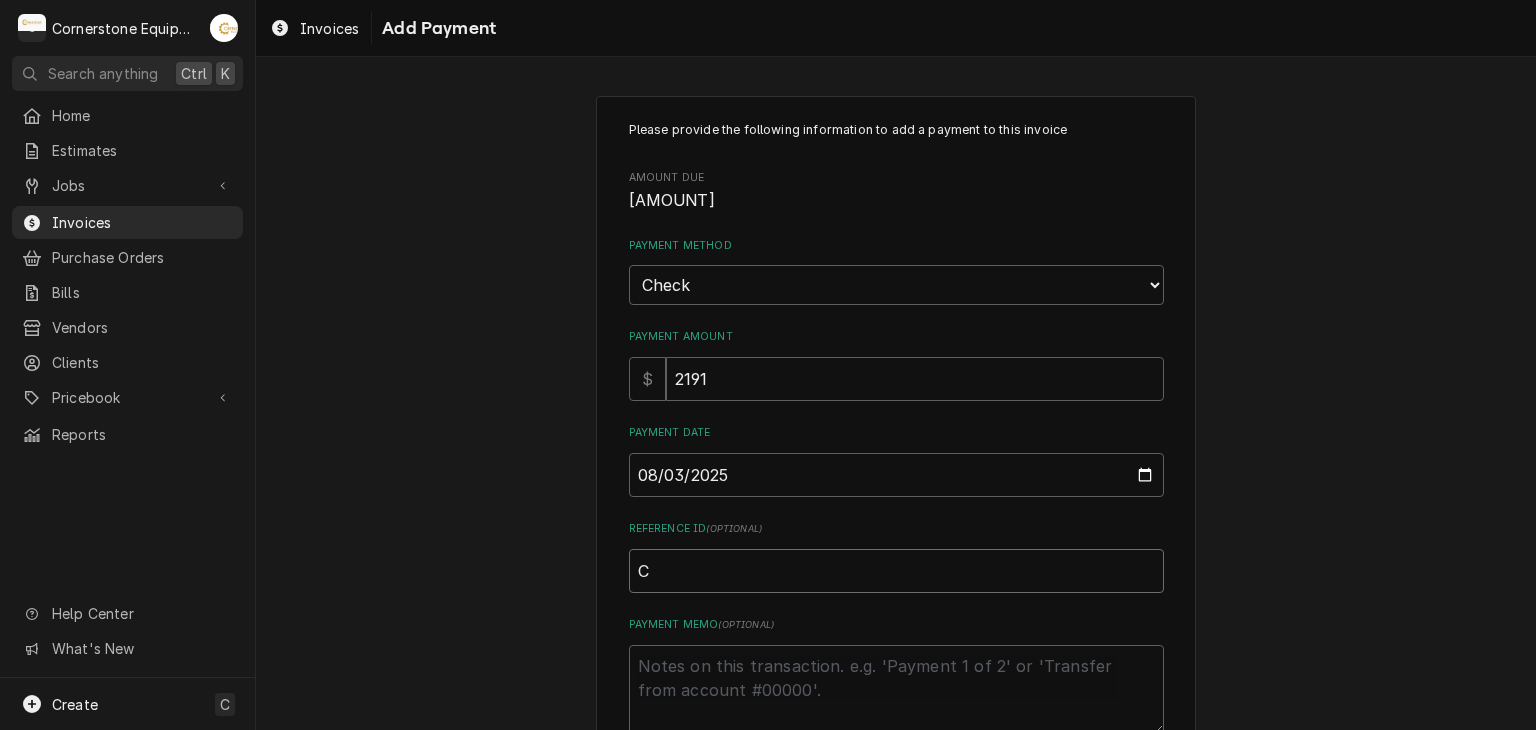 type on "x" 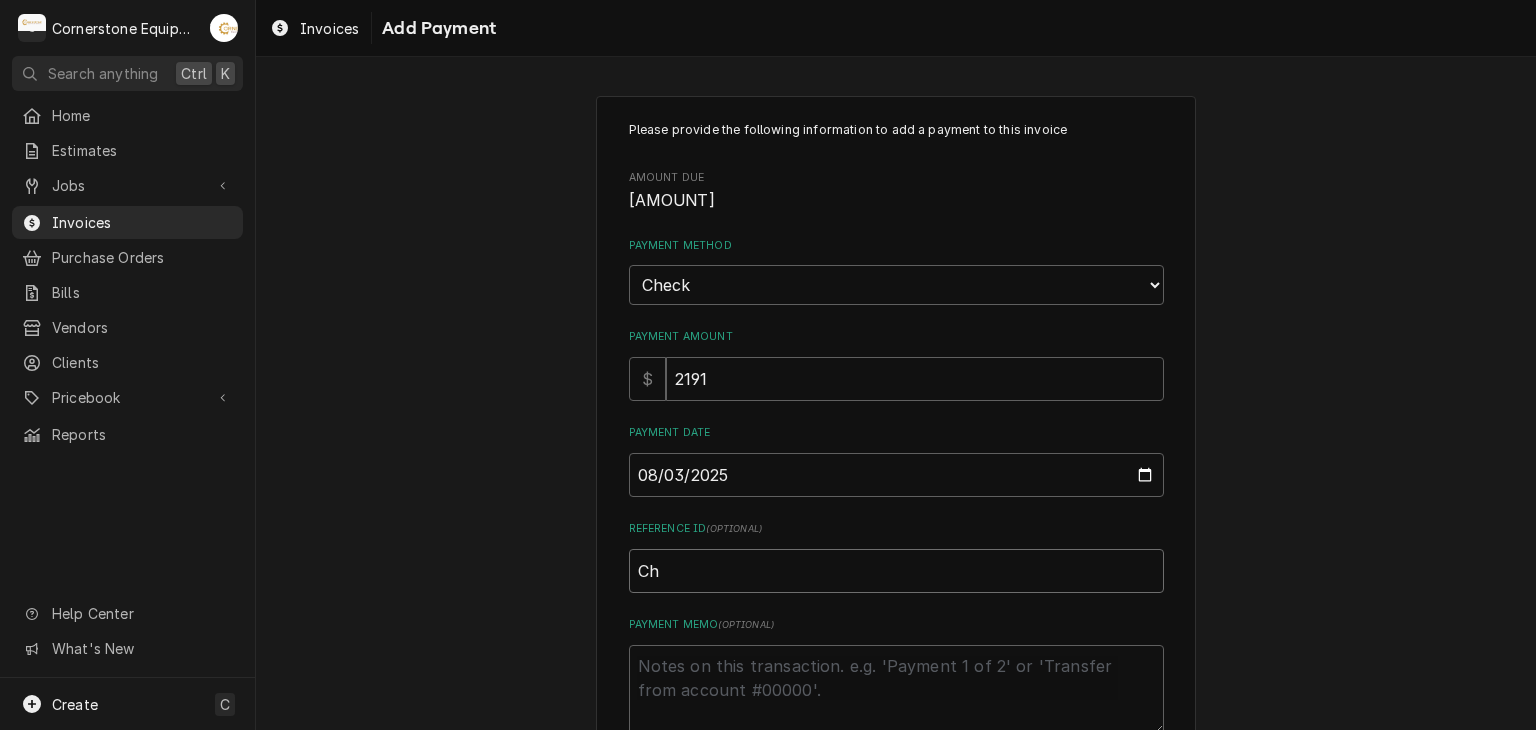 type on "x" 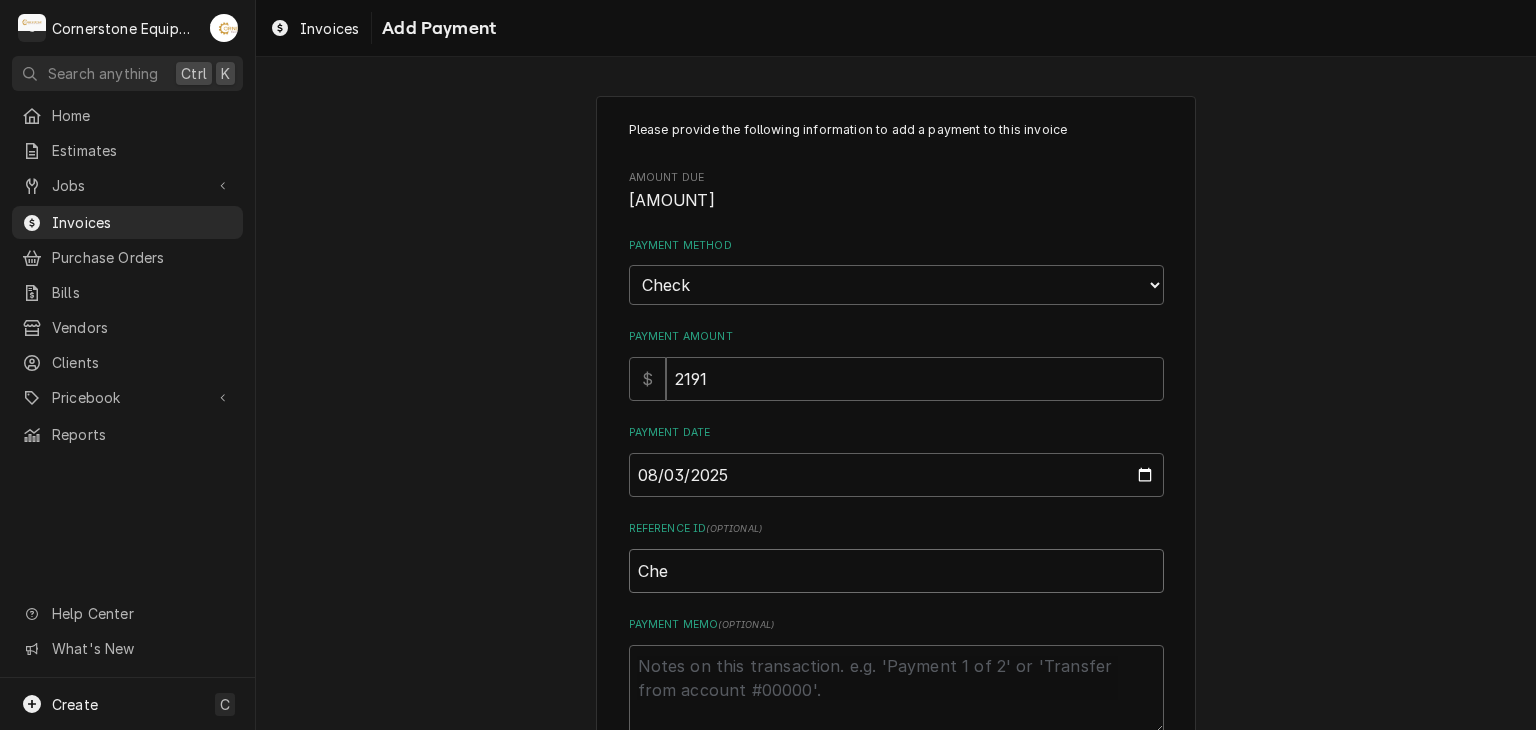 type on "x" 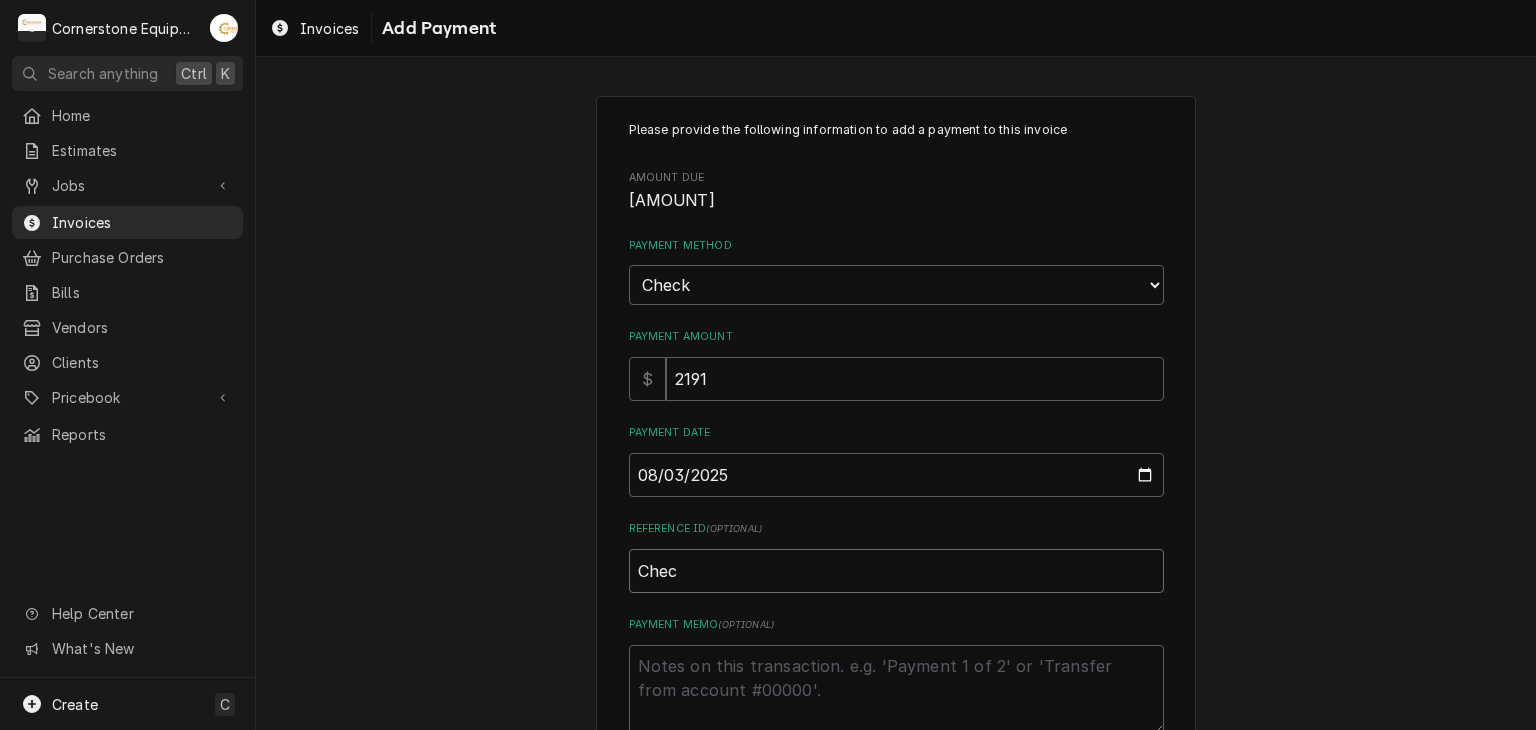 type on "x" 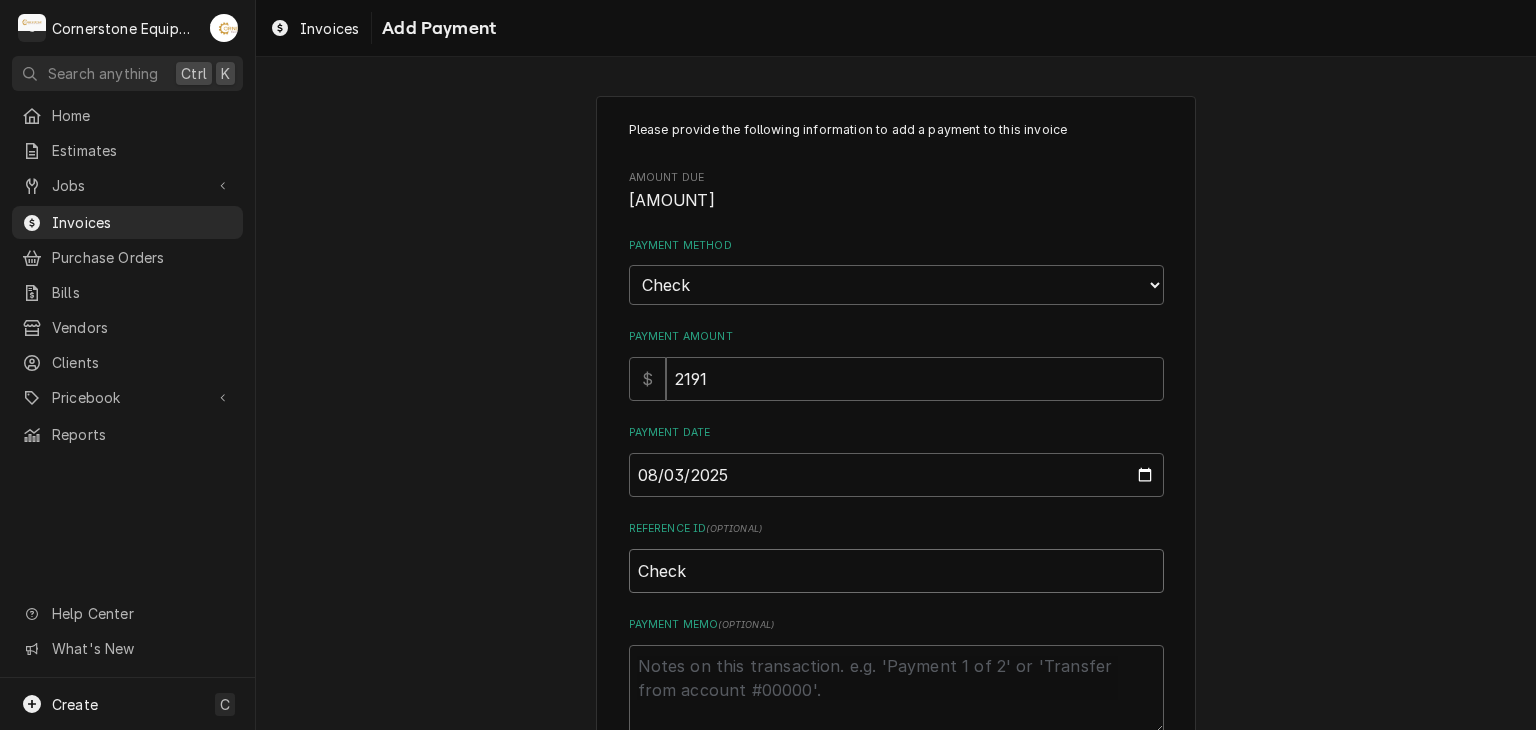 type on "x" 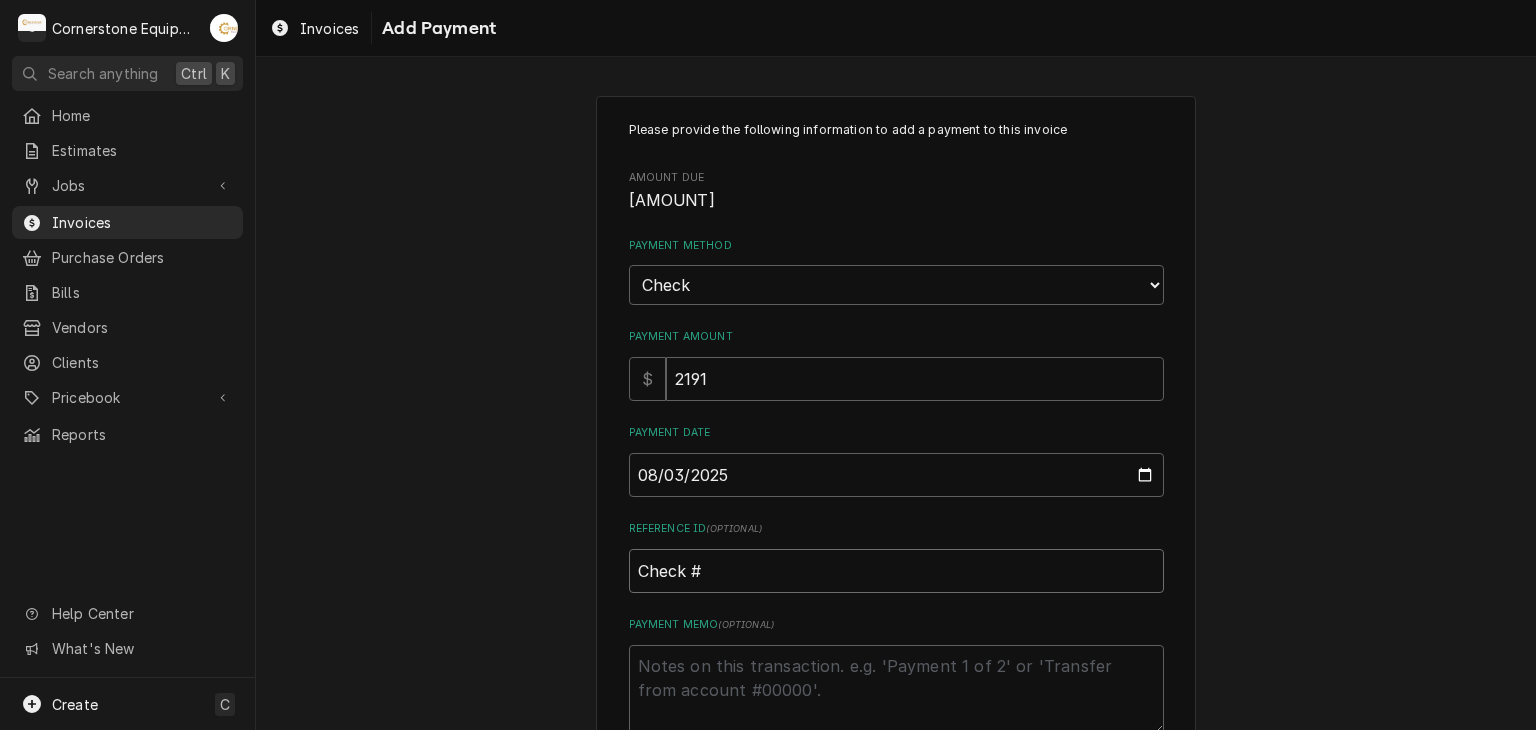 type on "x" 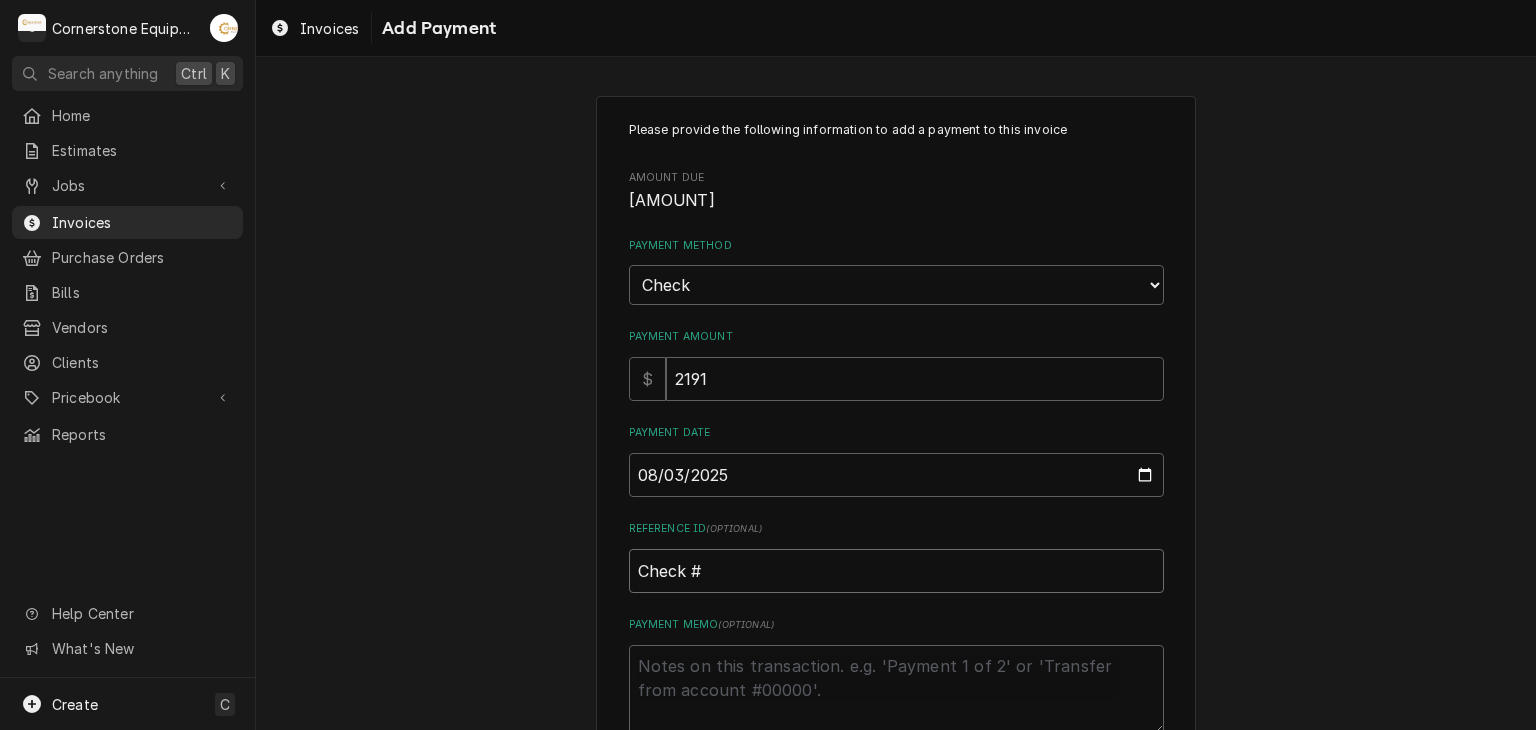 type on "Check #1" 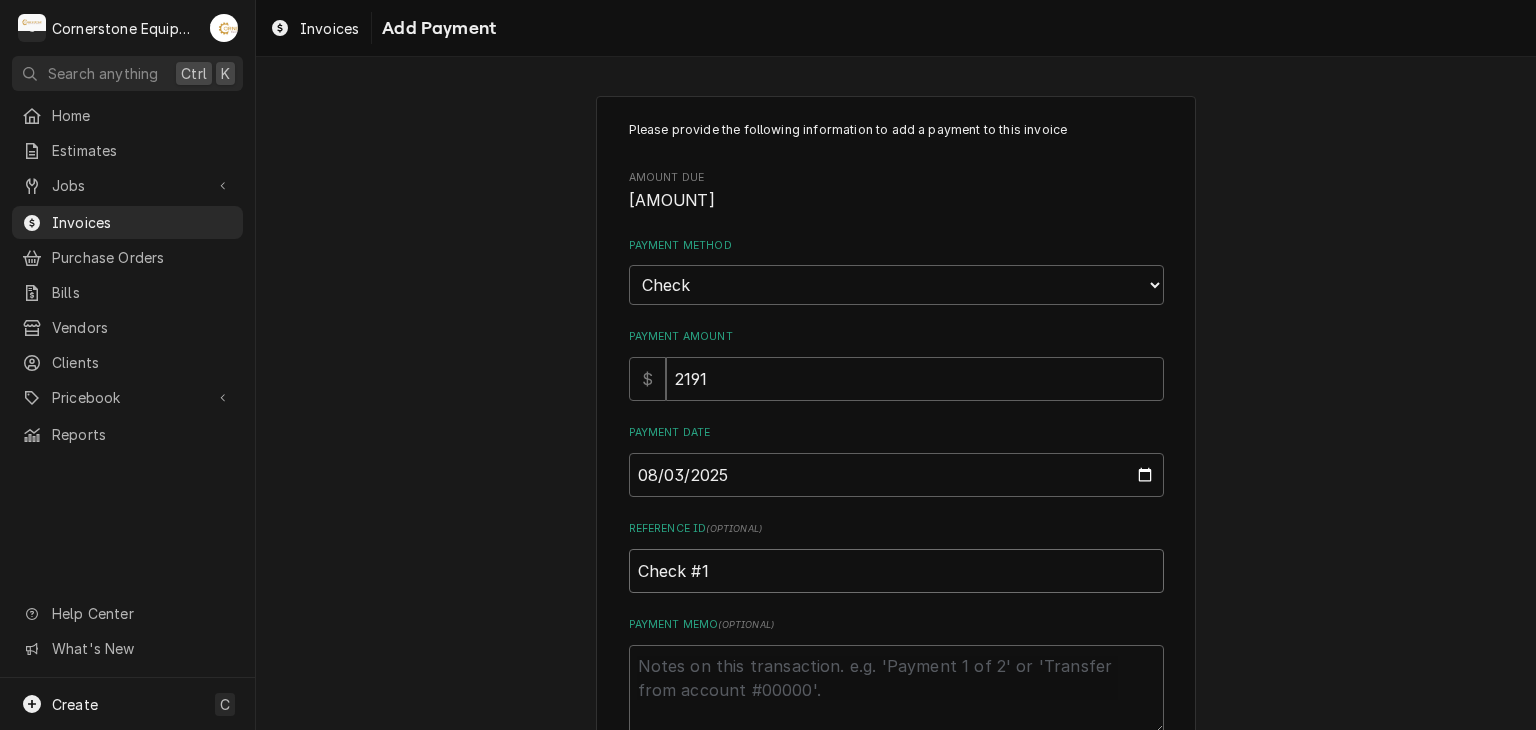 type on "x" 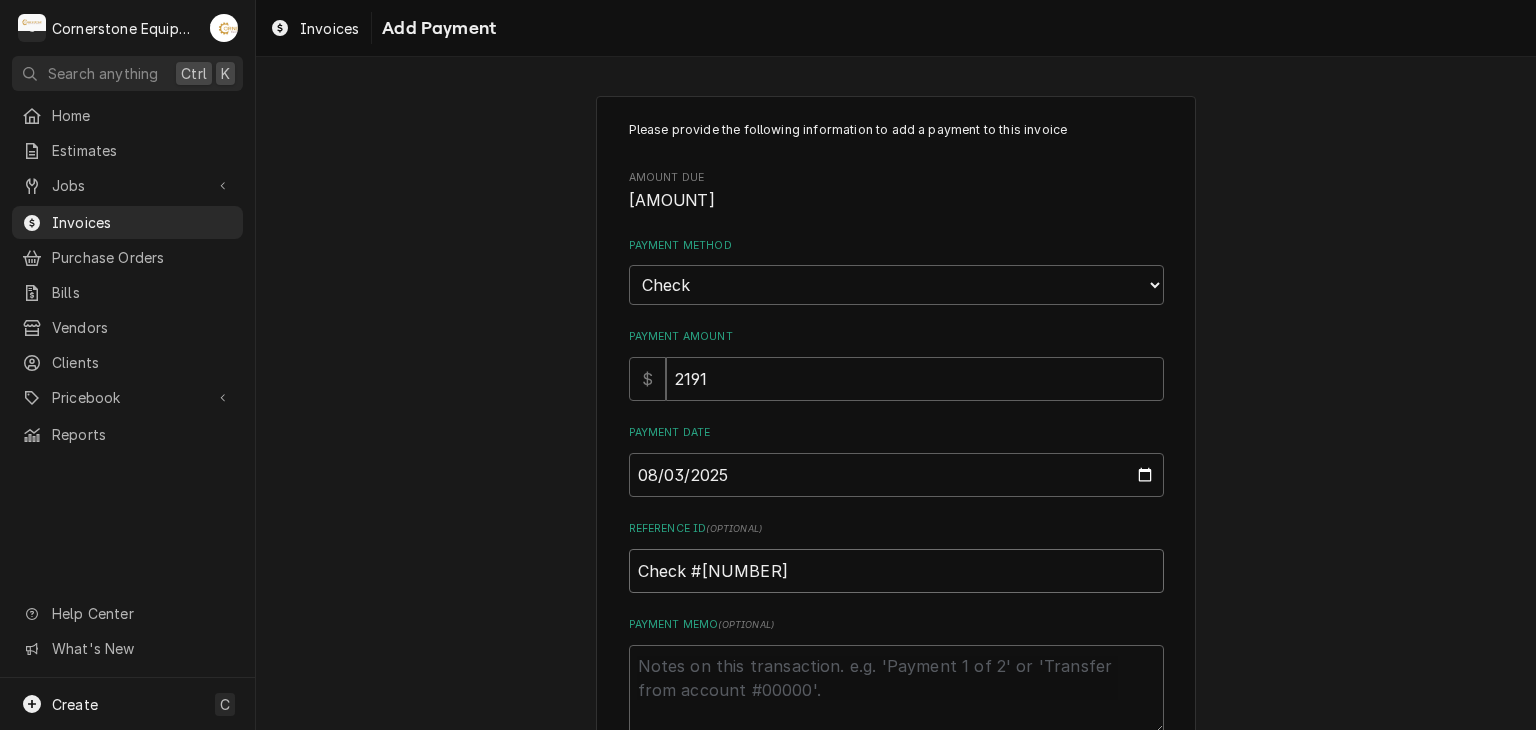 type on "x" 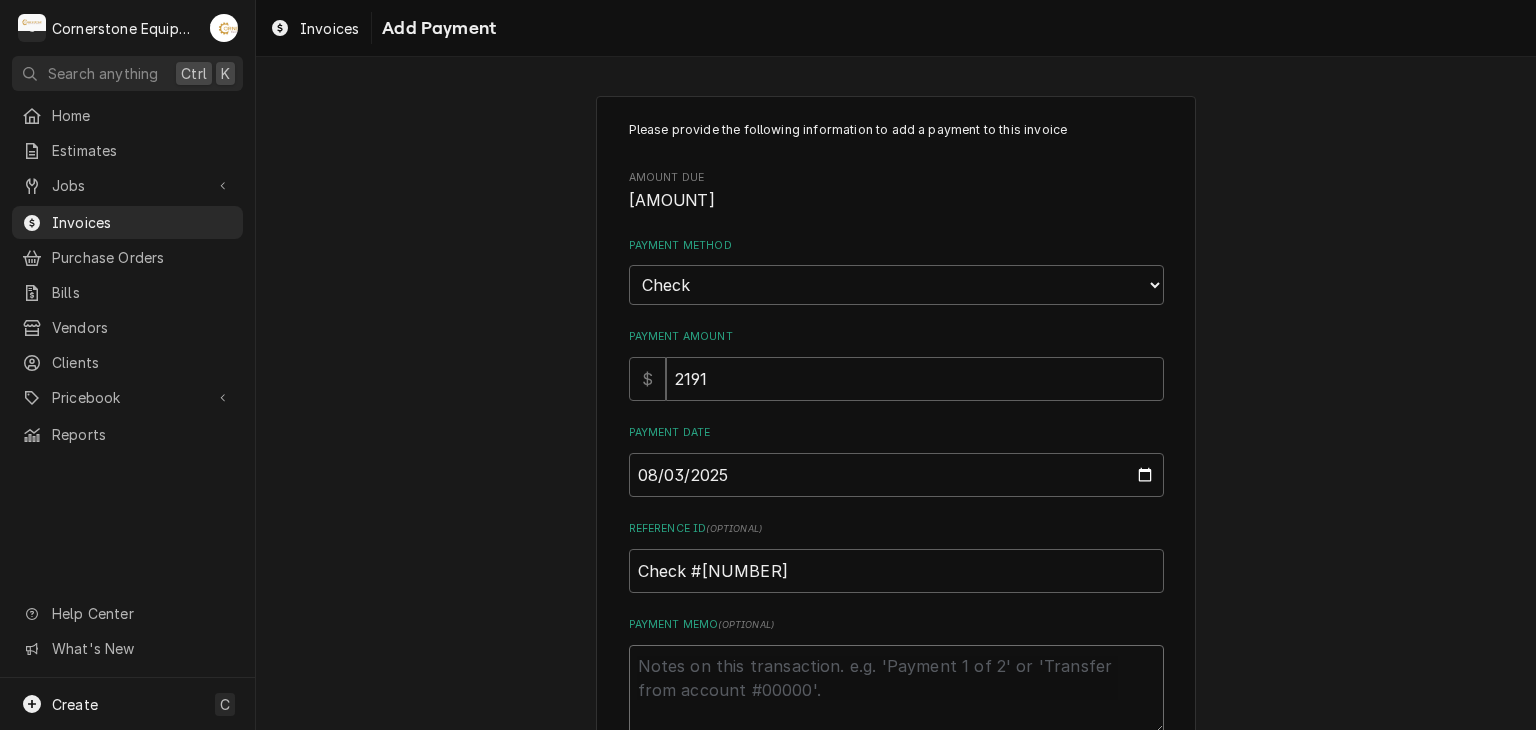 click on "Payment Memo  ( optional )" at bounding box center [896, 690] 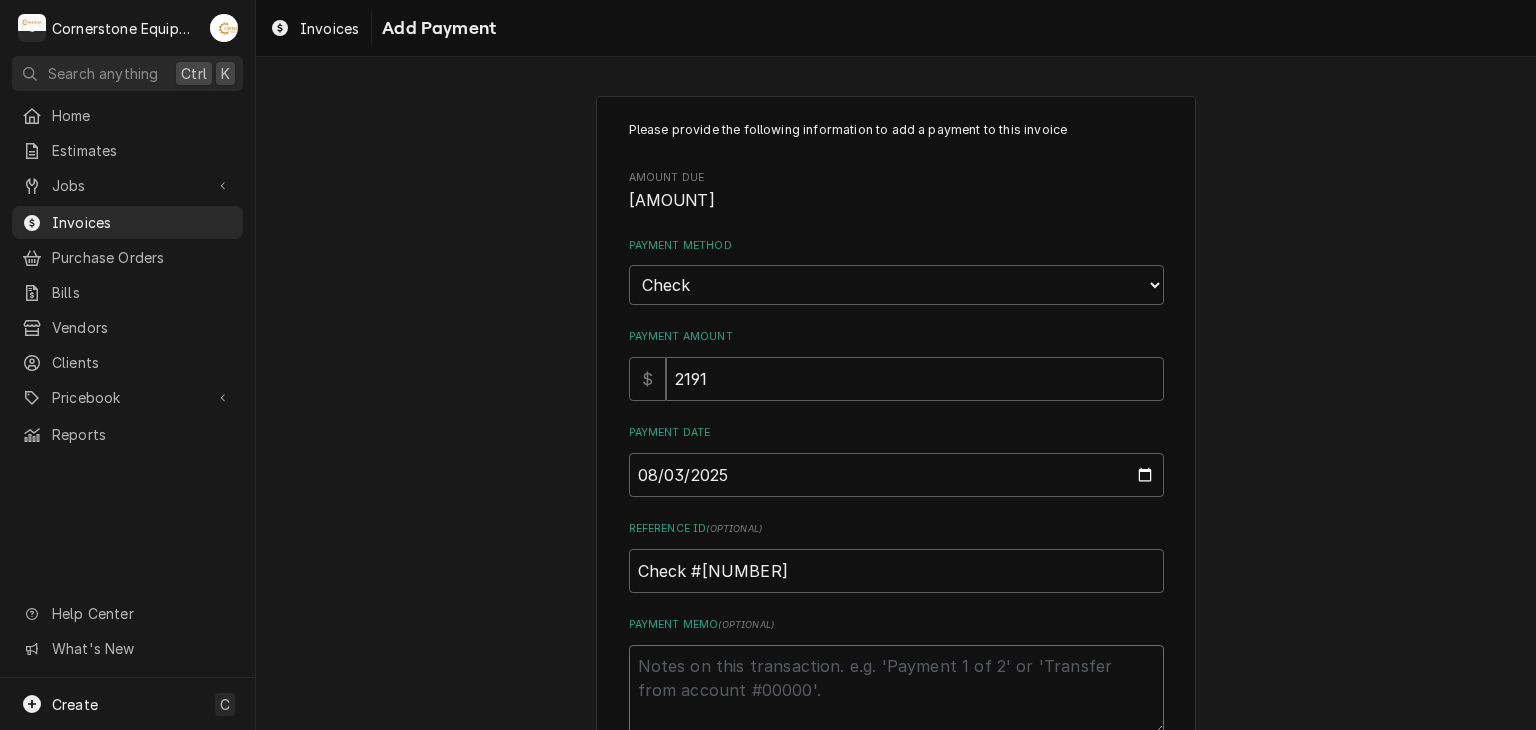 type on "x" 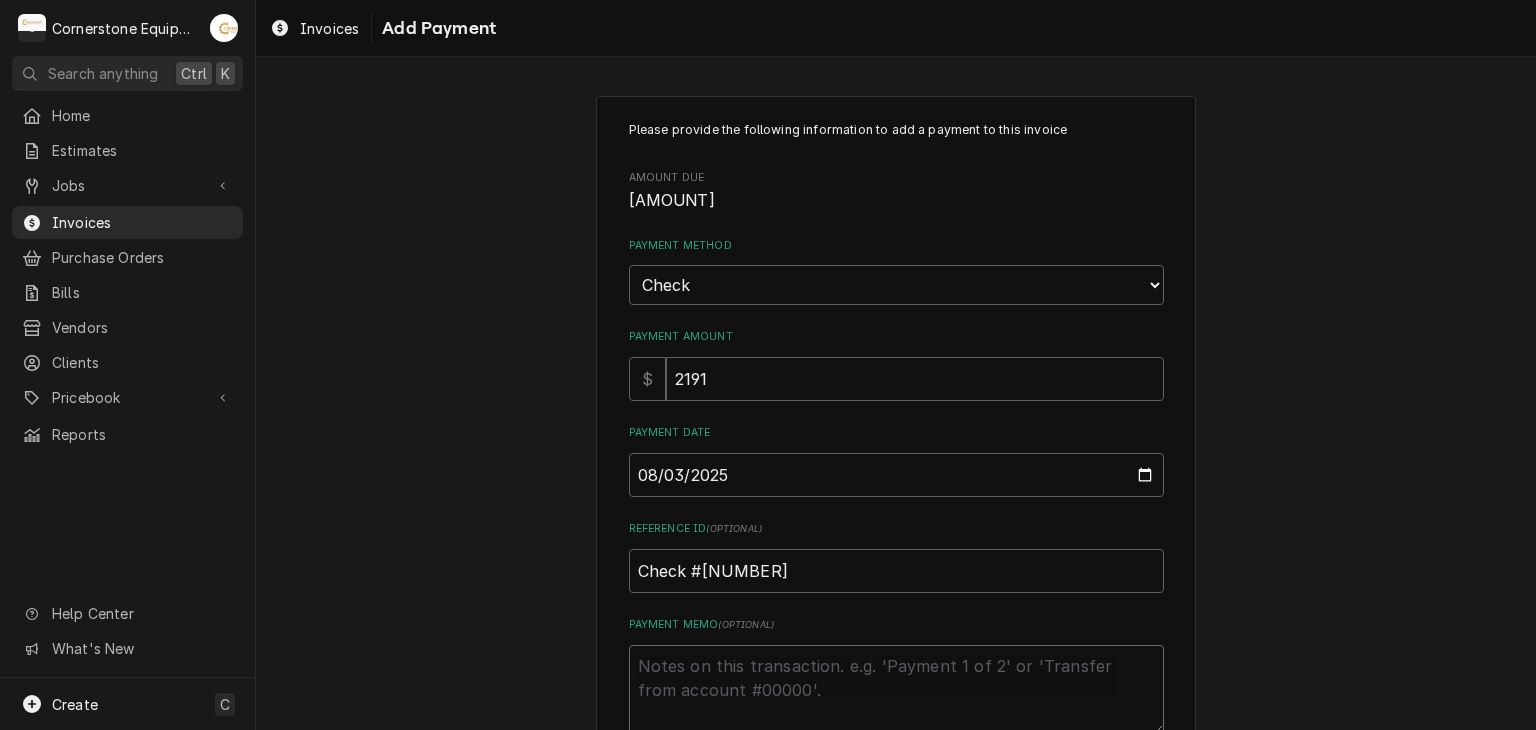 type on "P" 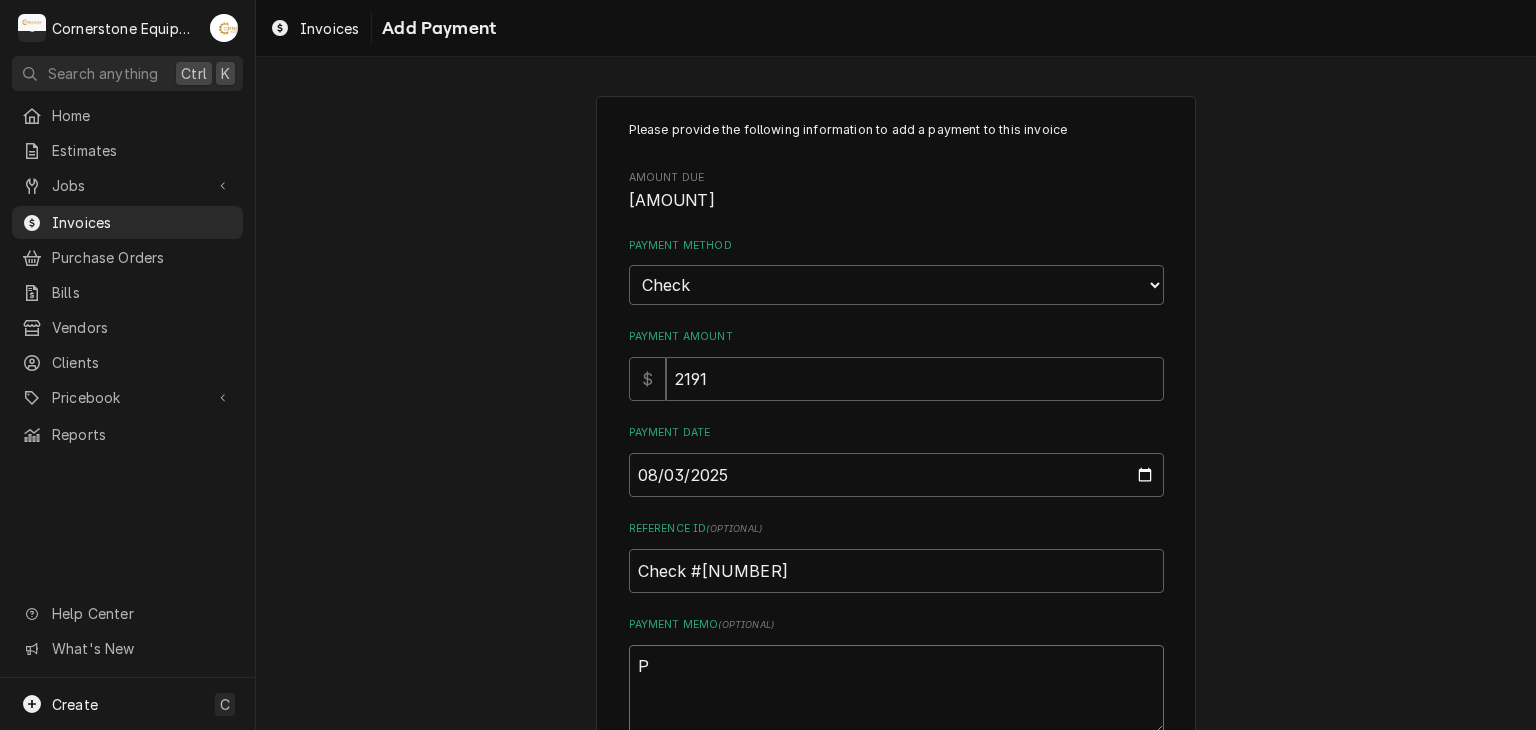 type on "x" 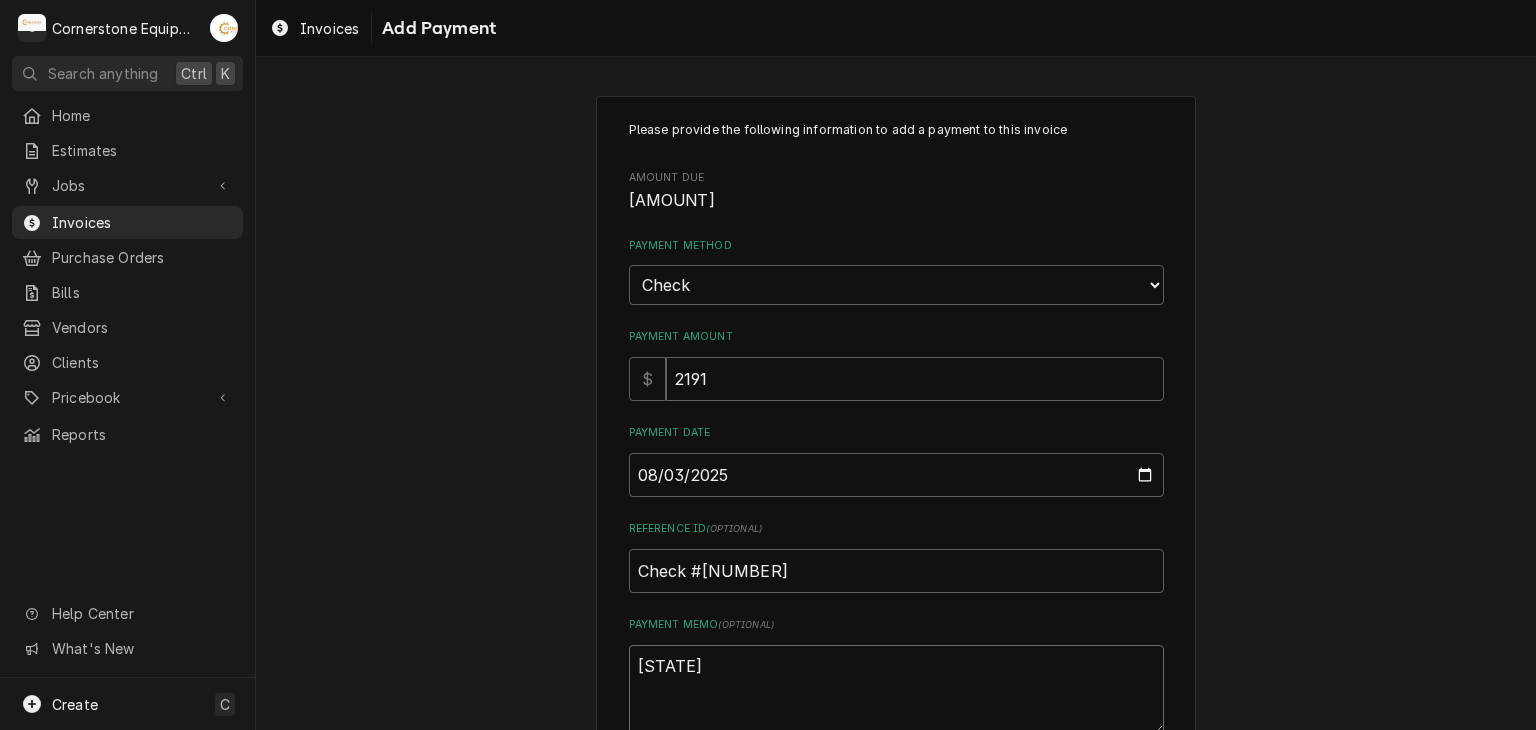 type on "Pai" 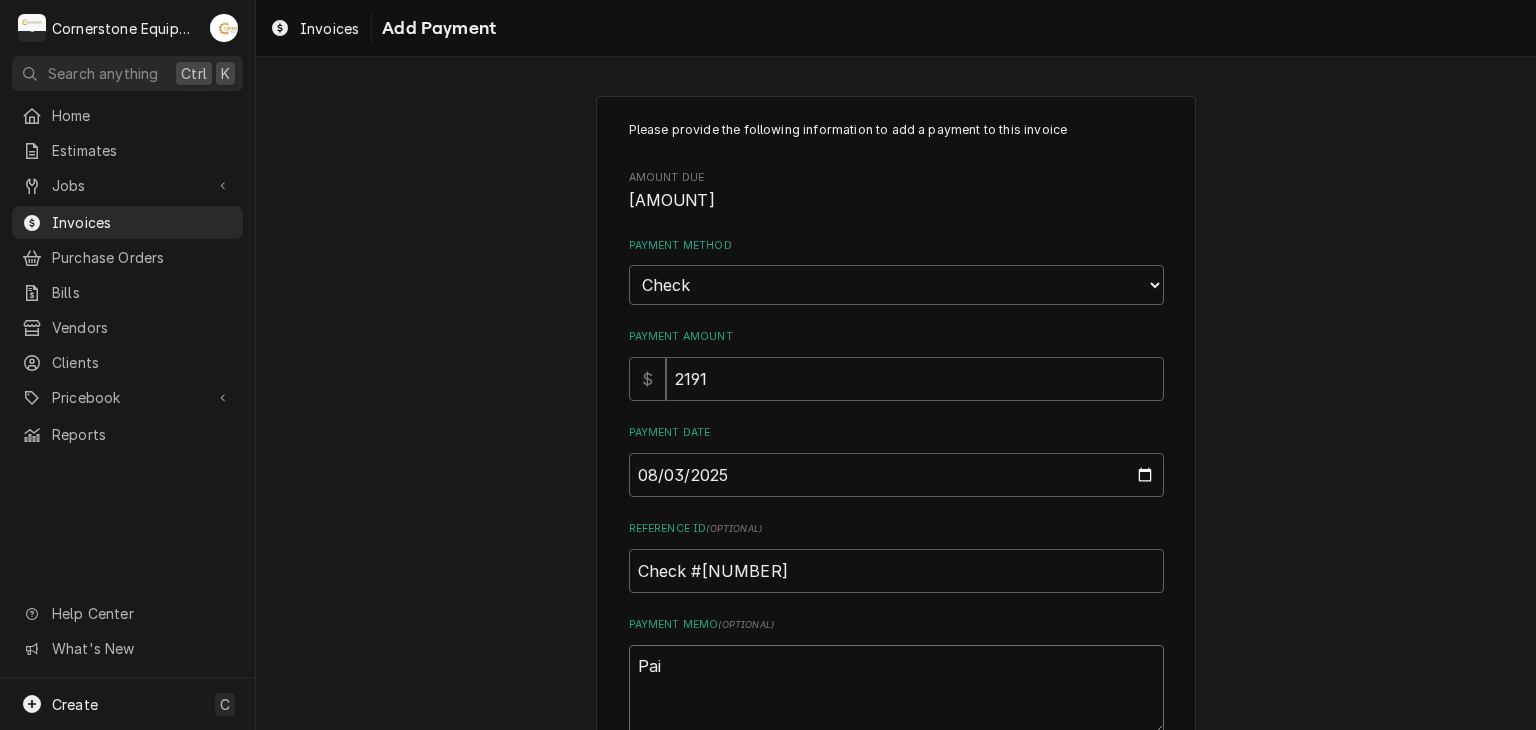 type on "x" 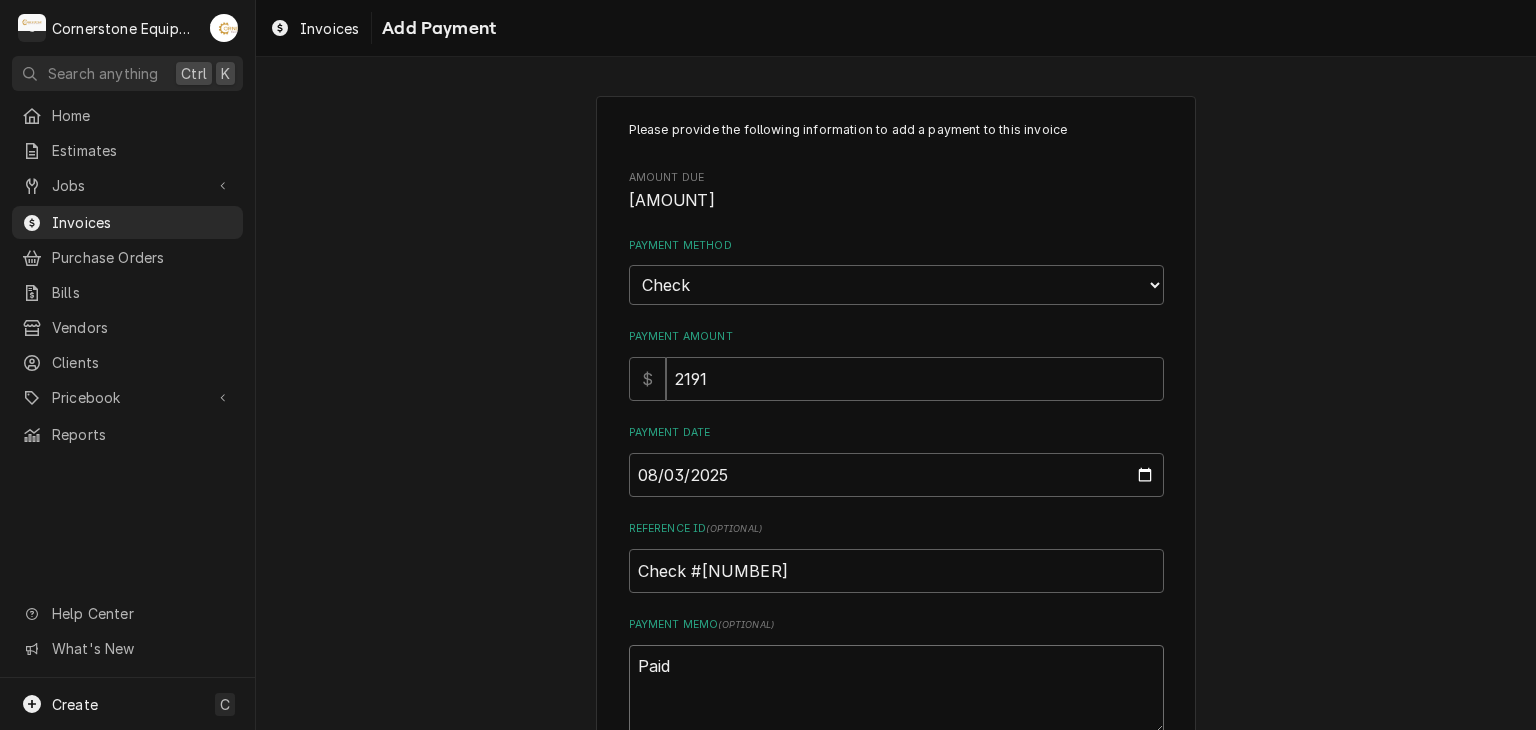 type on "x" 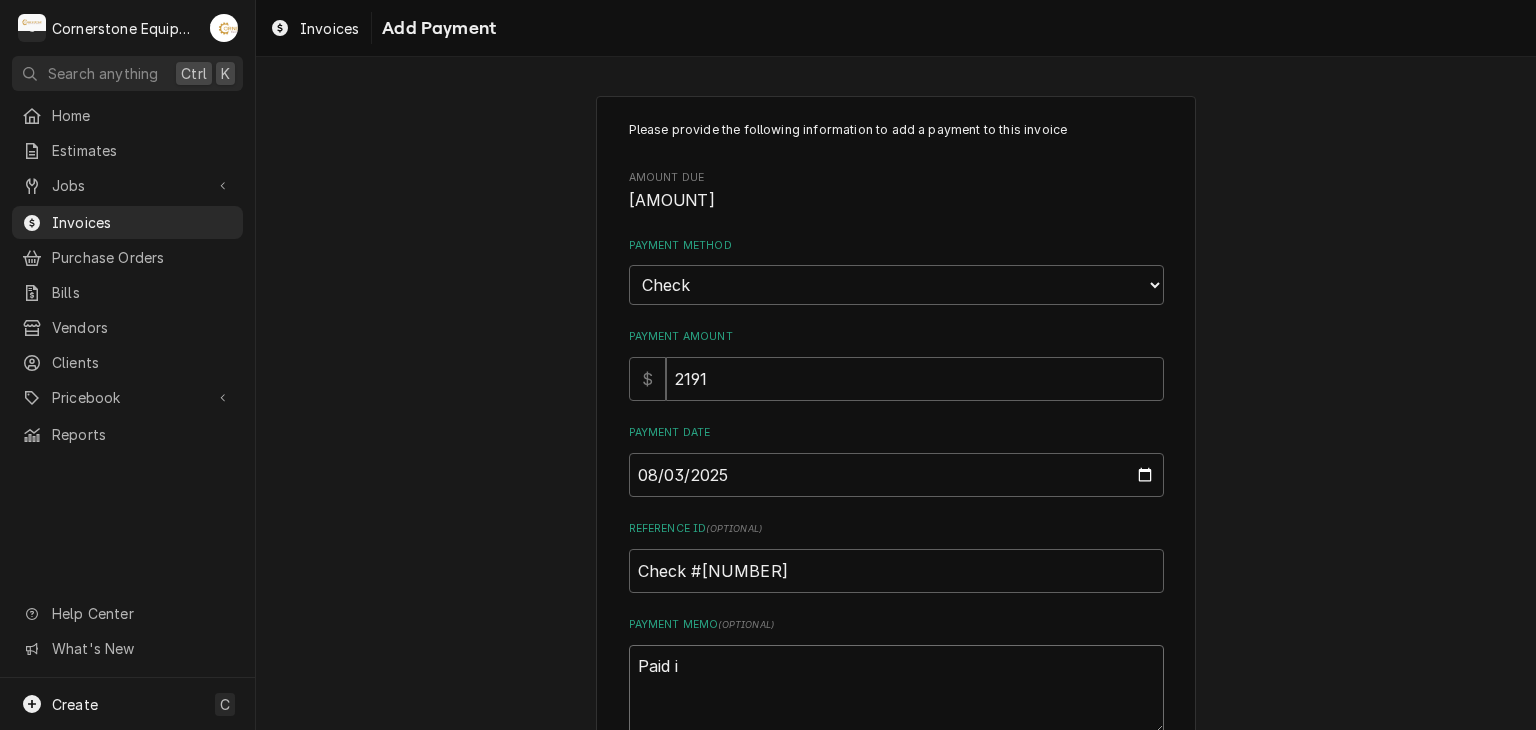 type on "x" 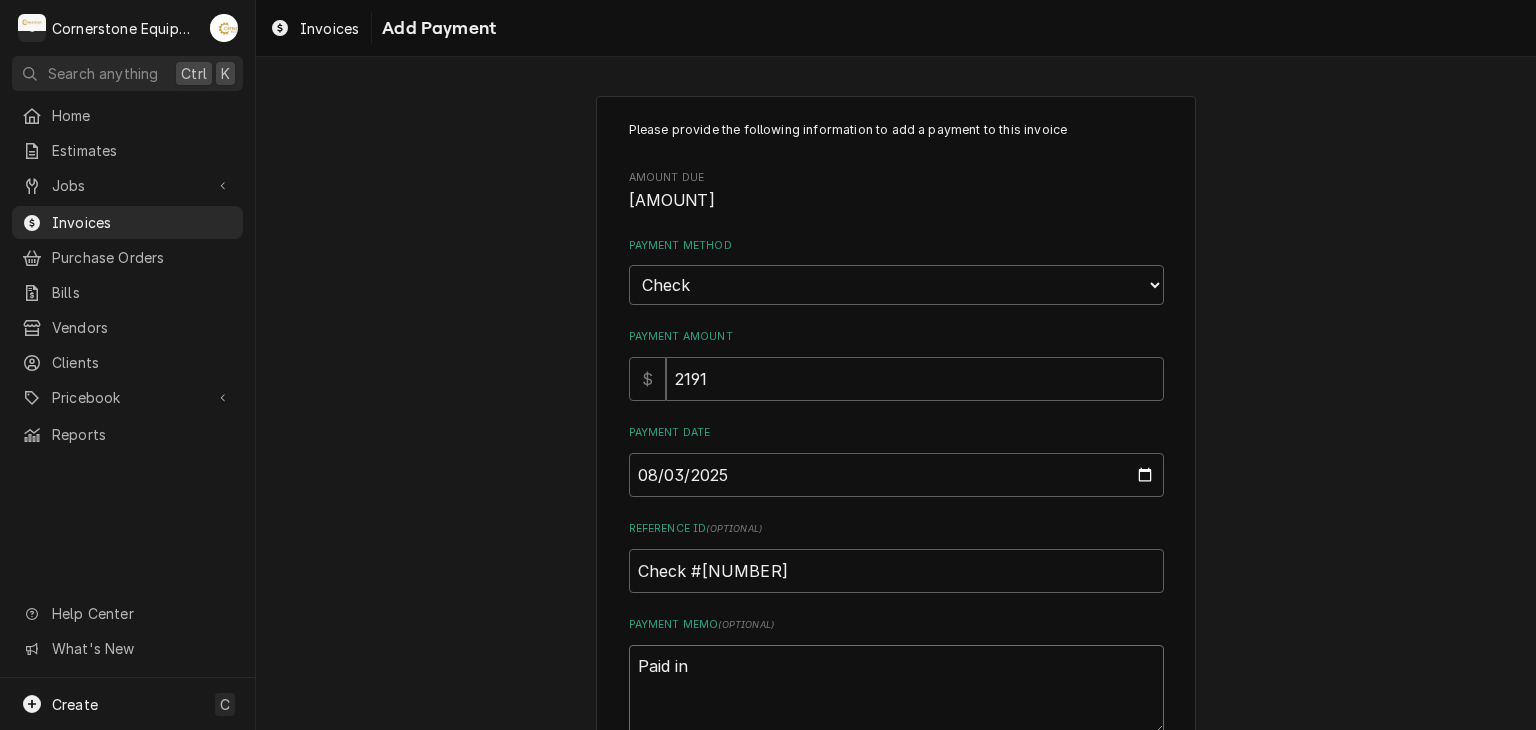 type on "x" 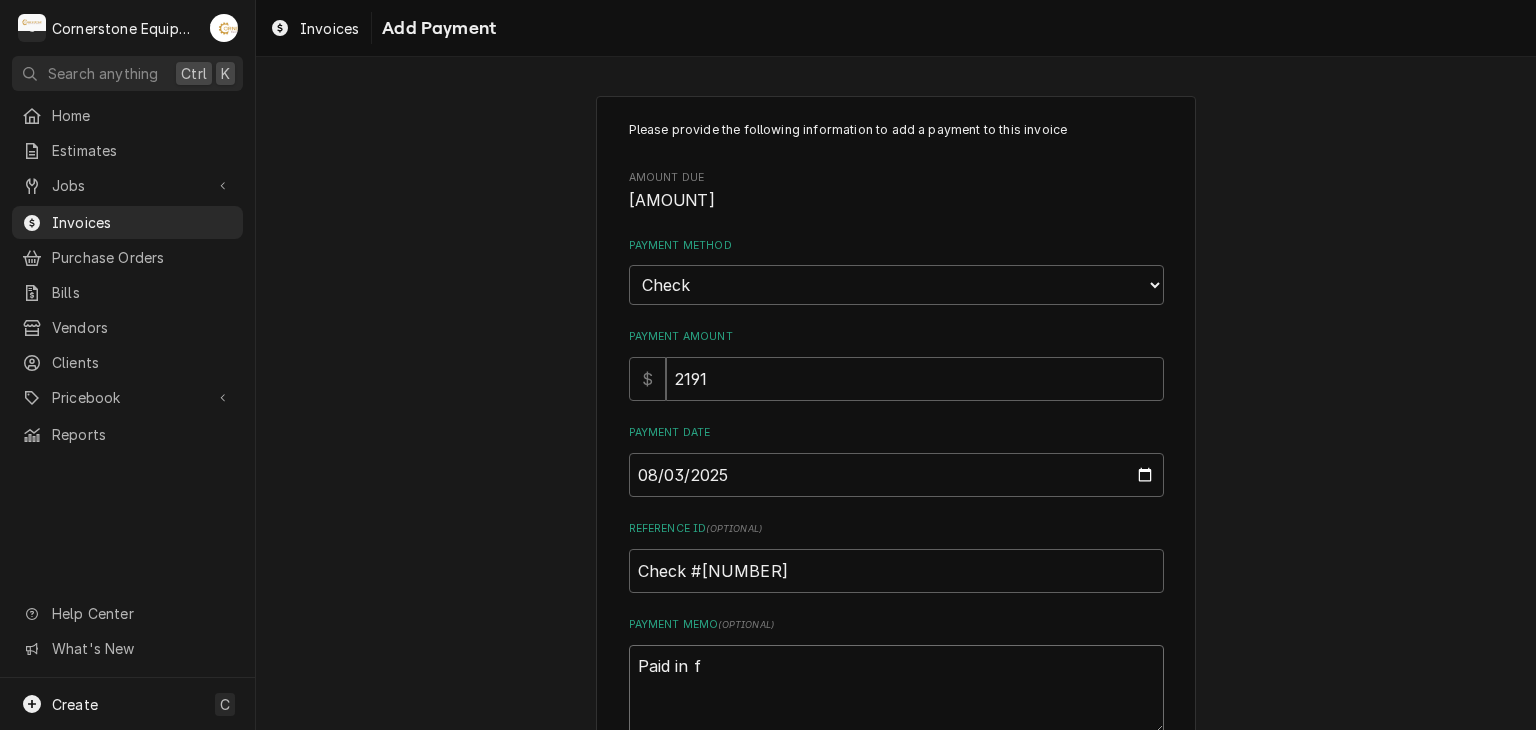 type on "x" 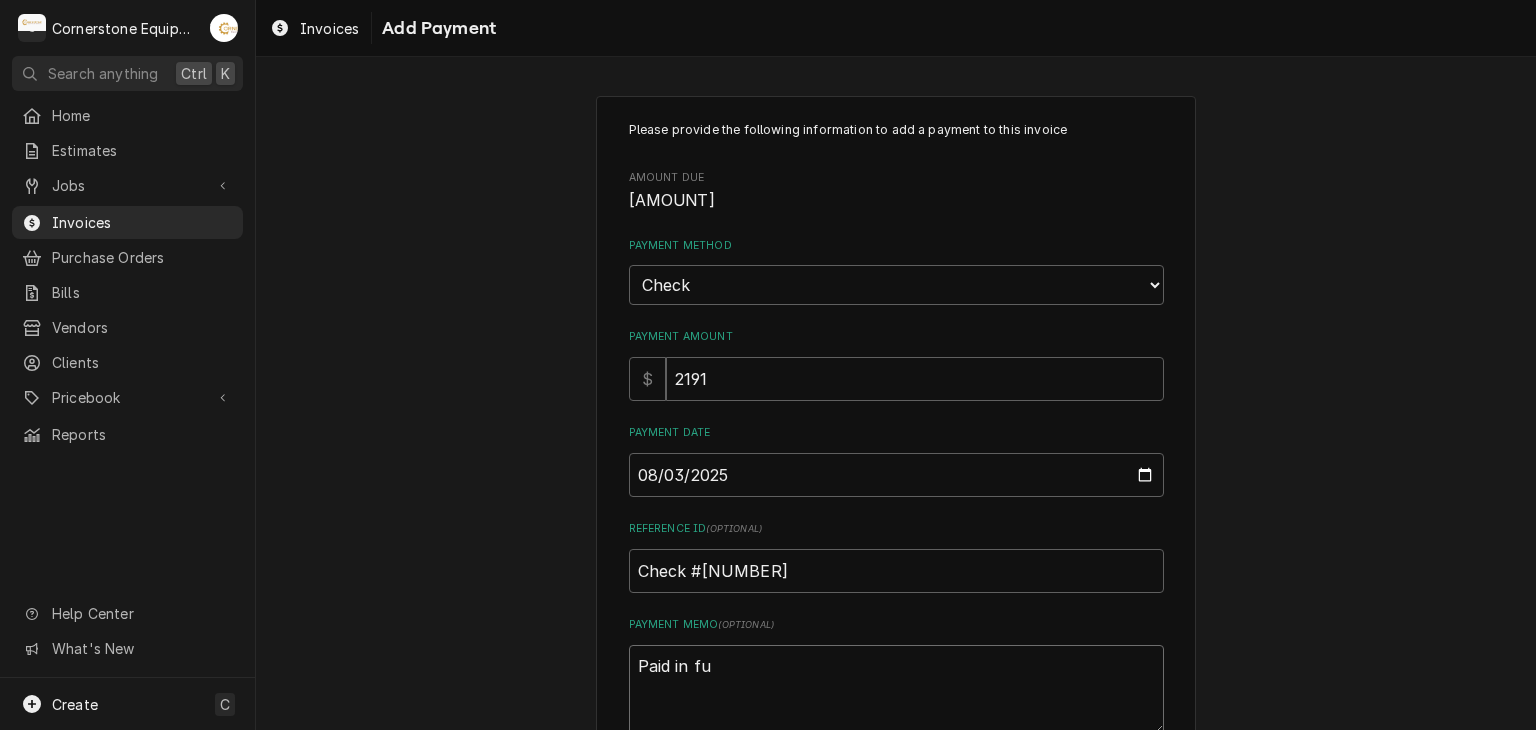 type on "x" 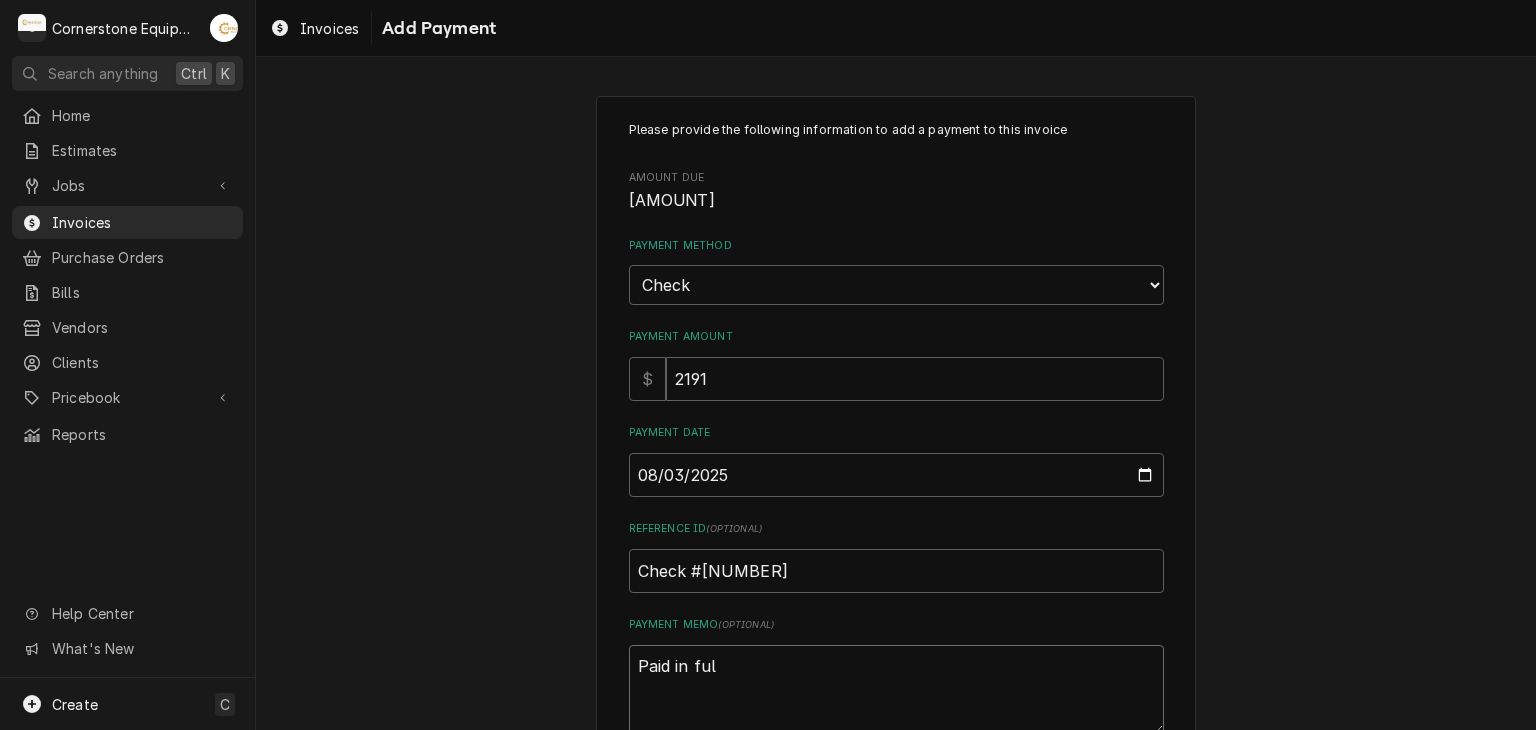 type on "x" 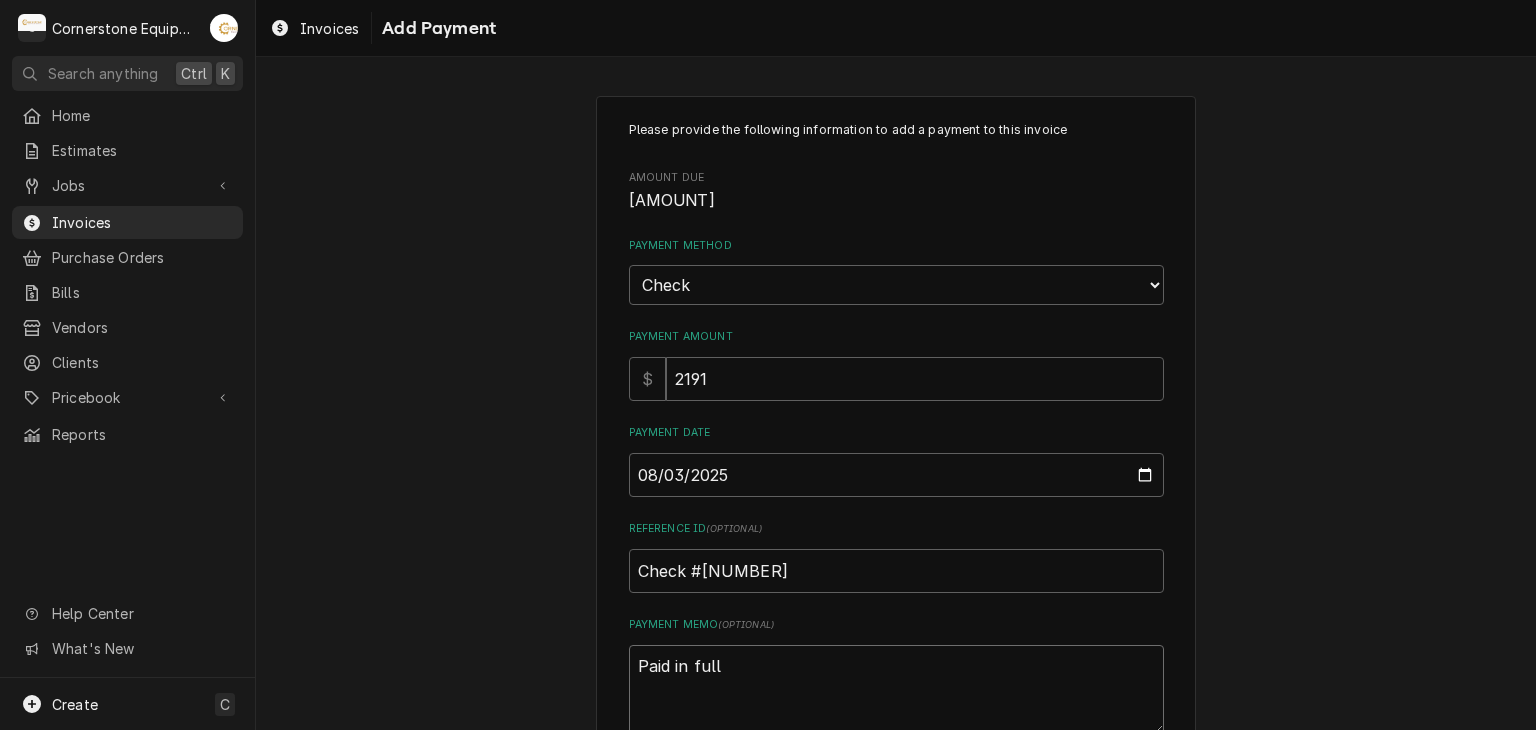type on "Paid in full" 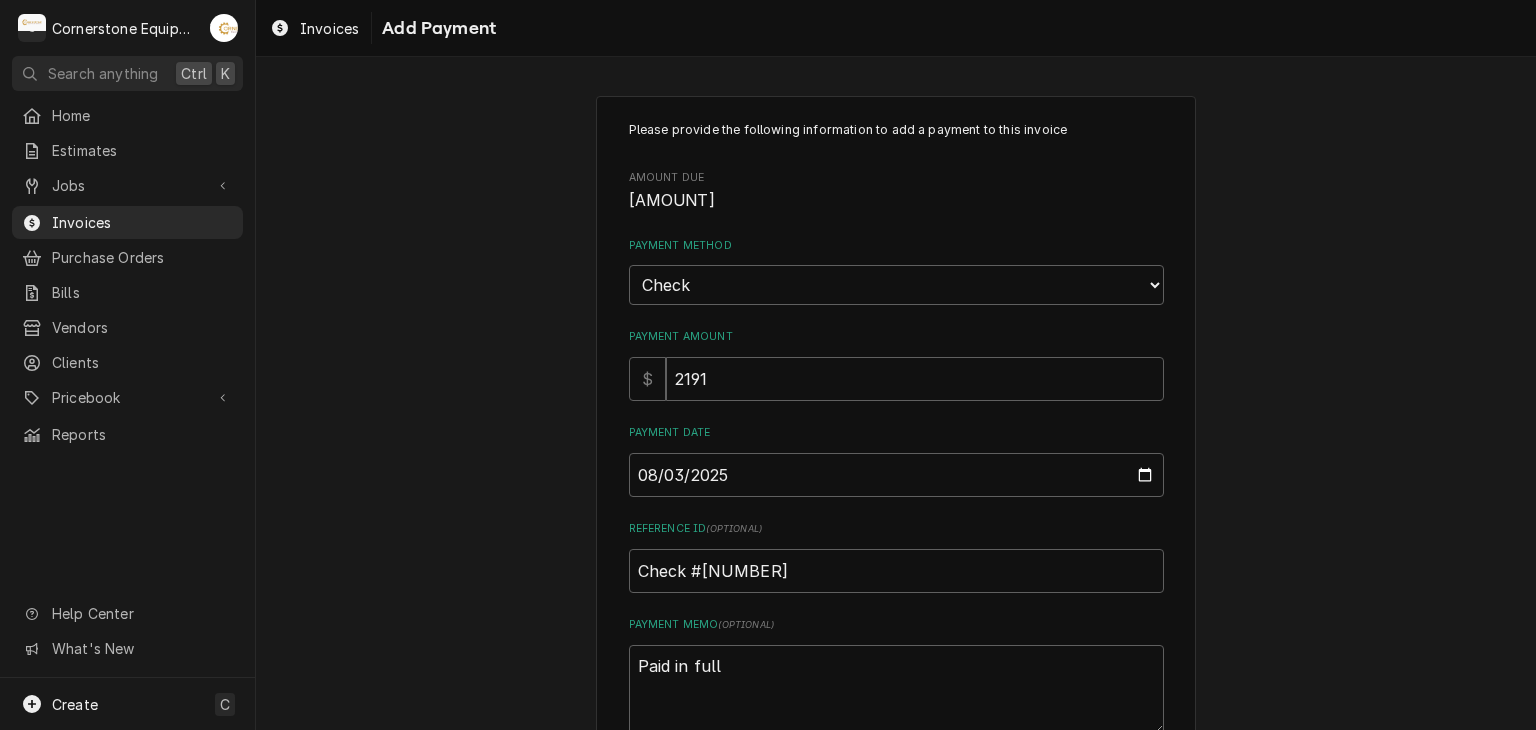 click on "Please provide the following information to add a payment to this invoice Amount Due $2,191.79 Payment Method Choose a Payment Method... Cash Check Credit/Debit Card ACH/eCheck Other Payment Amount $ 2191.79 Payment Date 2025-08-03 Reference ID  ( optional ) Check #1573 Payment Memo  ( optional ) Paid in full Add Cancel" at bounding box center (896, 467) 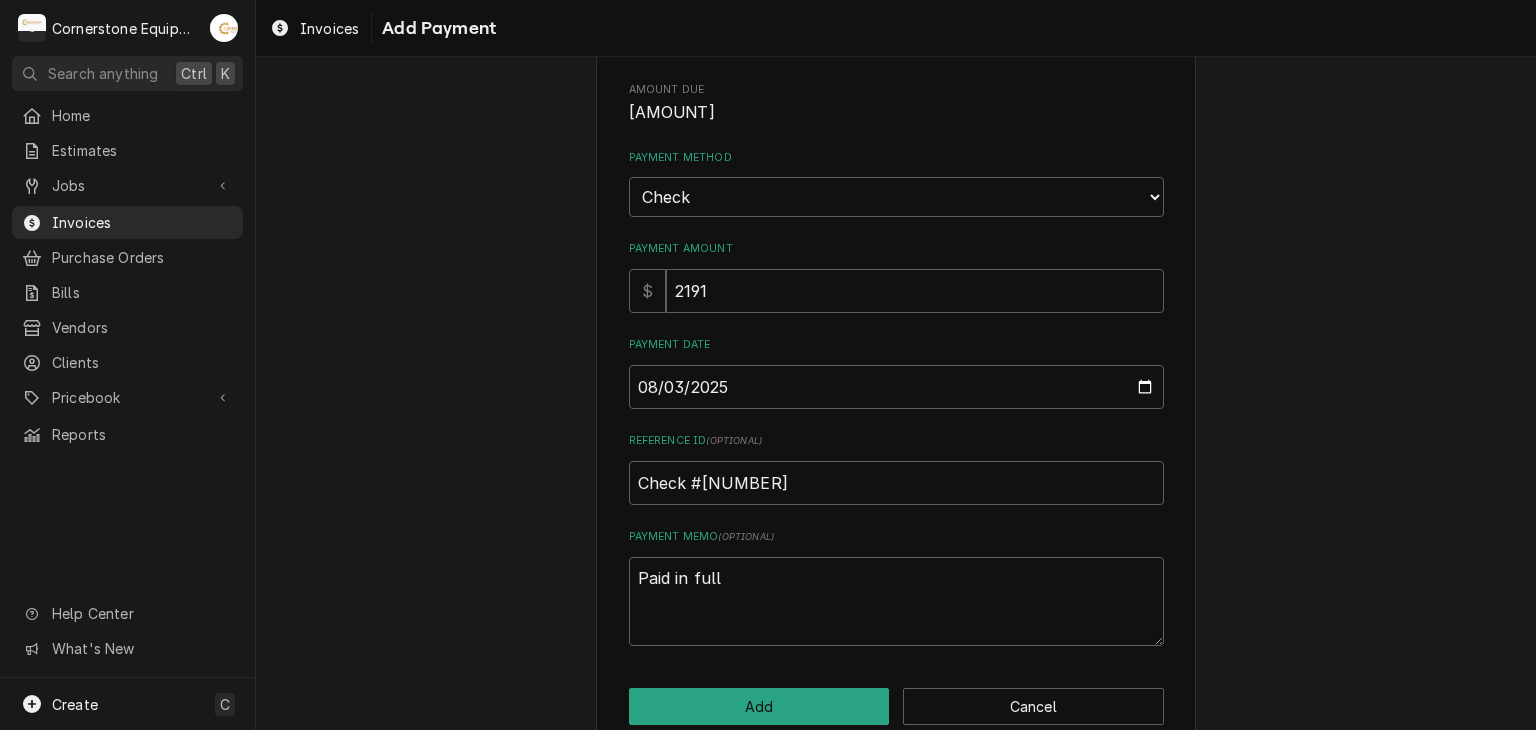 scroll, scrollTop: 124, scrollLeft: 0, axis: vertical 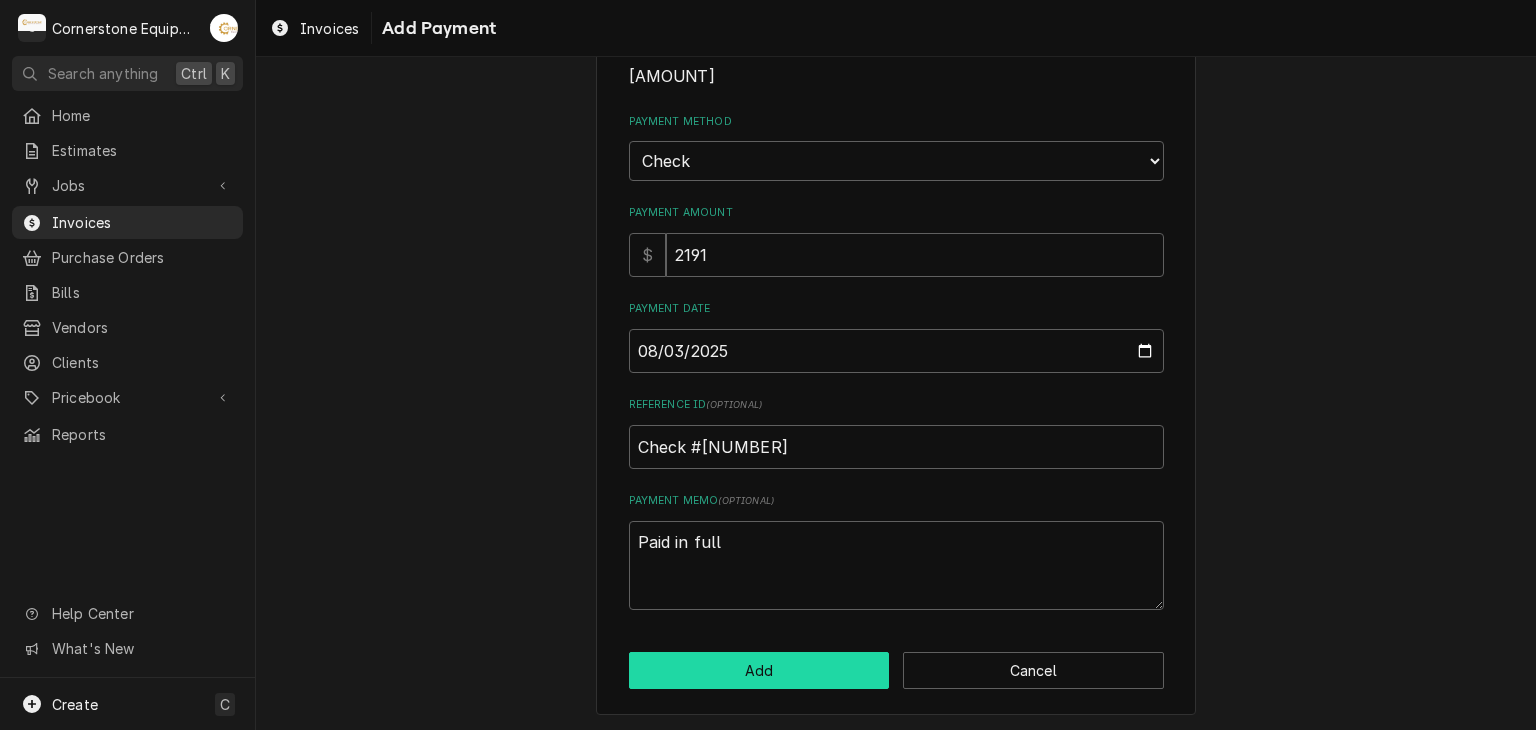 click on "Add" at bounding box center [759, 670] 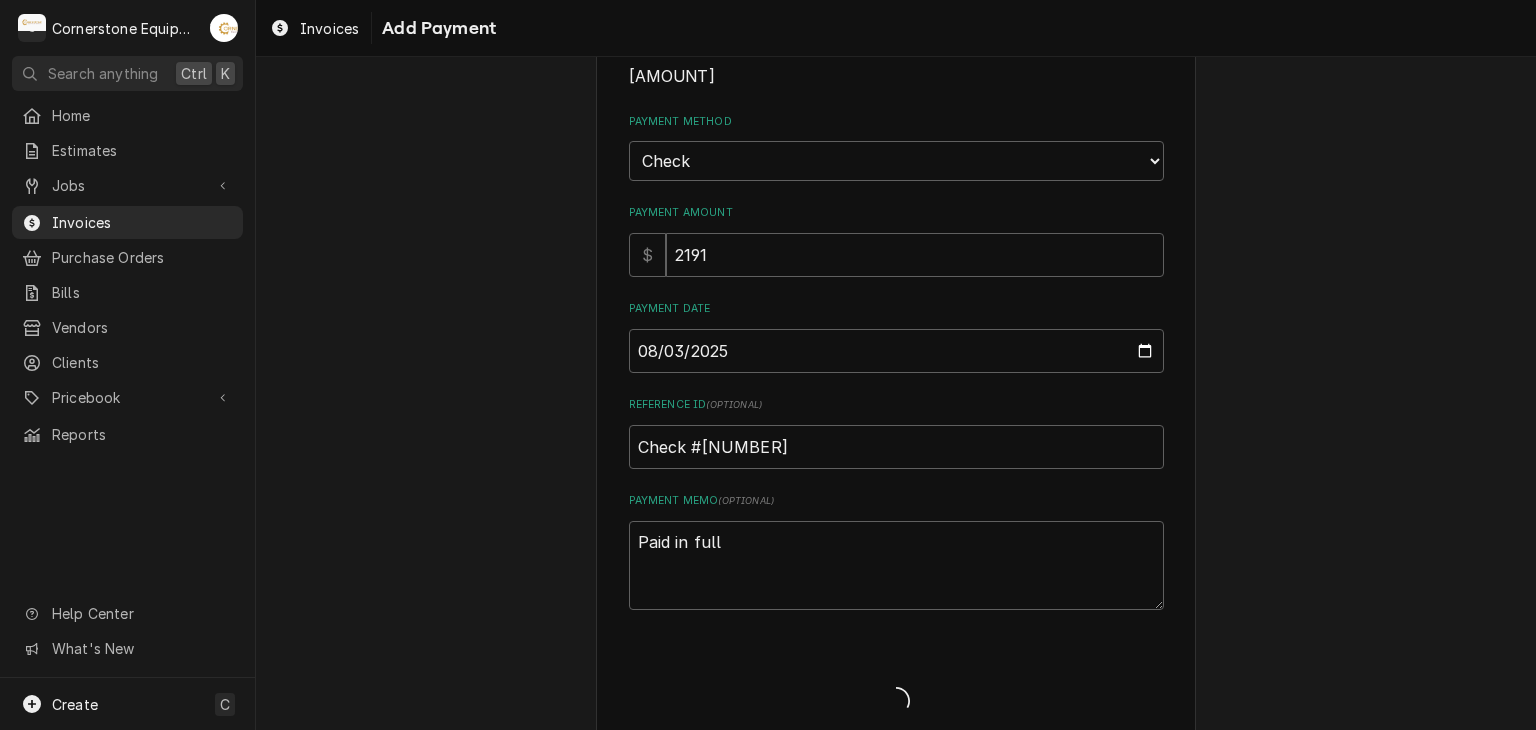 type on "x" 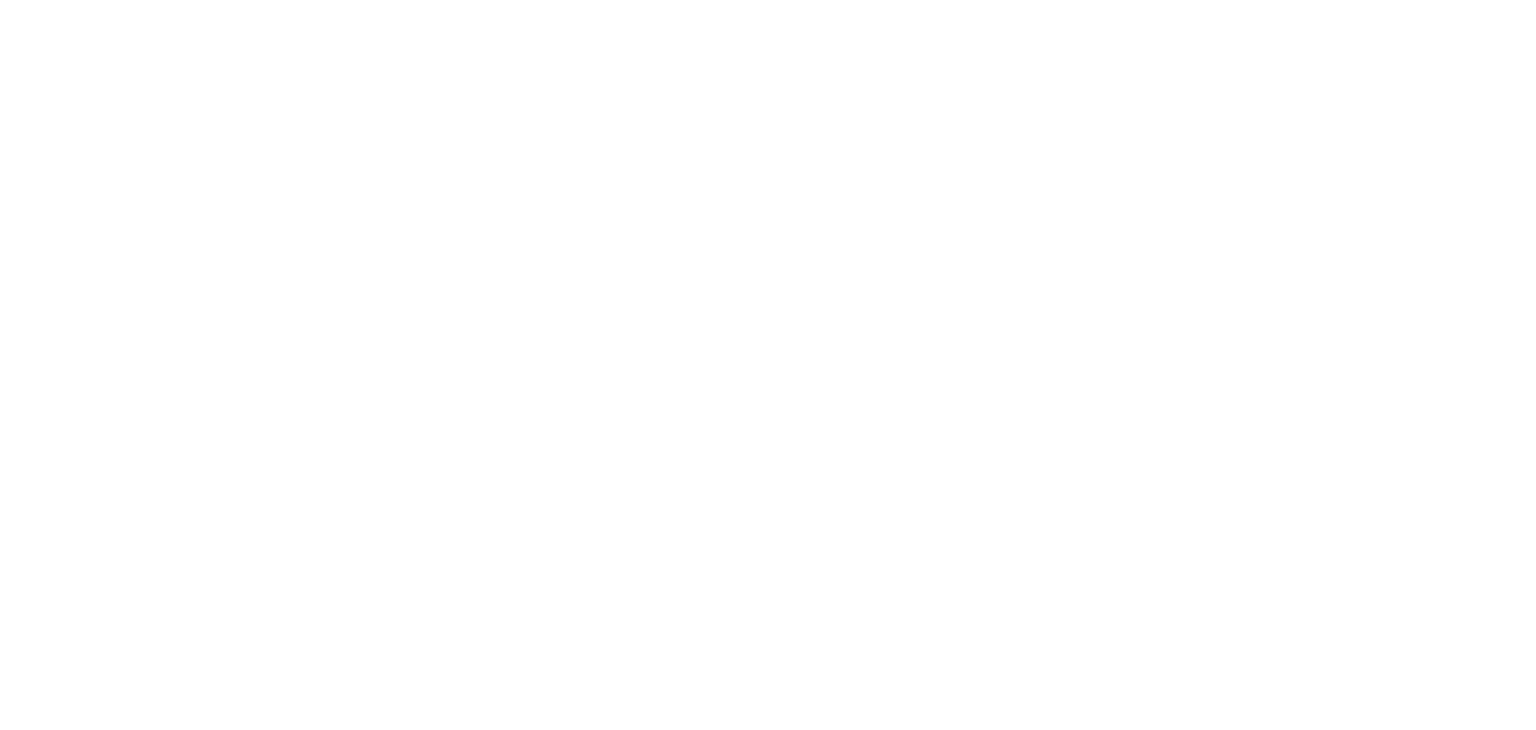scroll, scrollTop: 0, scrollLeft: 0, axis: both 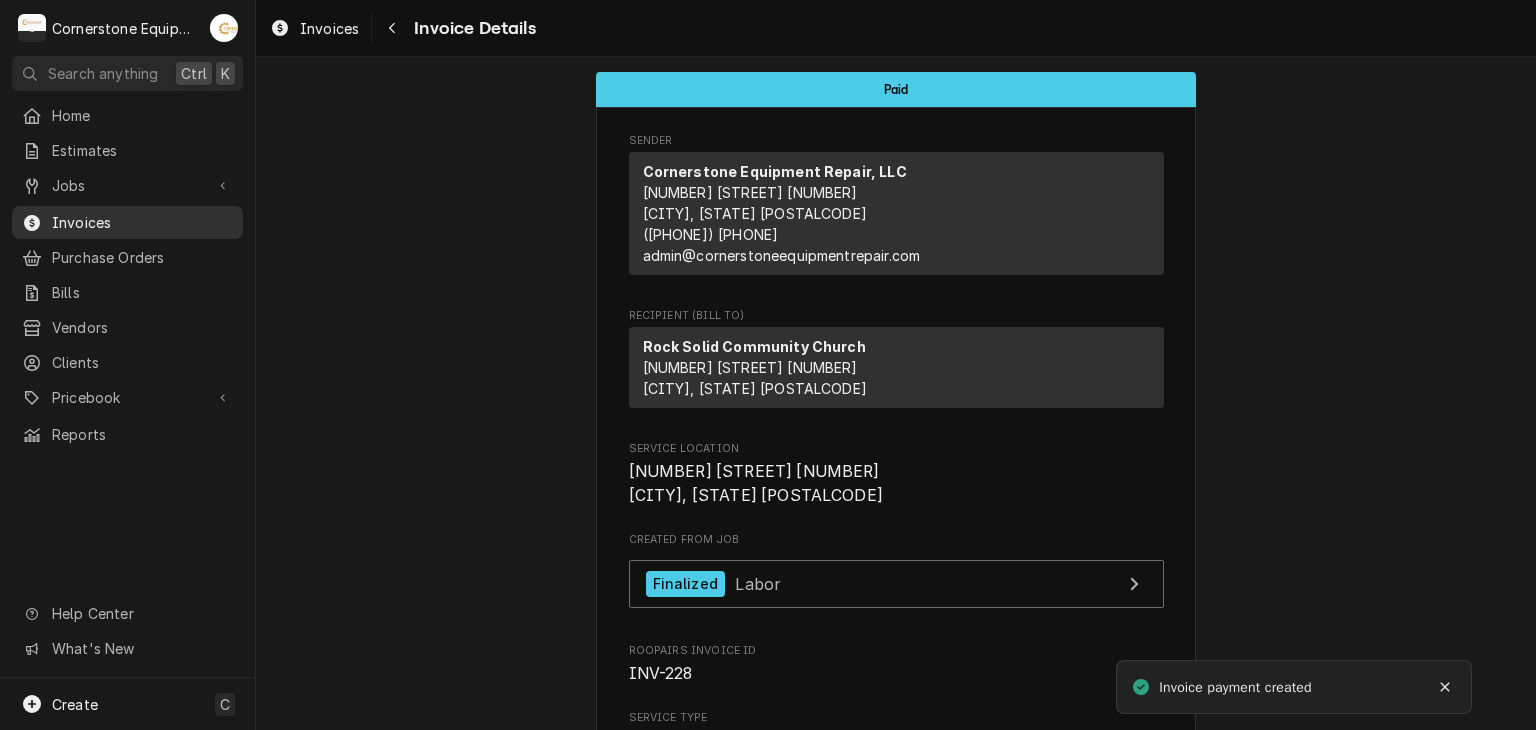 click on "Invoices" at bounding box center [142, 222] 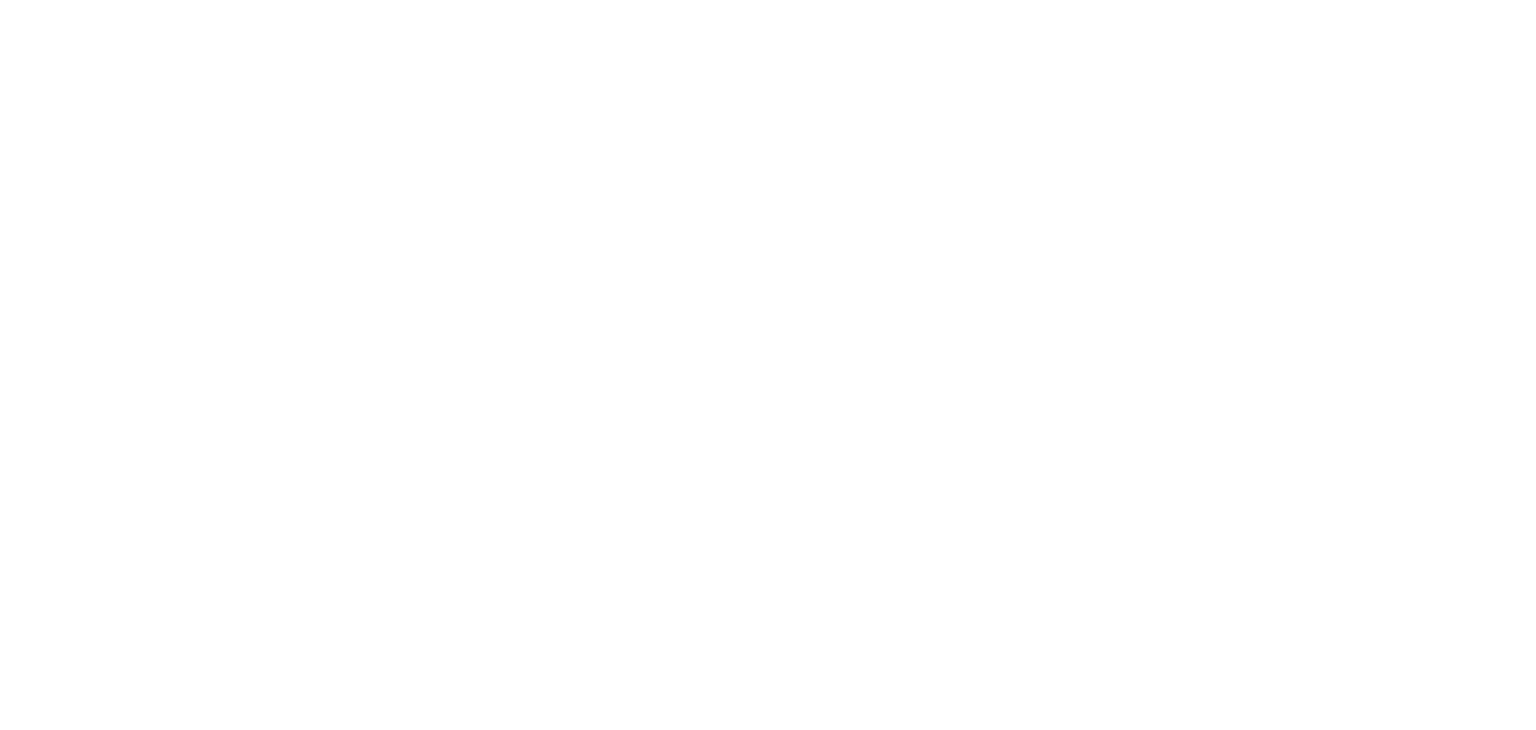 scroll, scrollTop: 0, scrollLeft: 0, axis: both 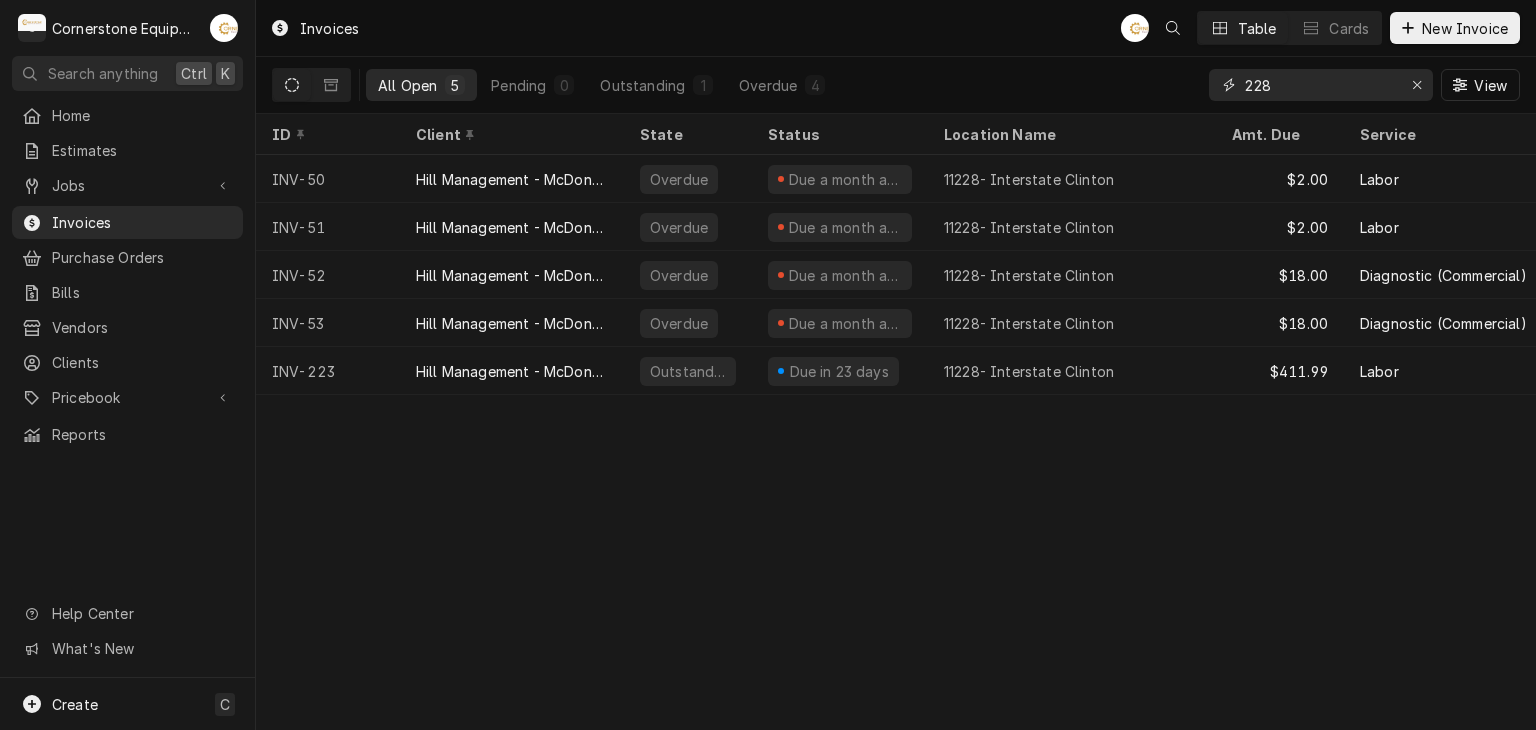 click on "228" at bounding box center (1320, 85) 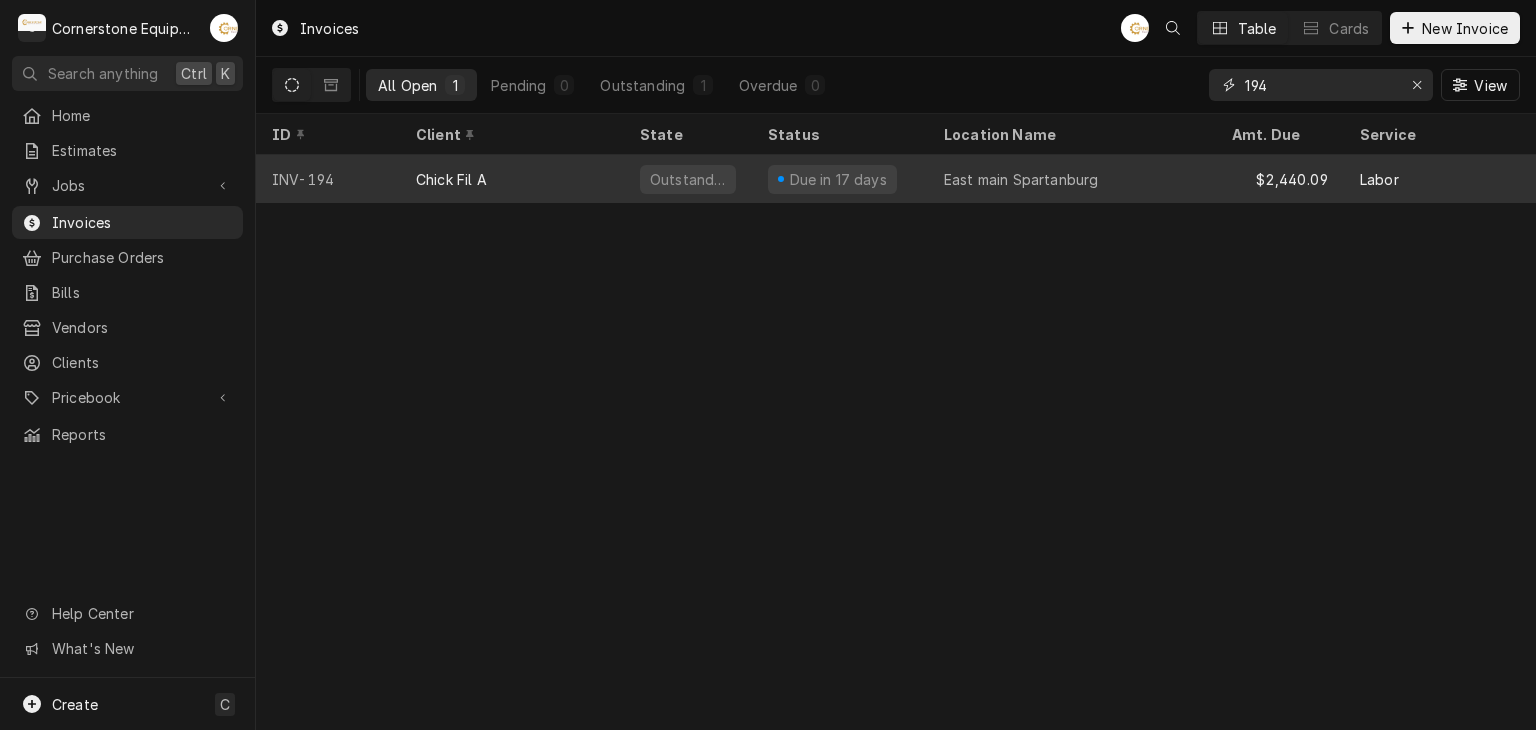 type on "194" 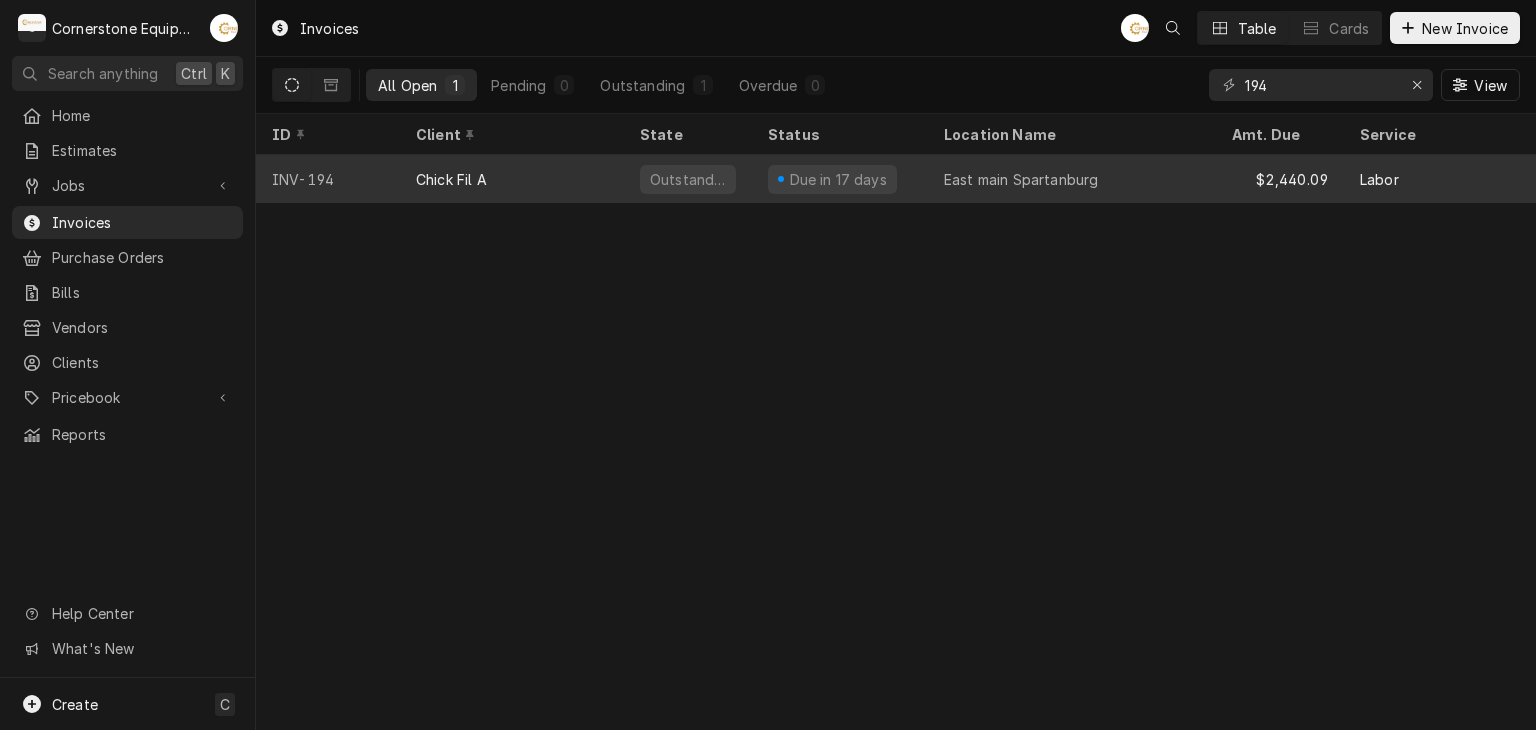 click on "Chick Fil A" at bounding box center (512, 179) 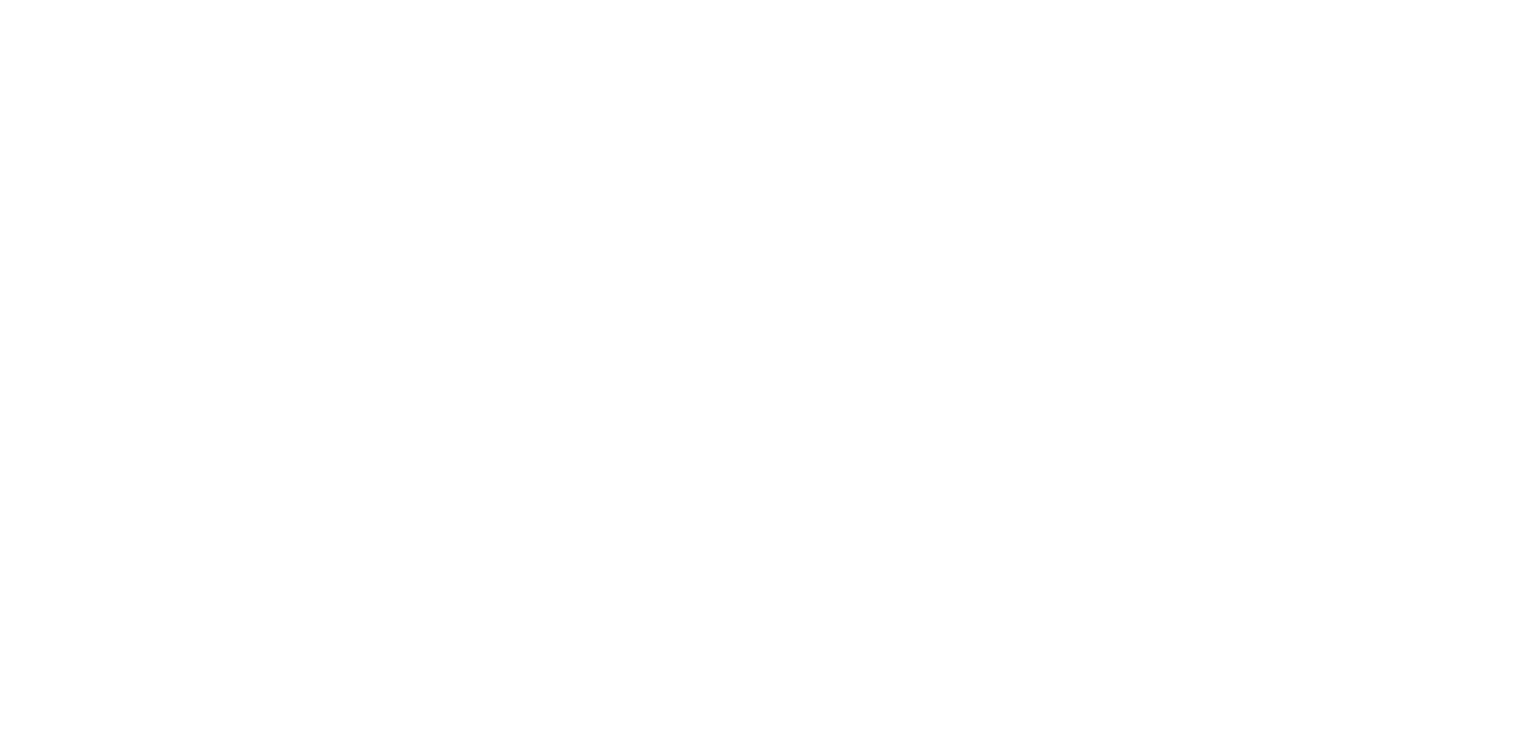 scroll, scrollTop: 0, scrollLeft: 0, axis: both 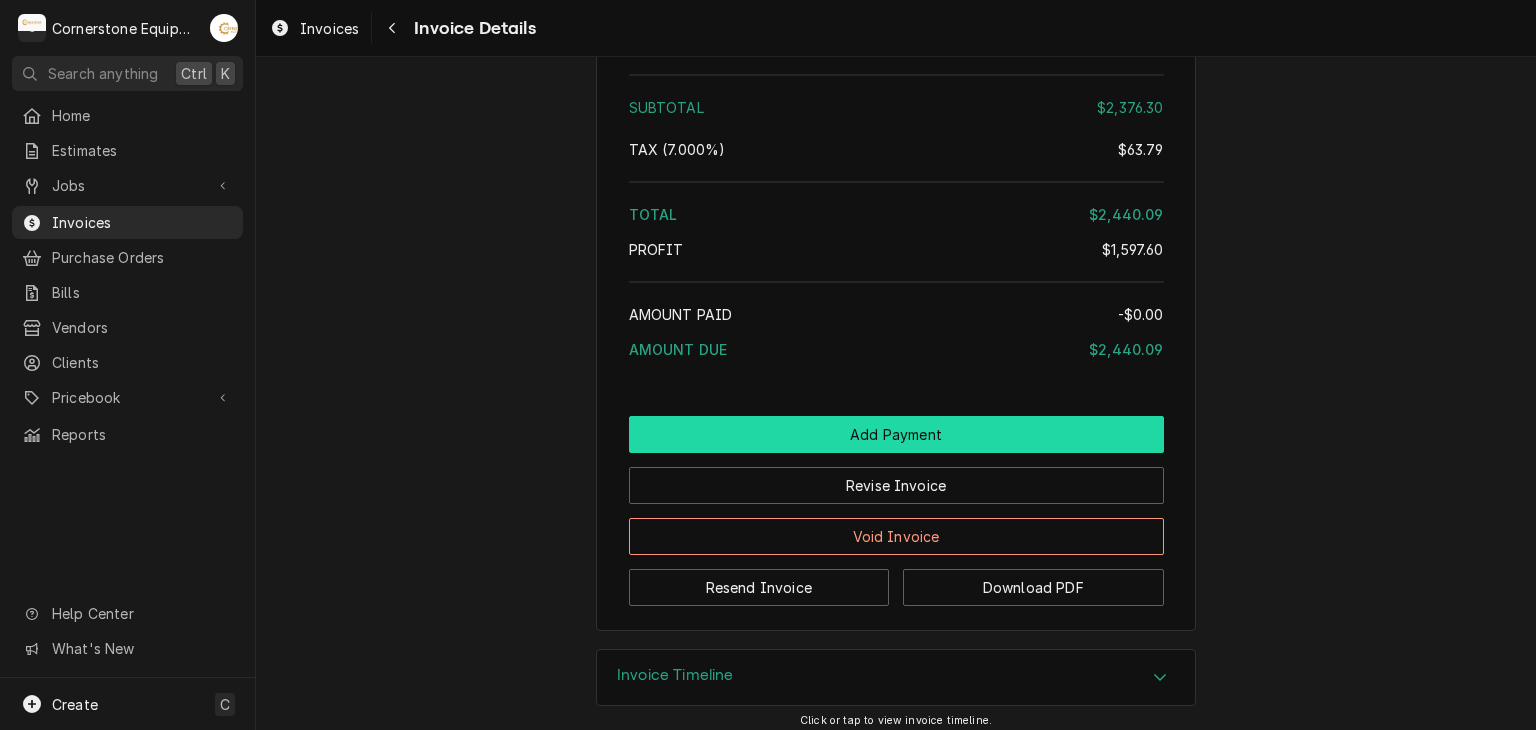 click on "Add Payment" at bounding box center [896, 434] 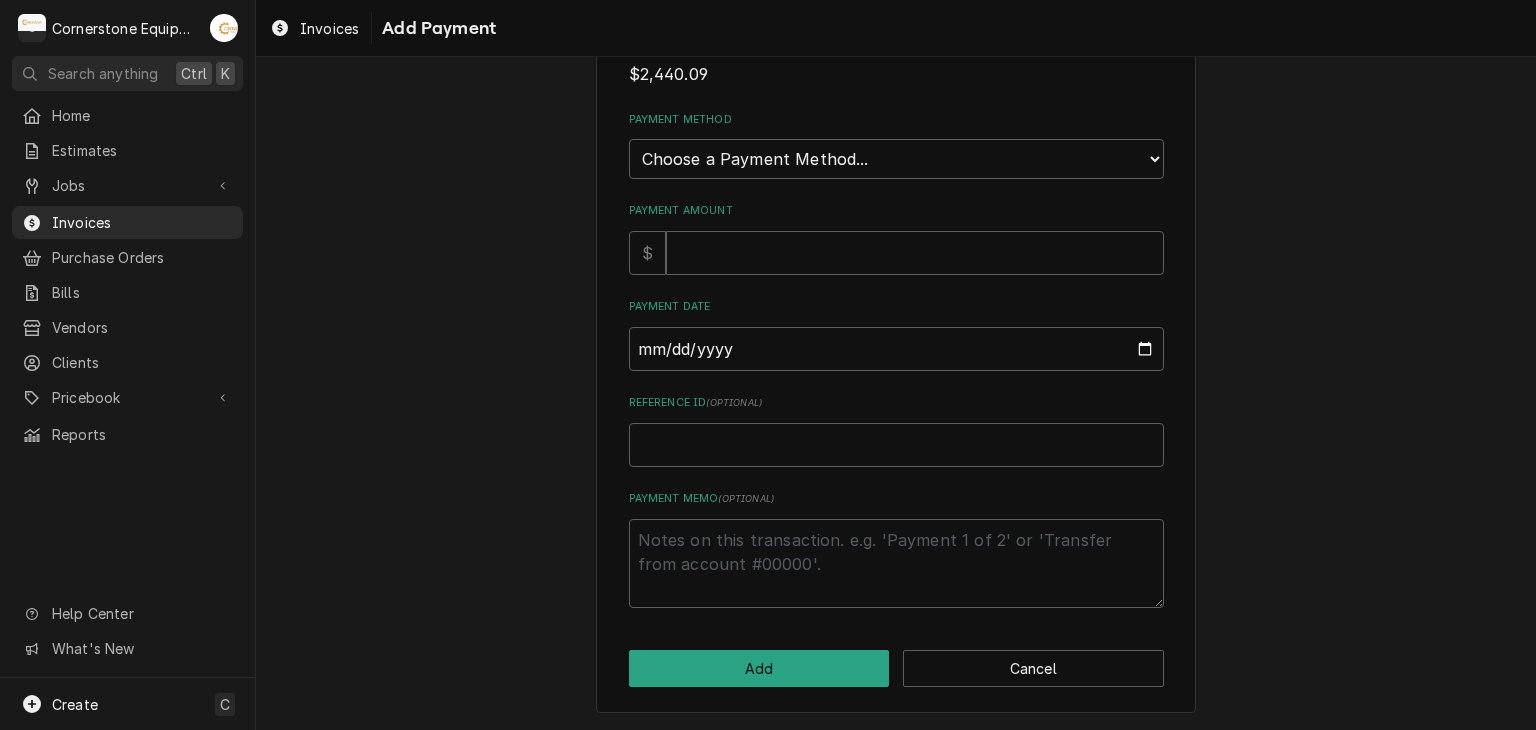 scroll, scrollTop: 0, scrollLeft: 0, axis: both 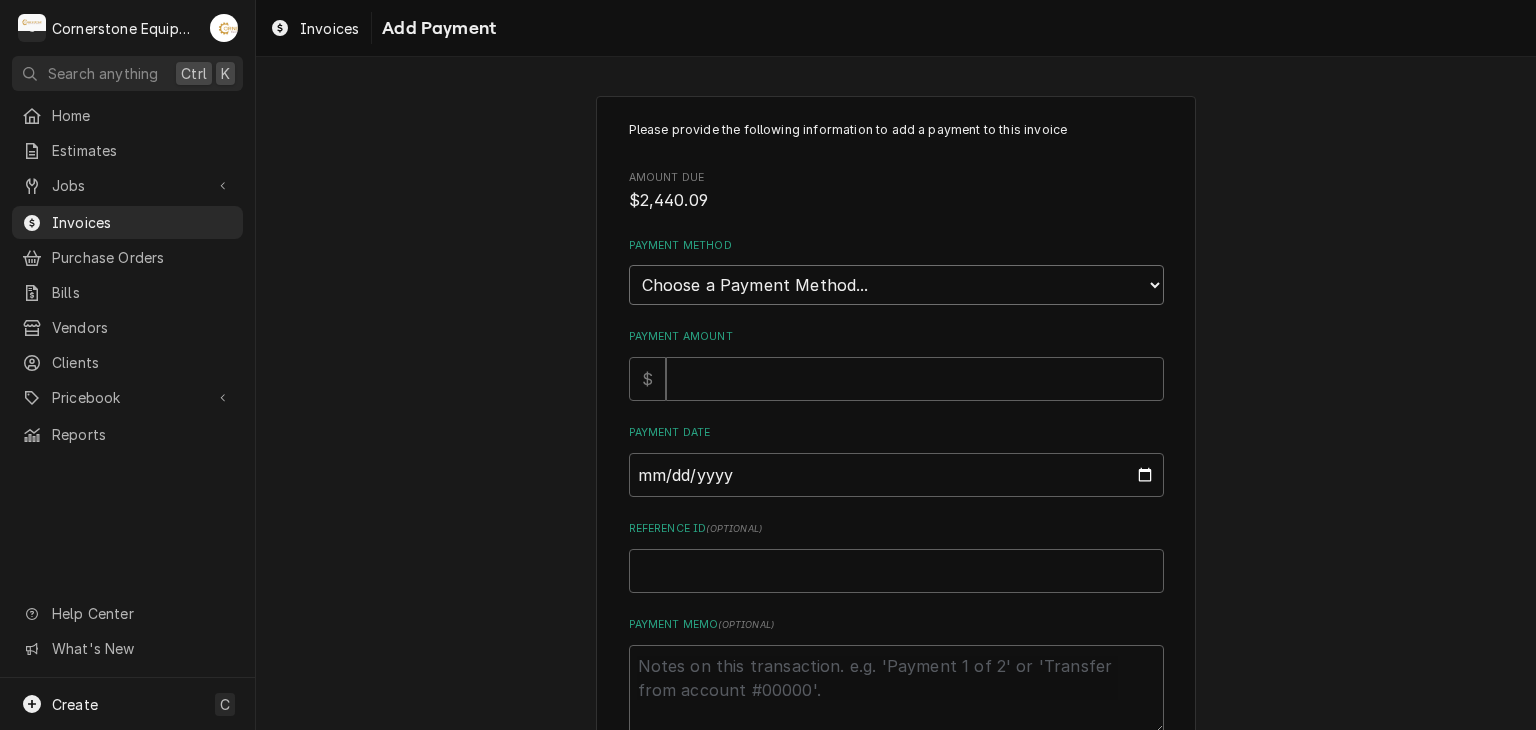 click on "Choose a Payment Method... Cash Check Credit/Debit Card ACH/eCheck Other" at bounding box center (896, 285) 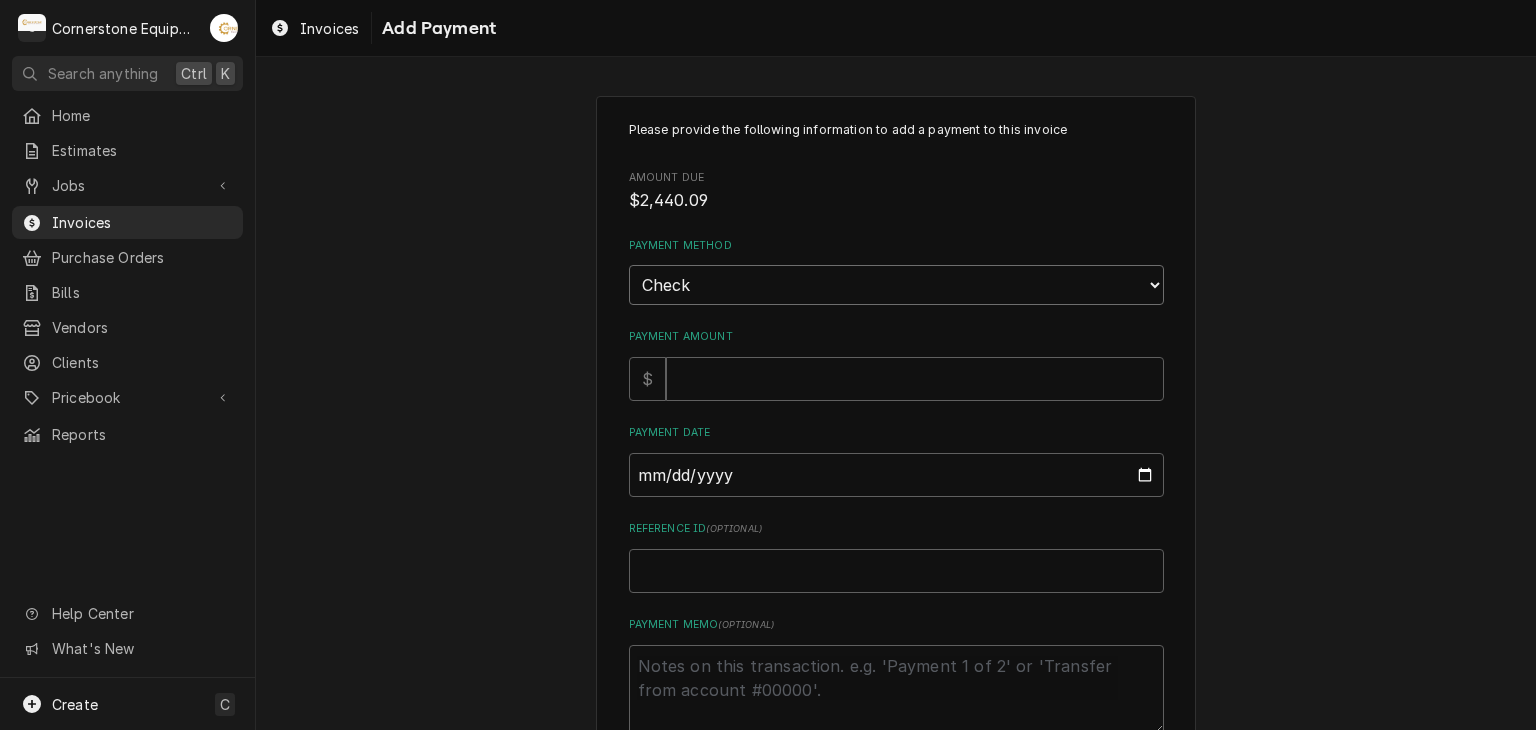 click on "Choose a Payment Method... Cash Check Credit/Debit Card ACH/eCheck Other" at bounding box center [896, 285] 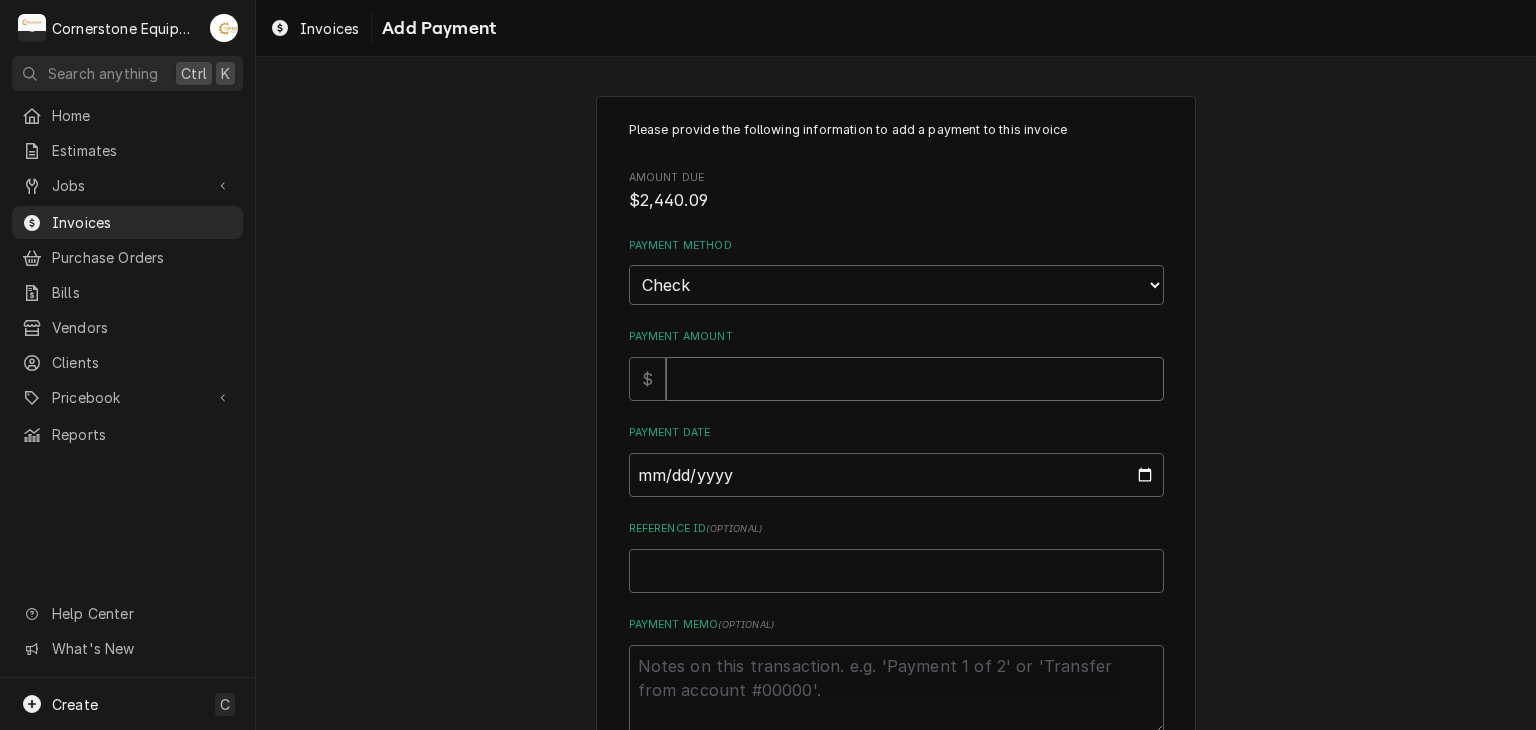 click on "Payment Amount" at bounding box center (915, 379) 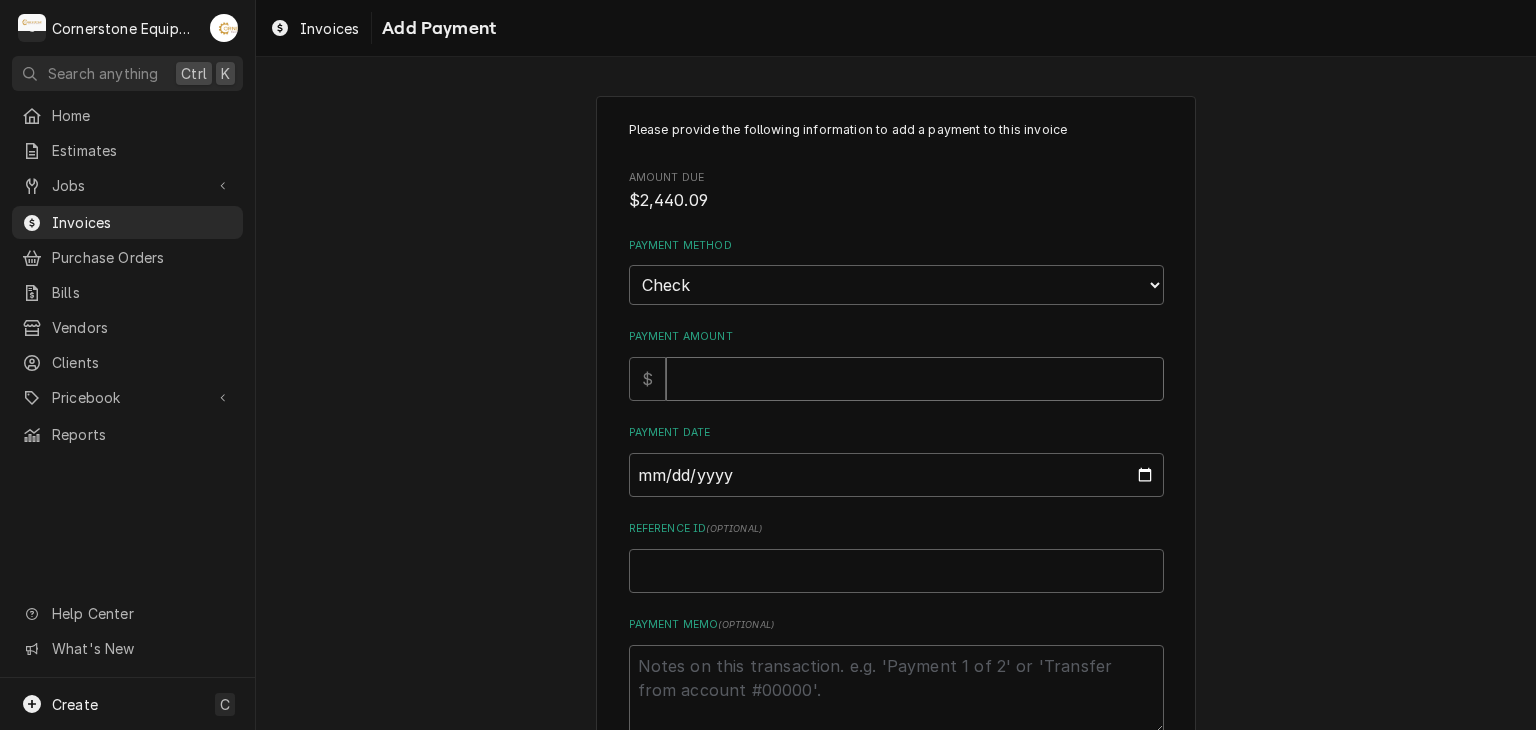 type on "x" 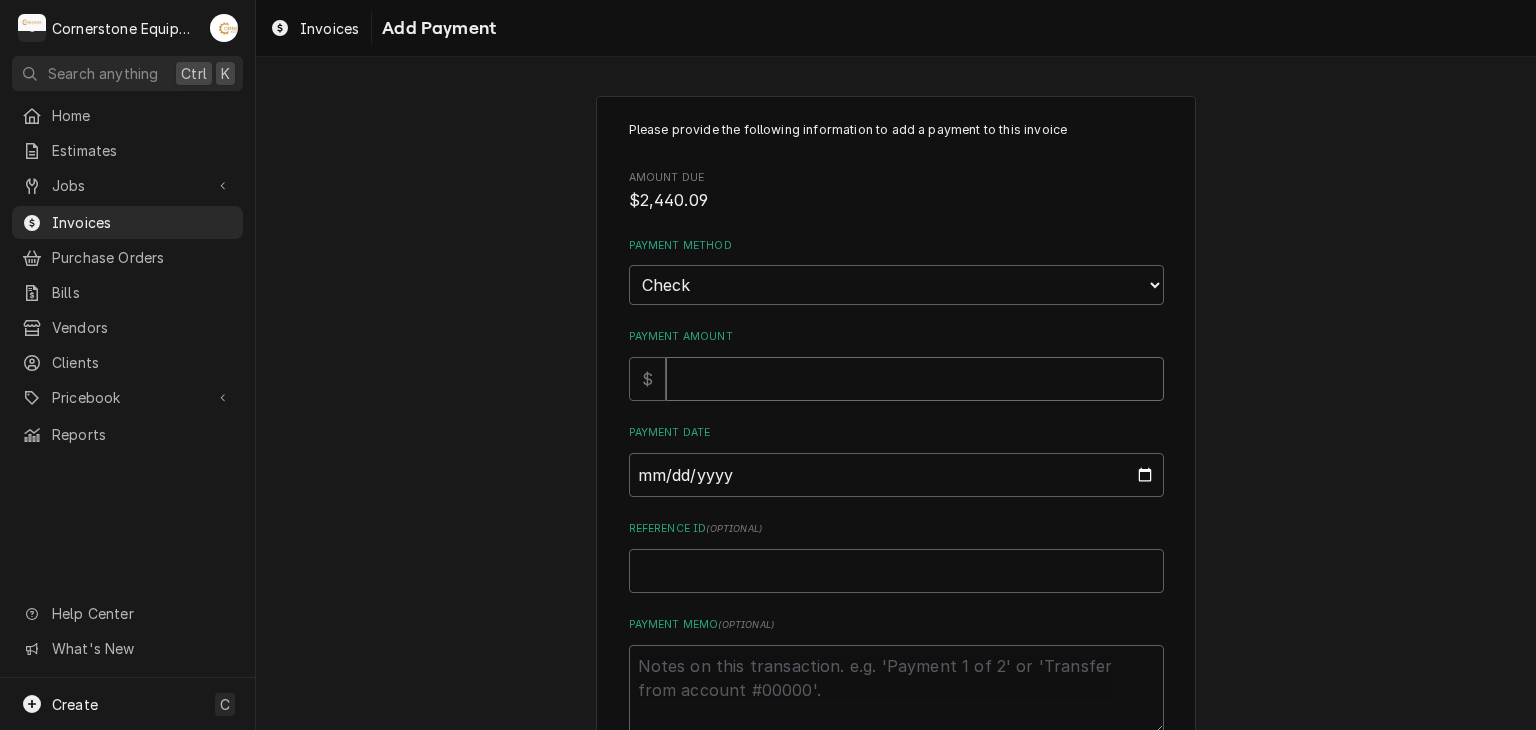 type on "2" 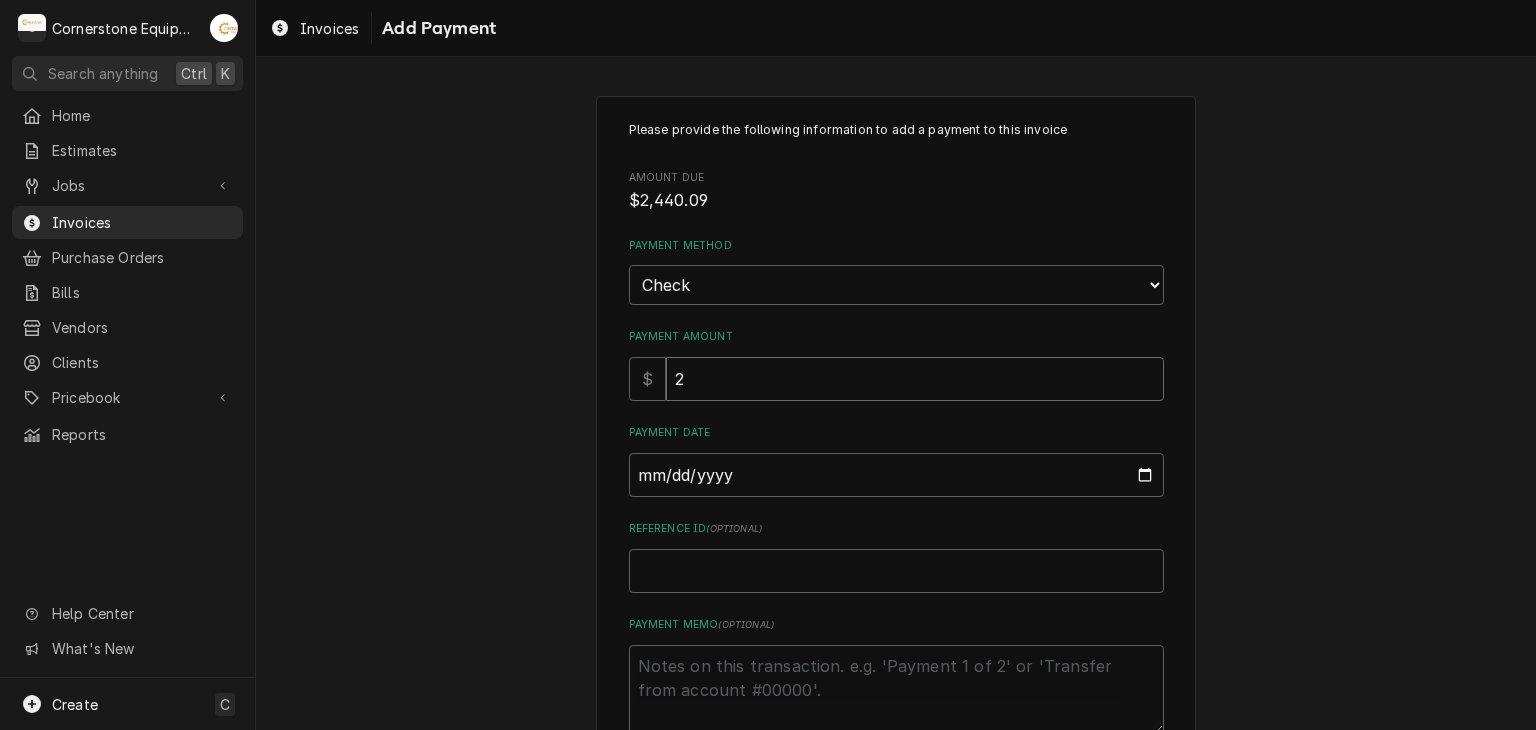 type on "x" 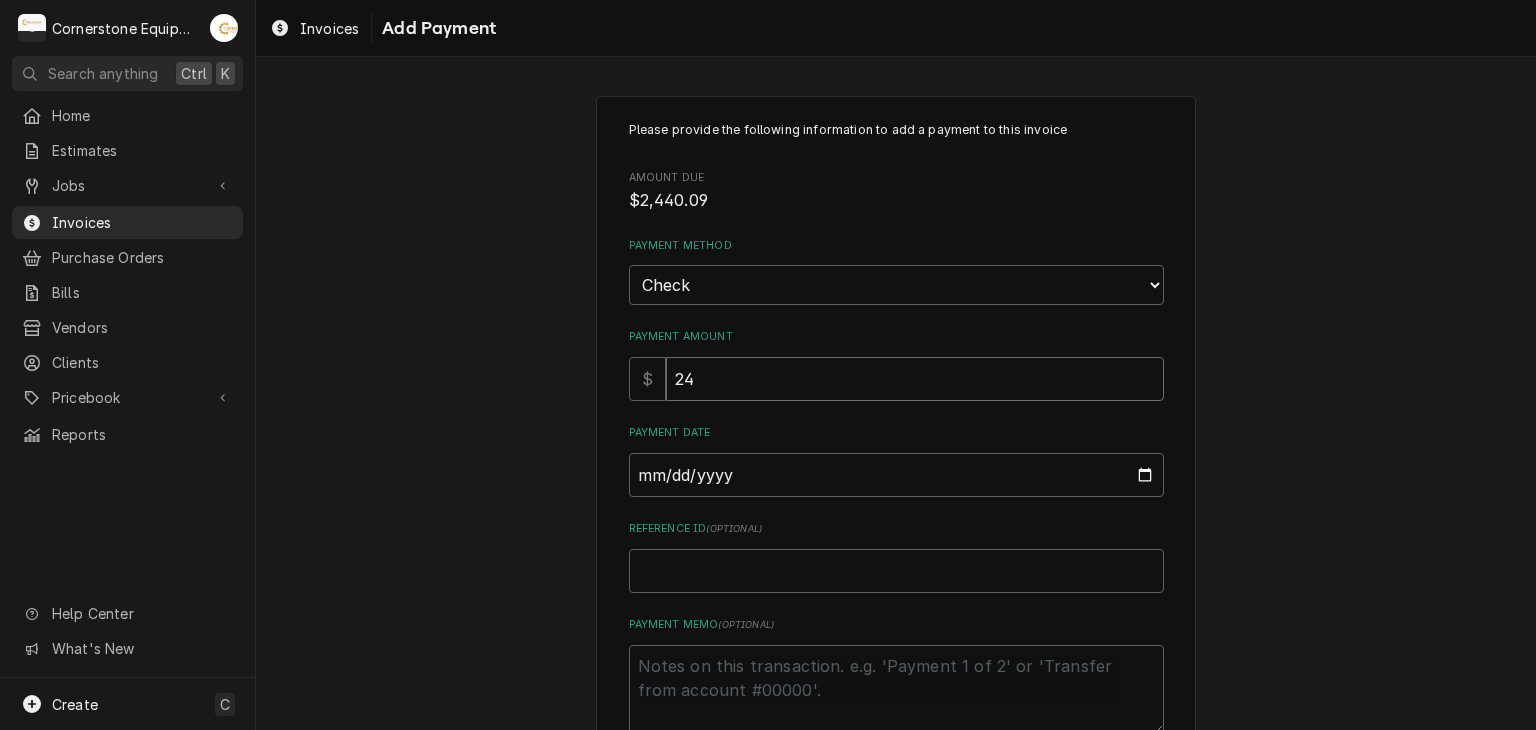 type on "x" 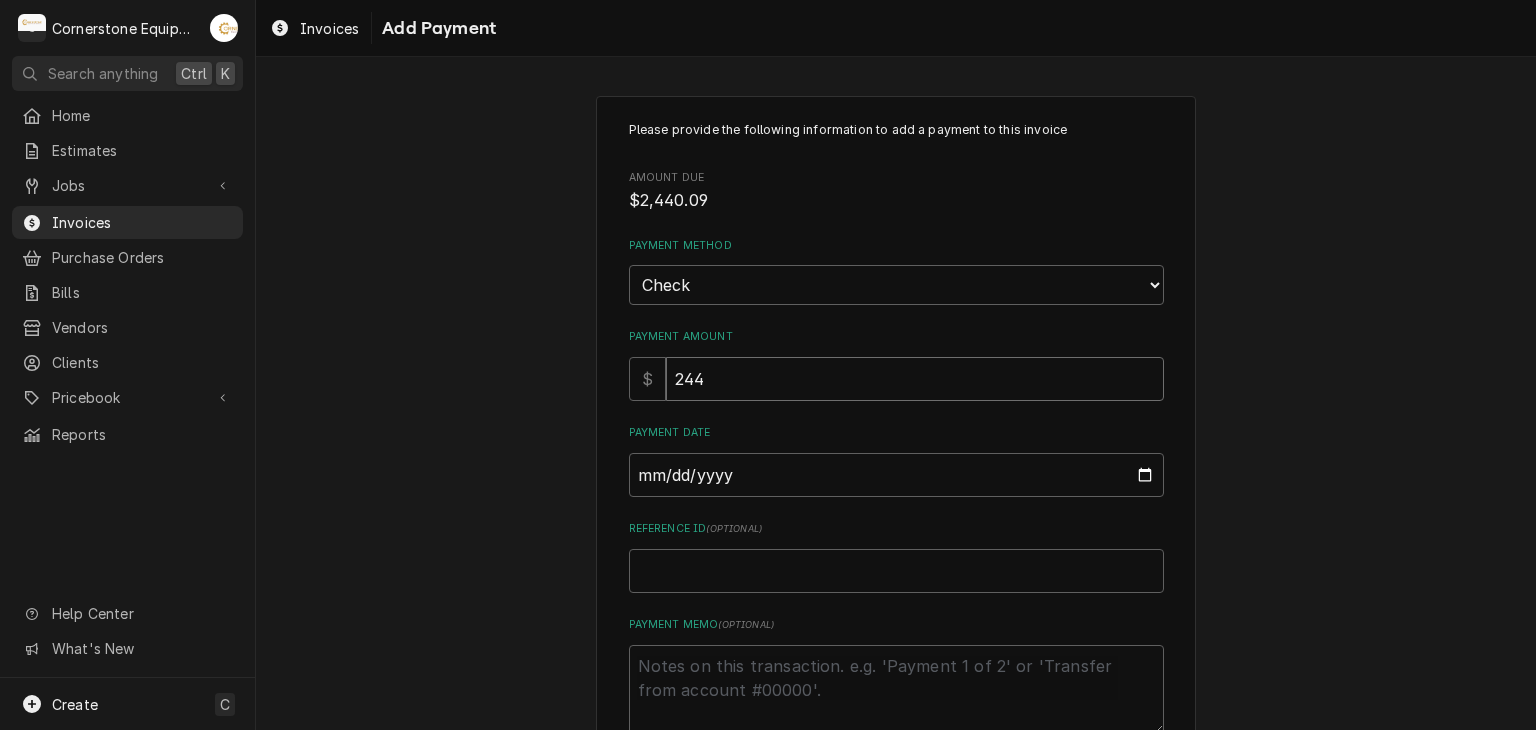 type on "x" 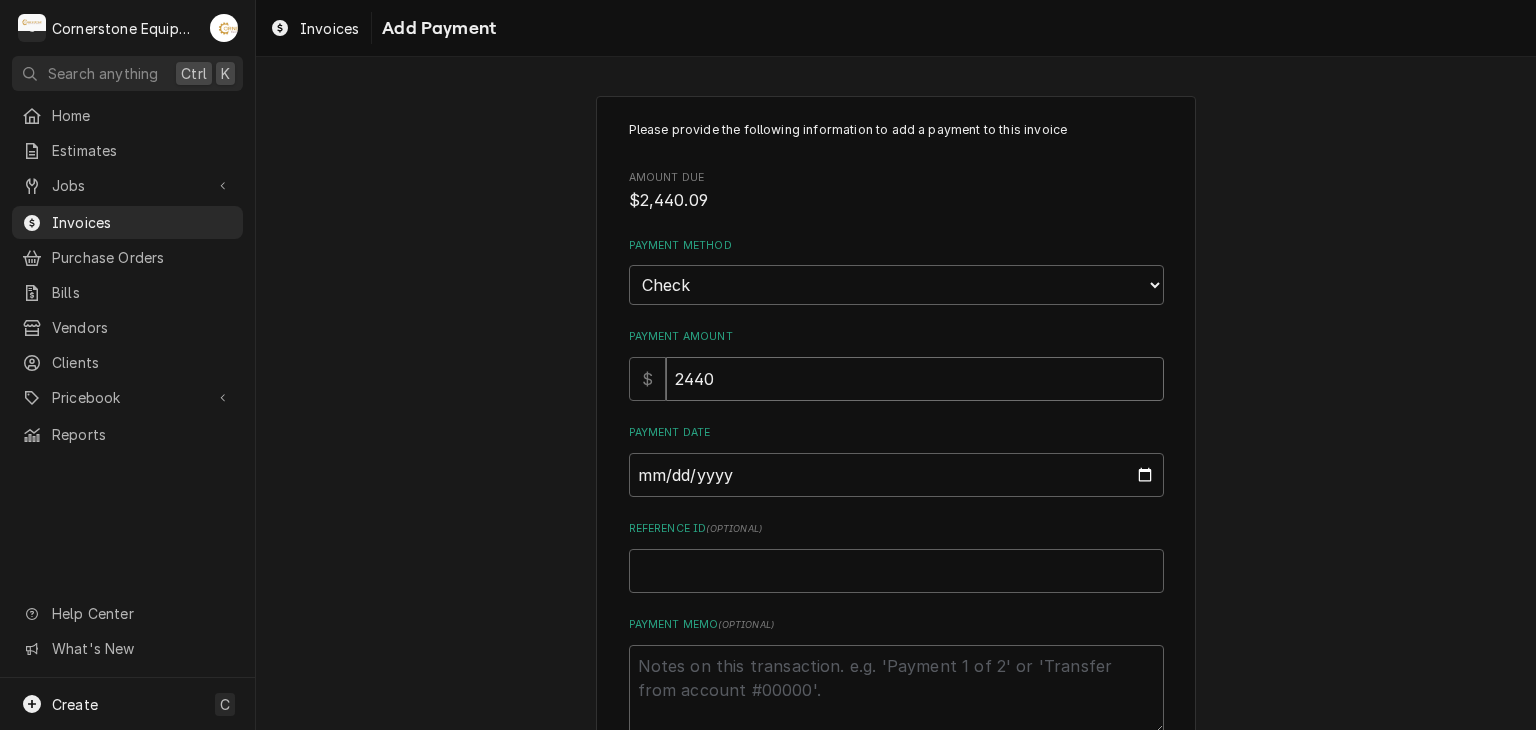 type on "x" 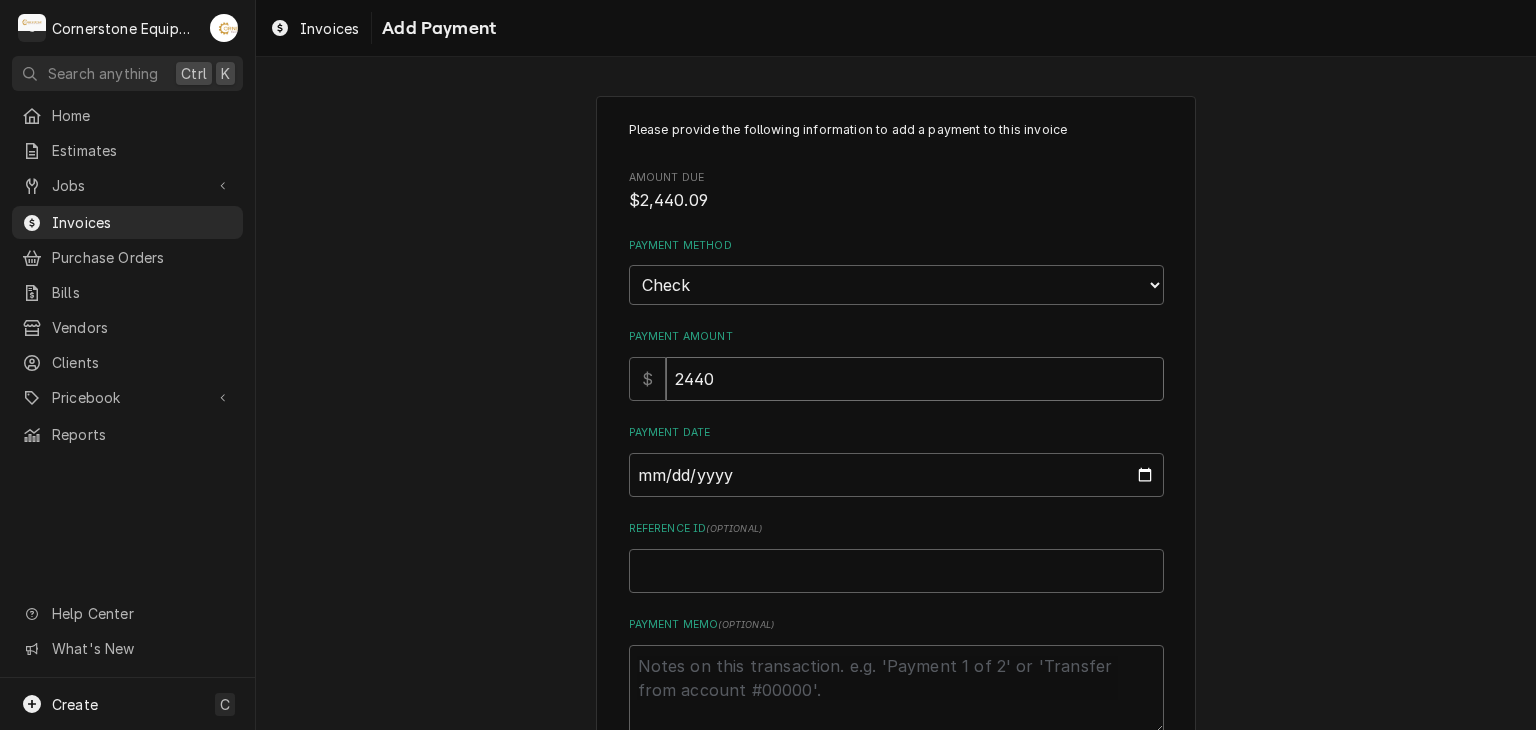 type on "2440.0" 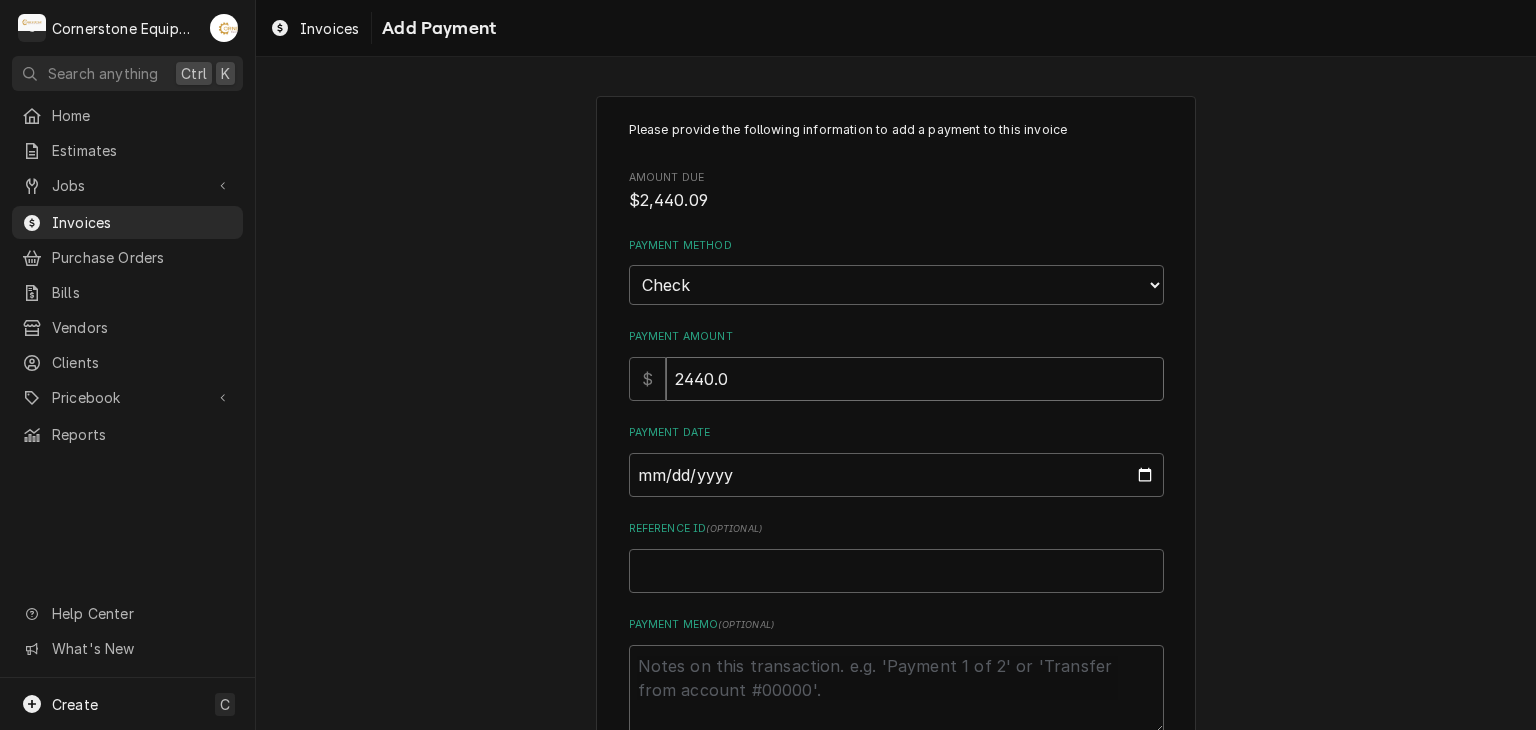 type on "x" 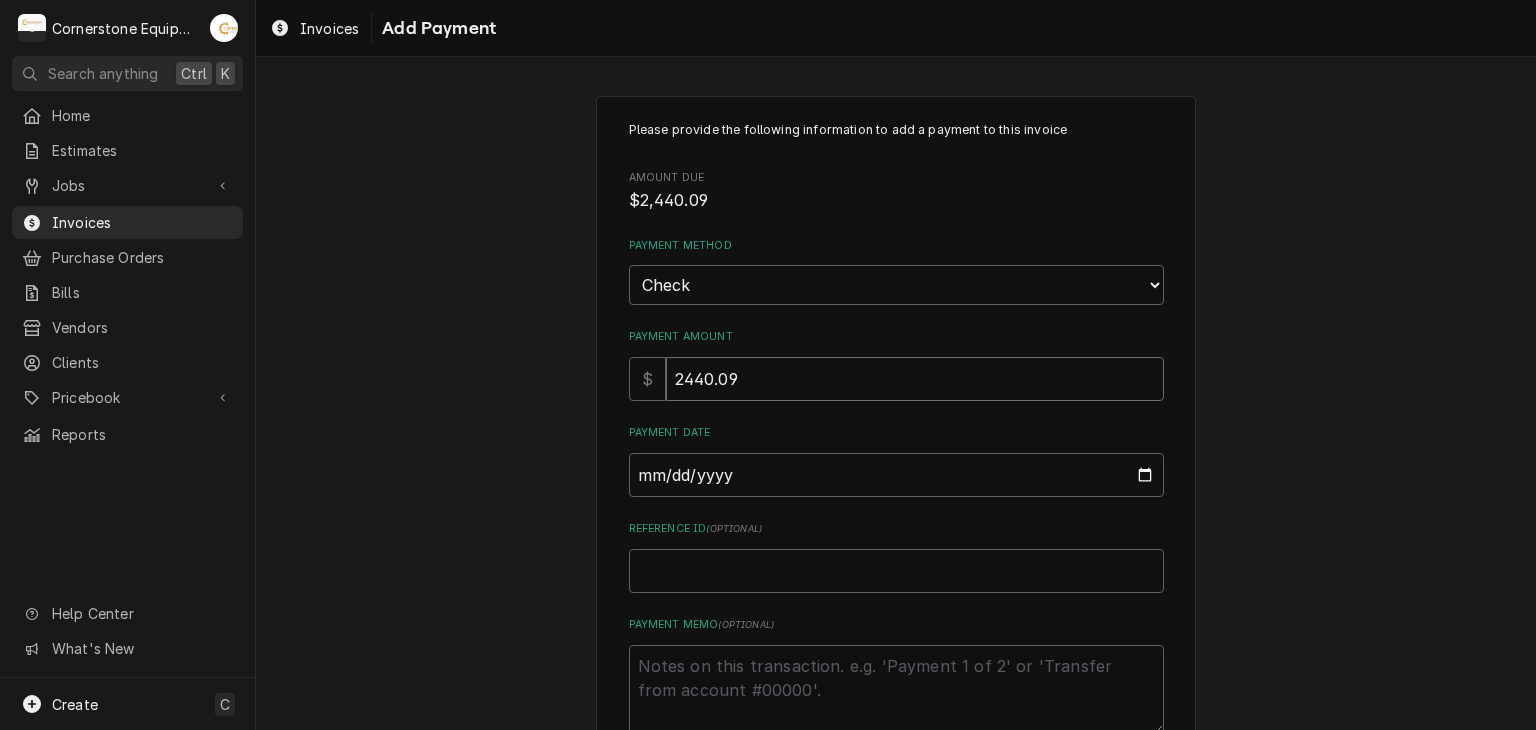 type on "2440.09" 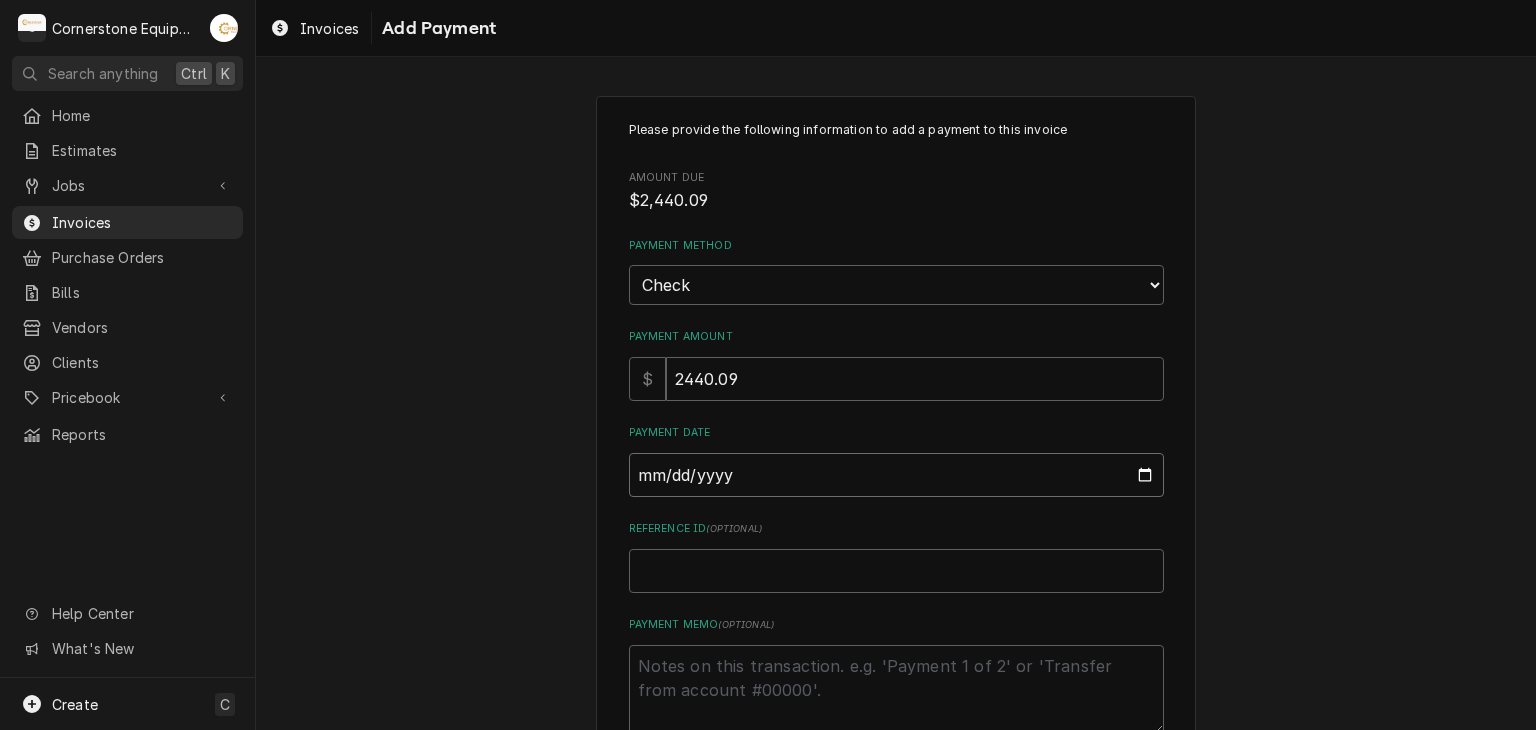 type on "0002-07-29" 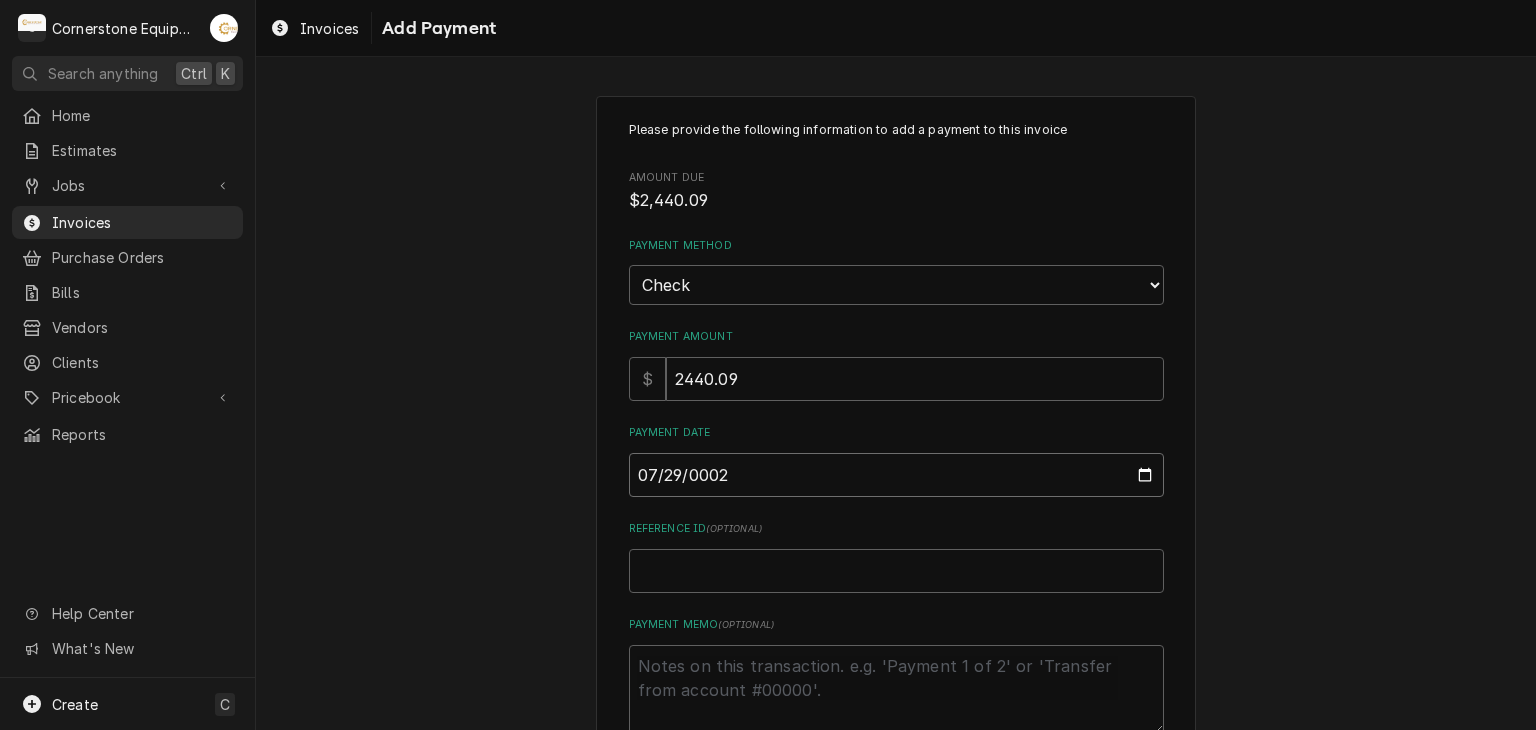type on "x" 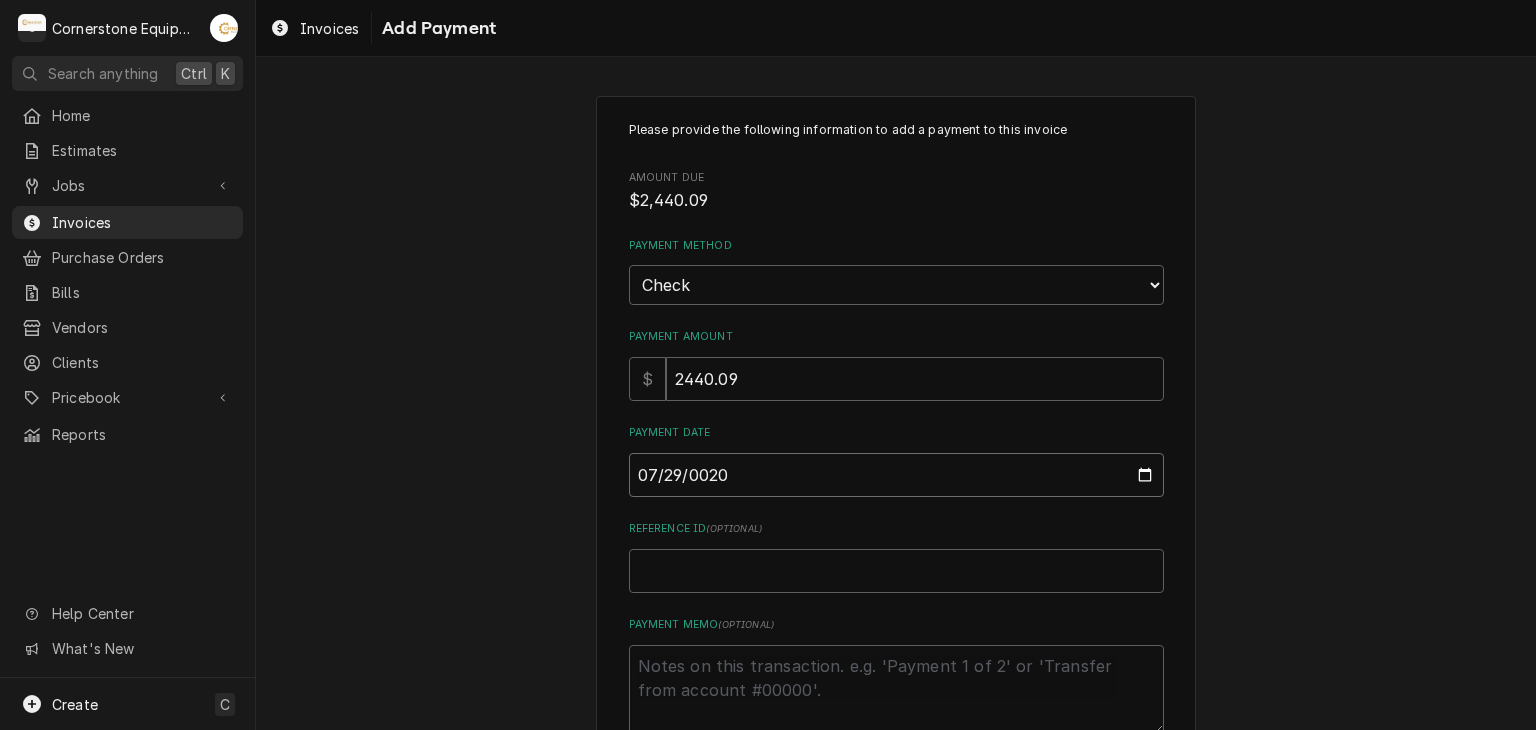 type on "x" 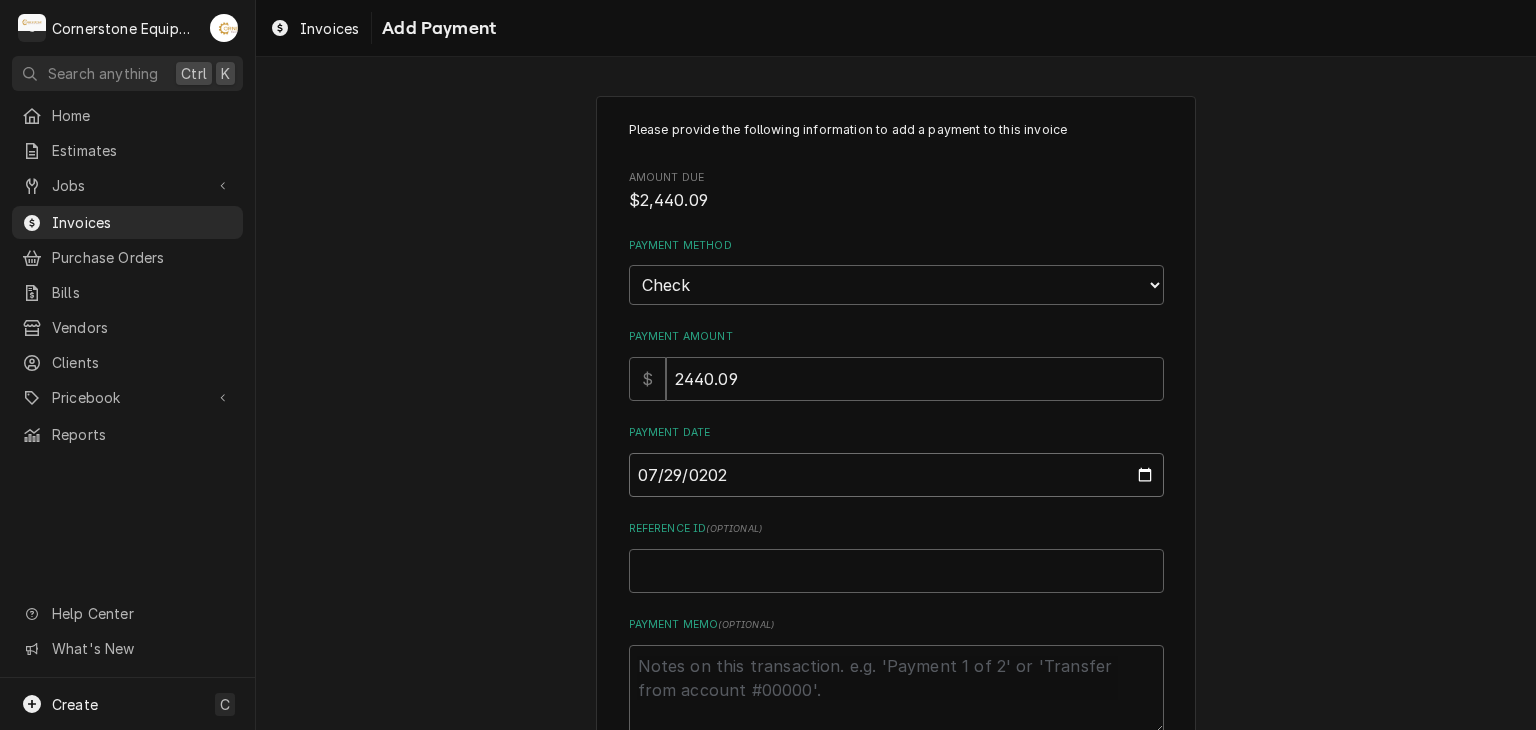 type on "x" 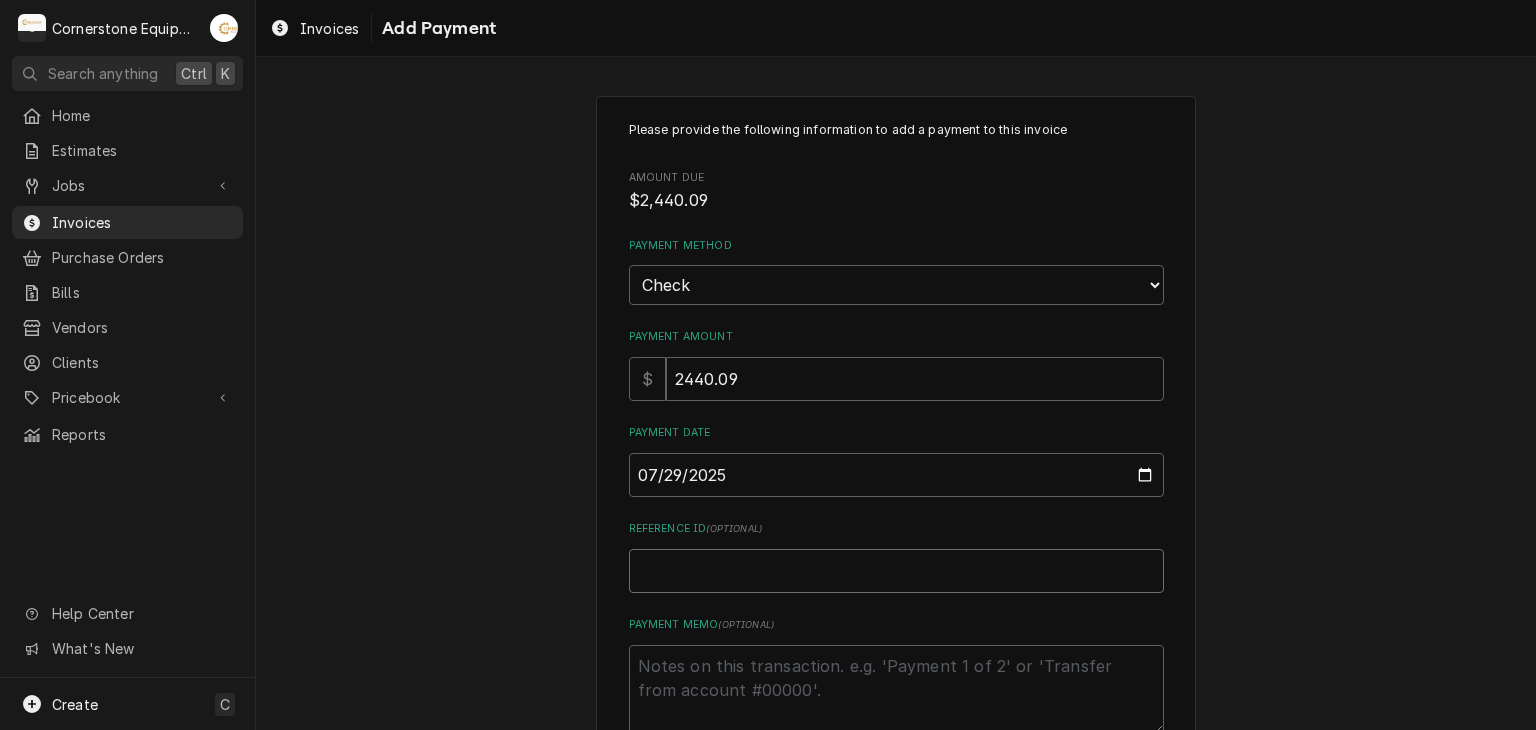 type on "x" 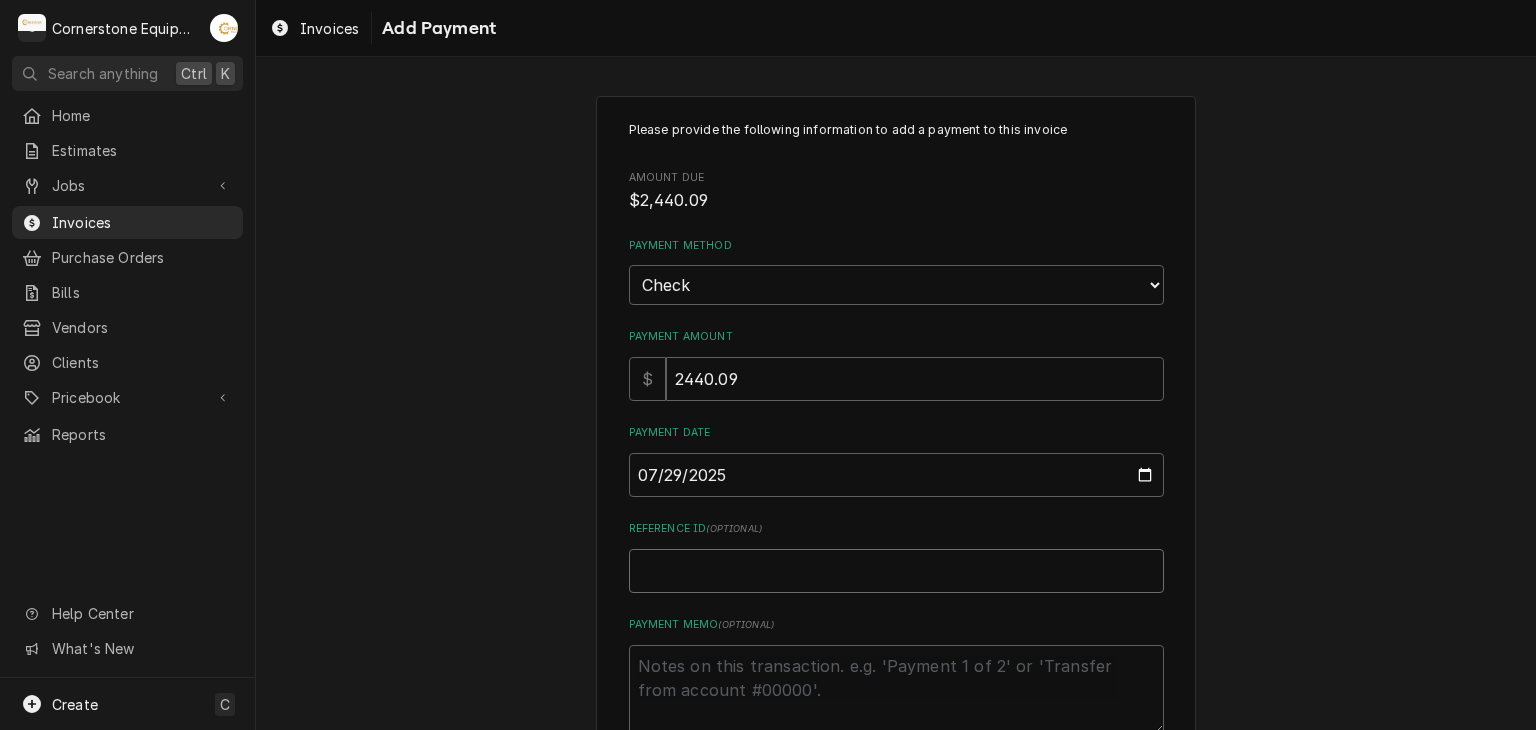 type on "C" 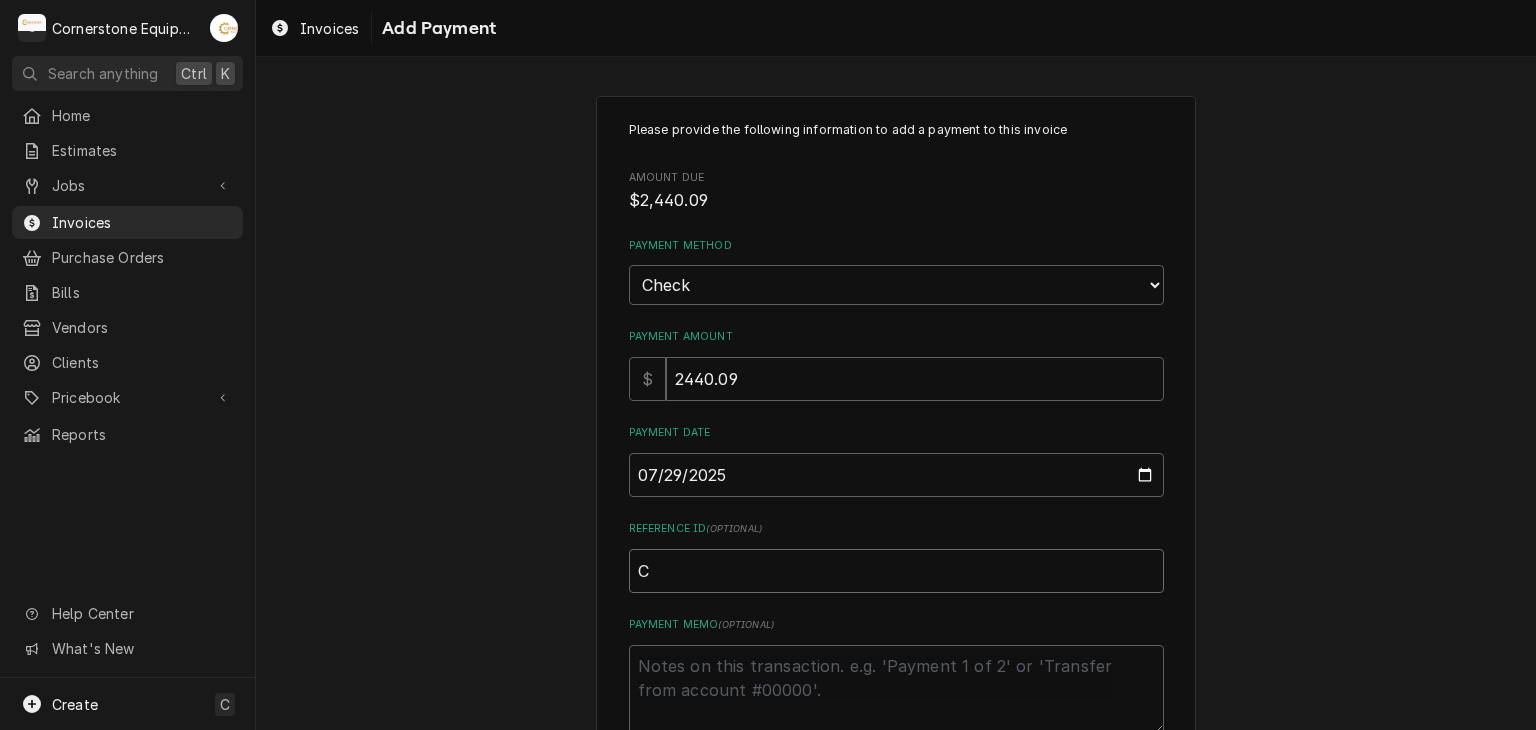 type on "x" 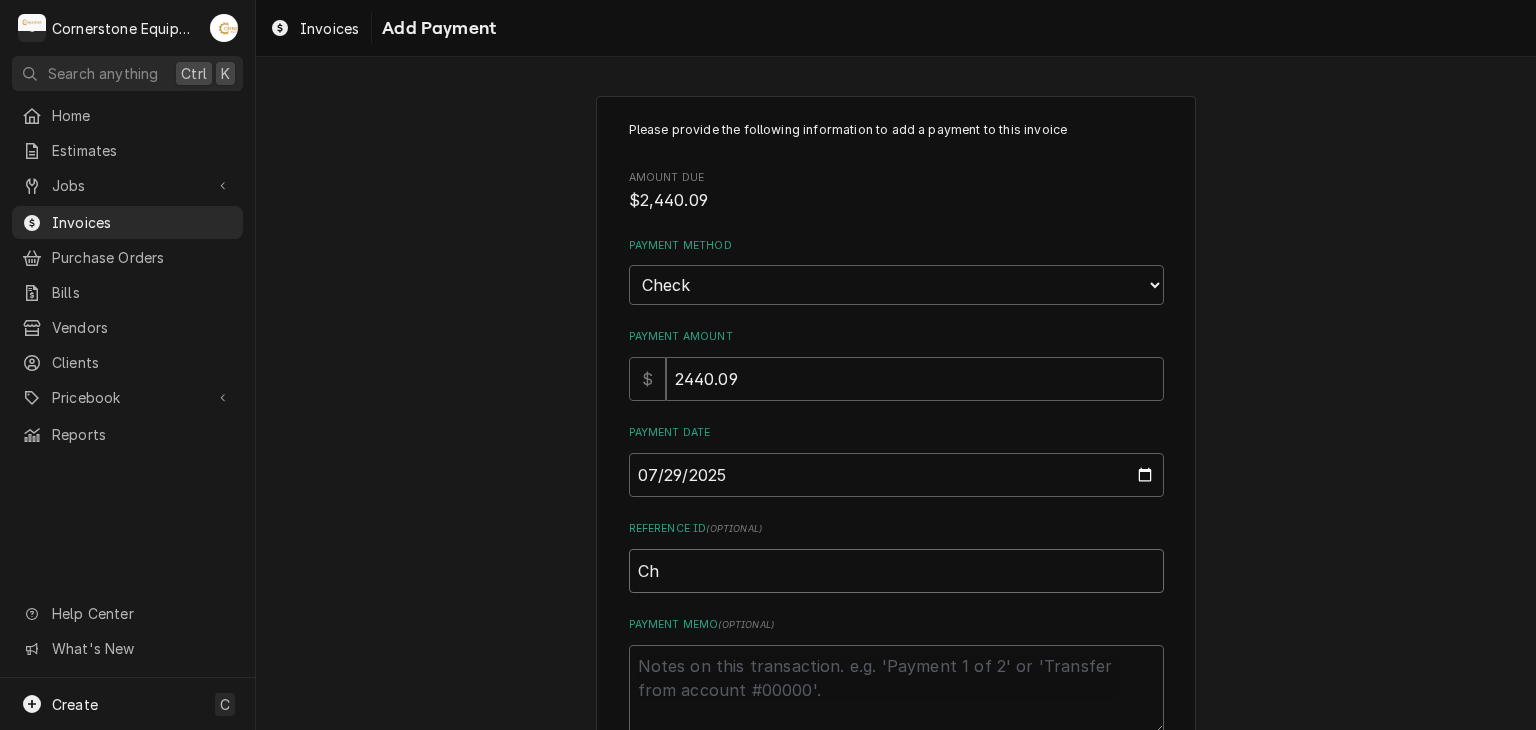 type on "x" 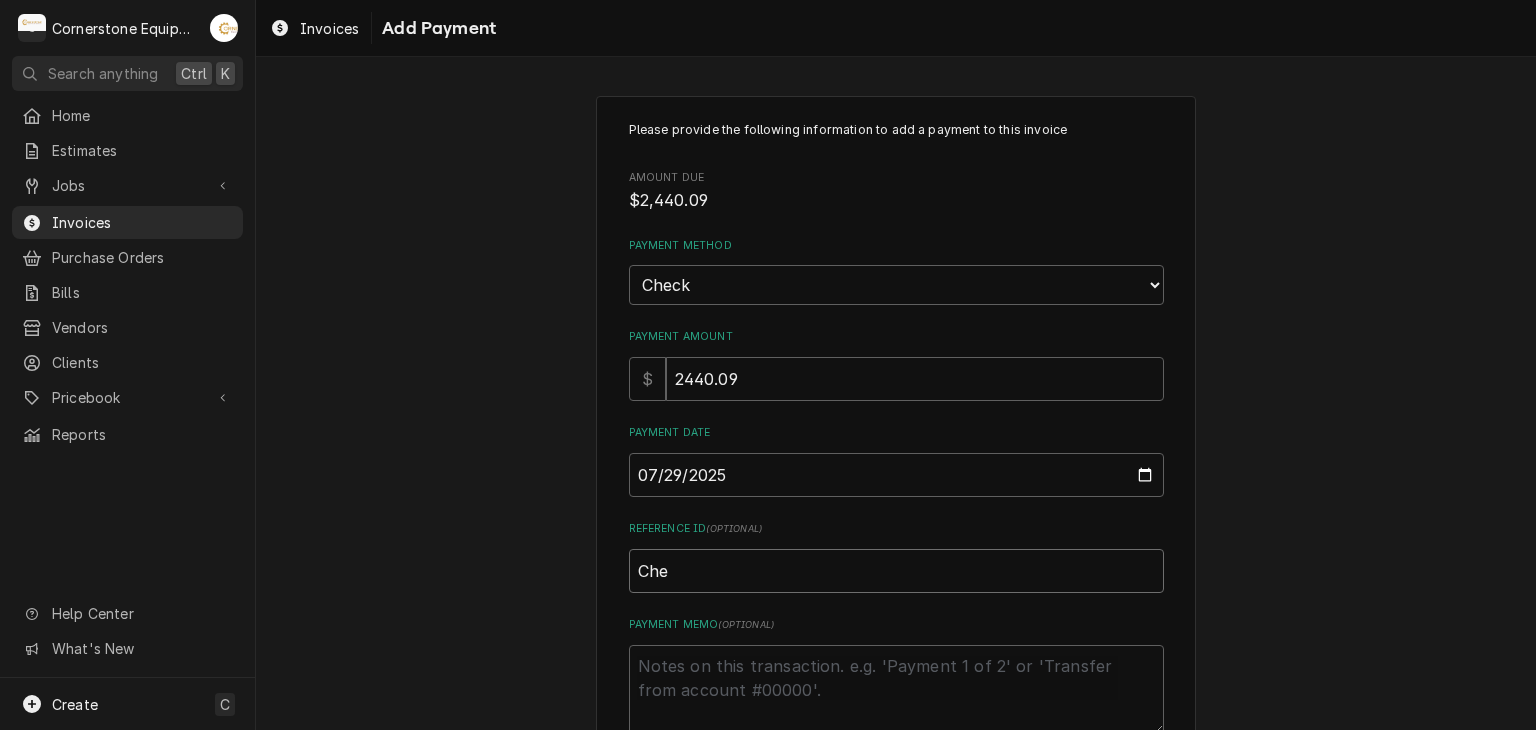 type on "x" 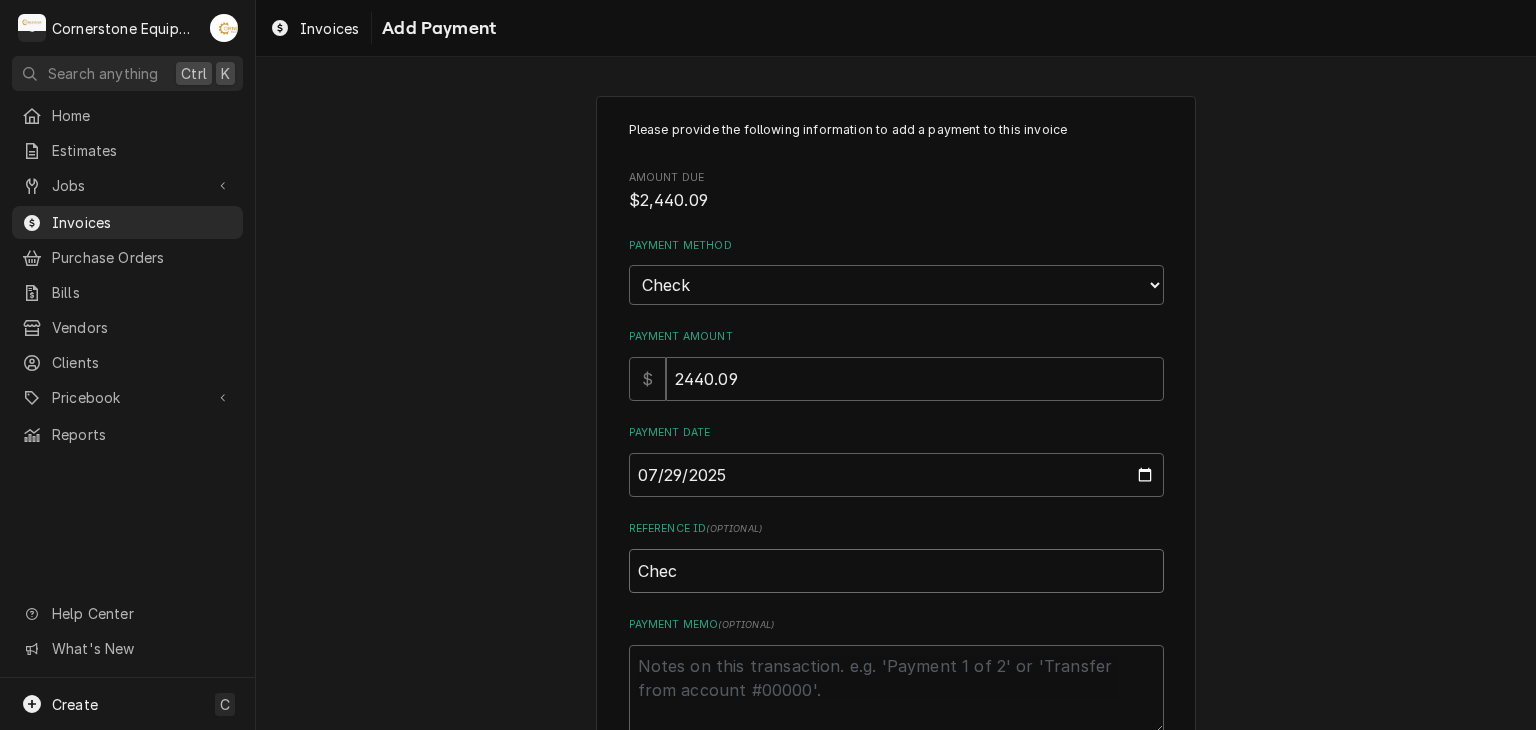 type on "x" 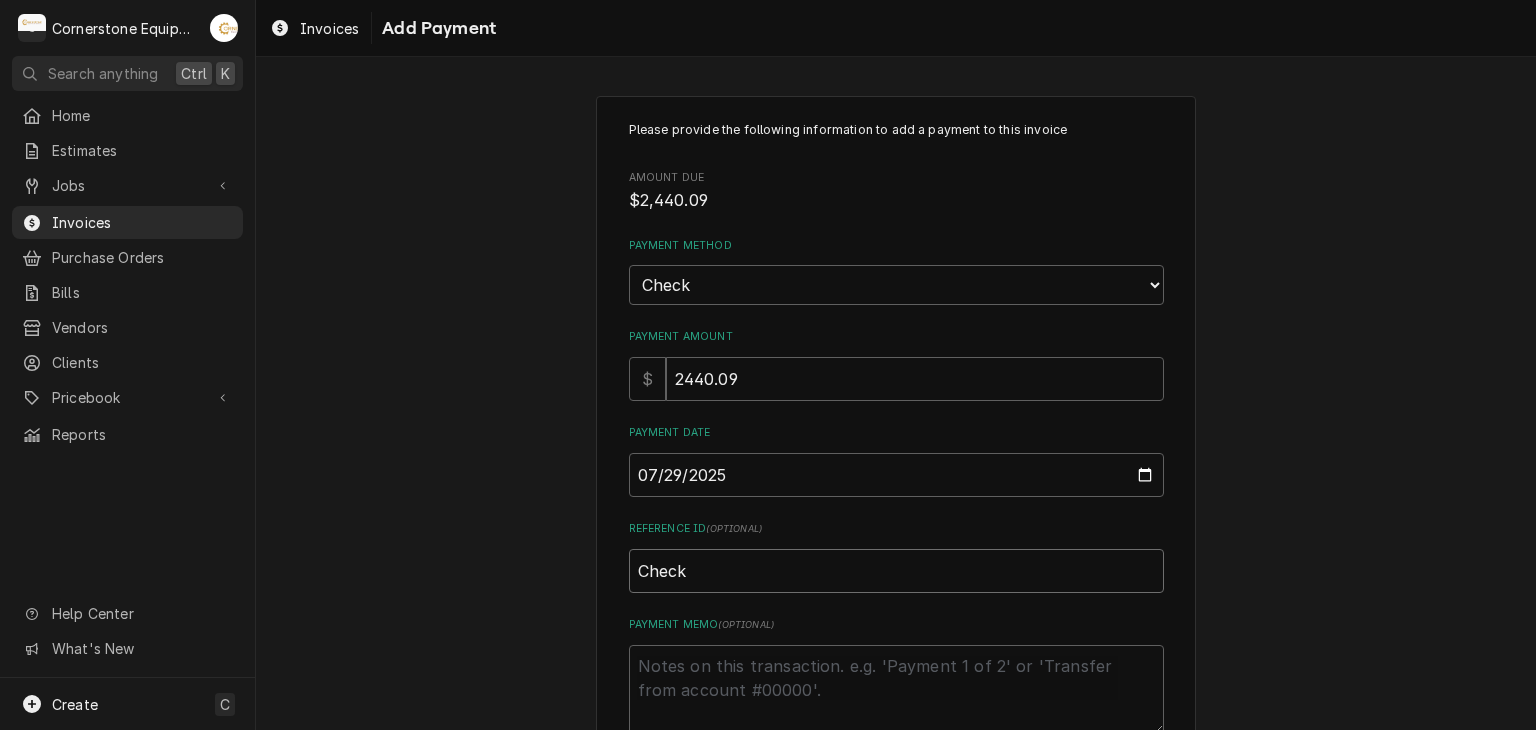 type on "x" 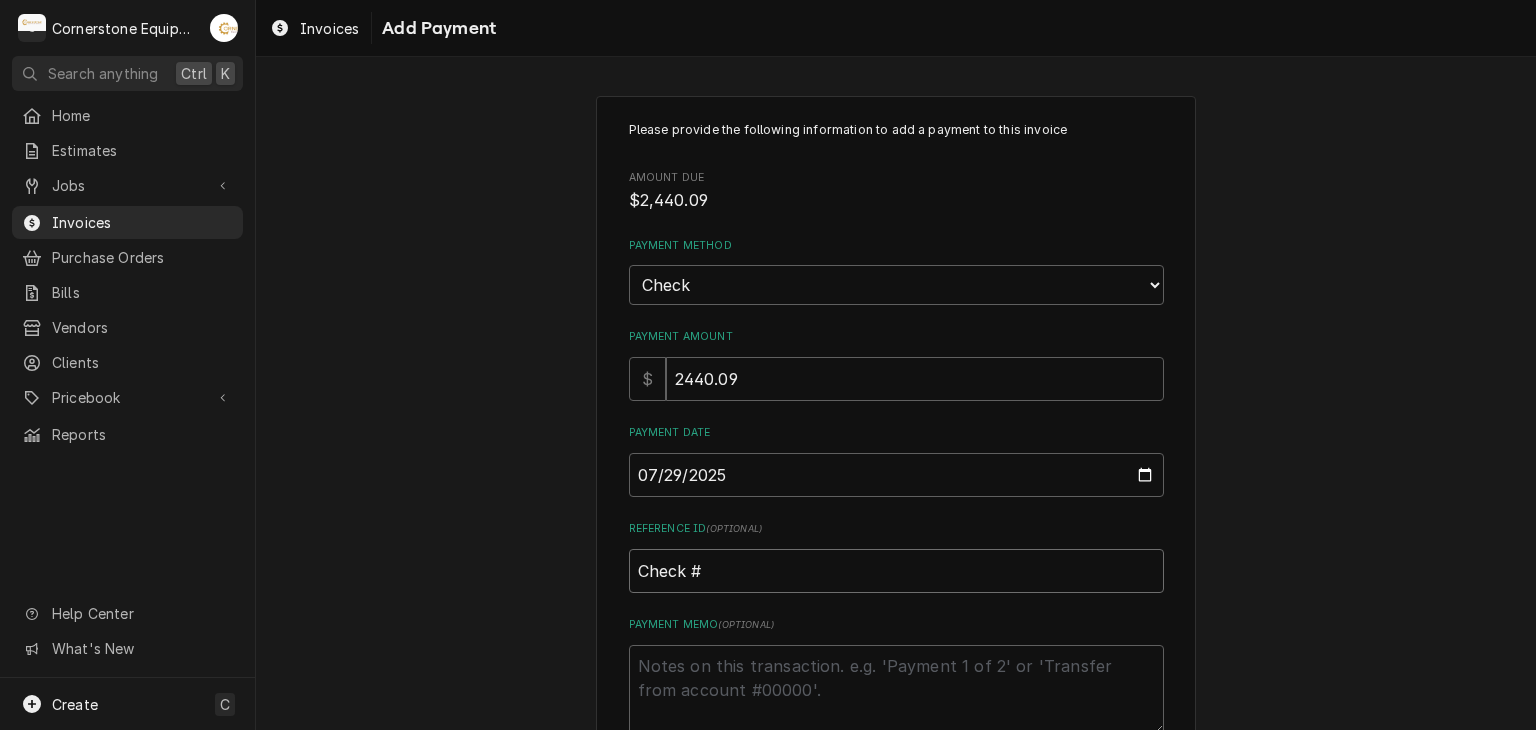type on "x" 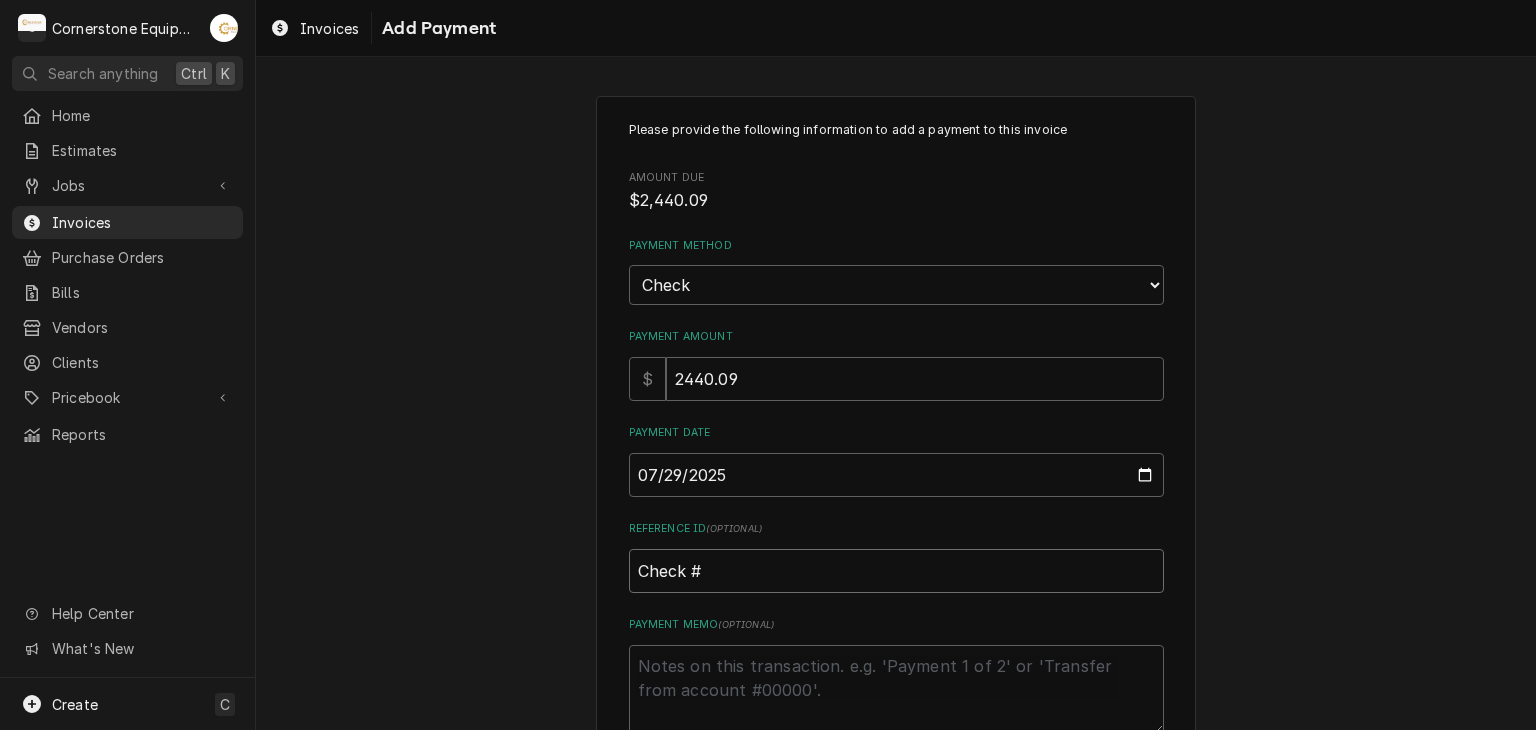 type on "Check #0" 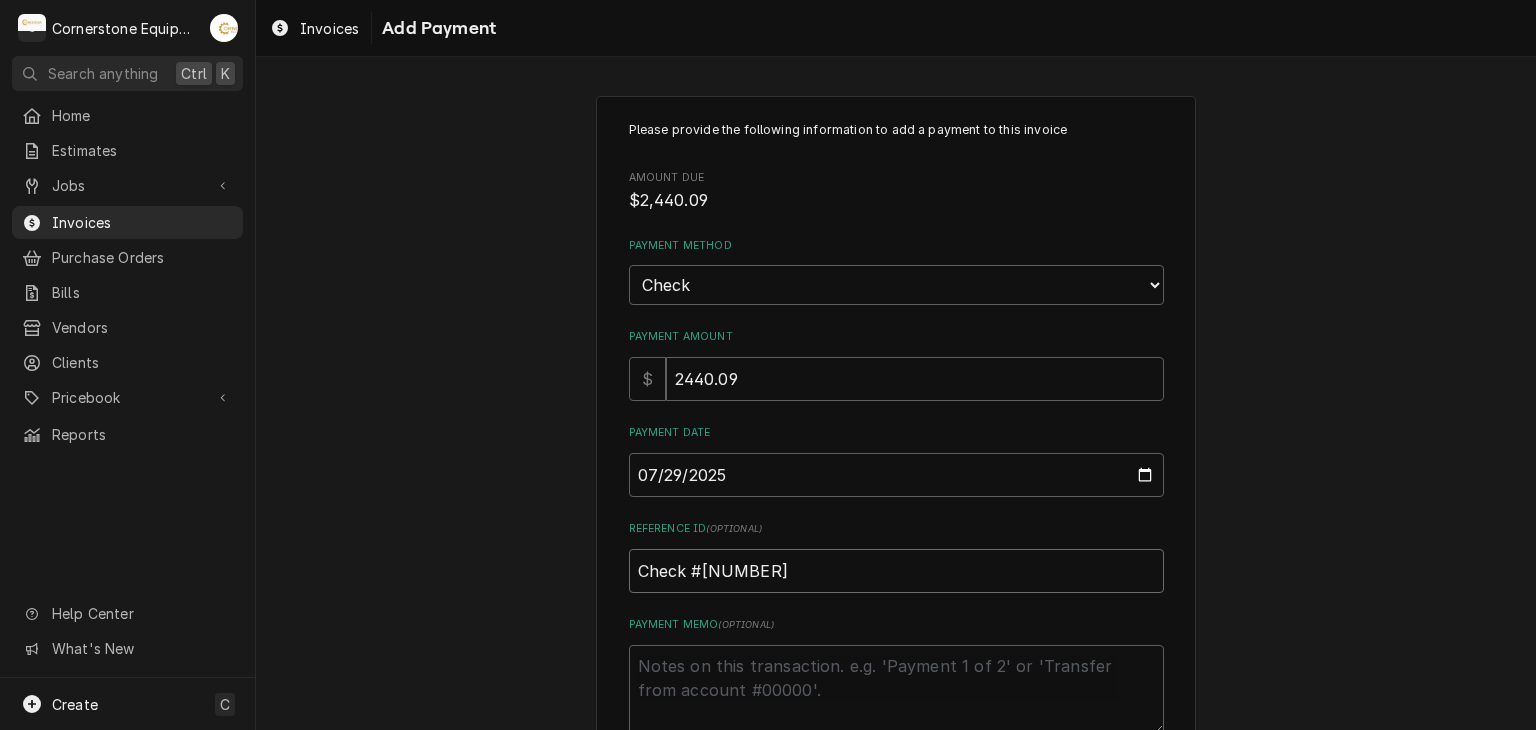 type on "x" 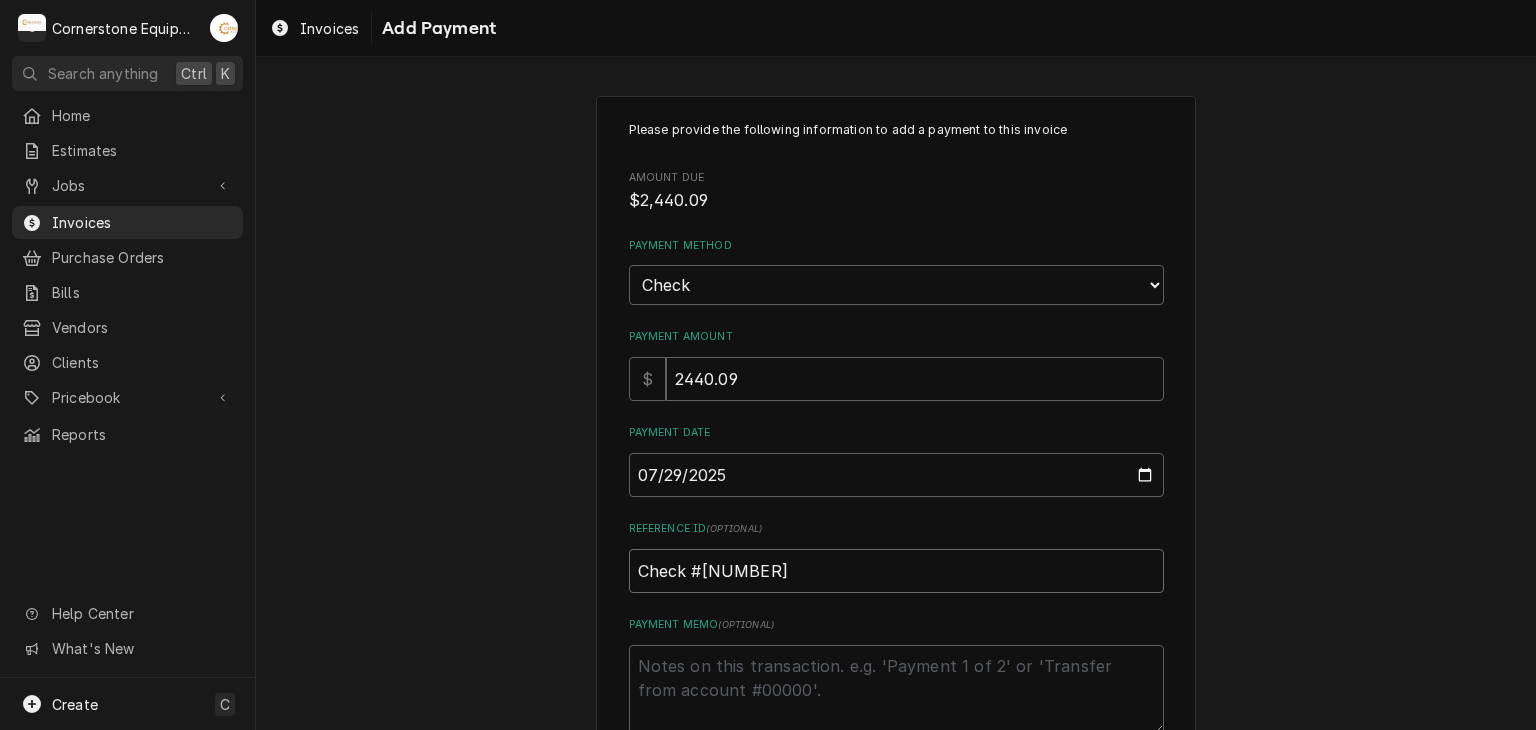 type on "x" 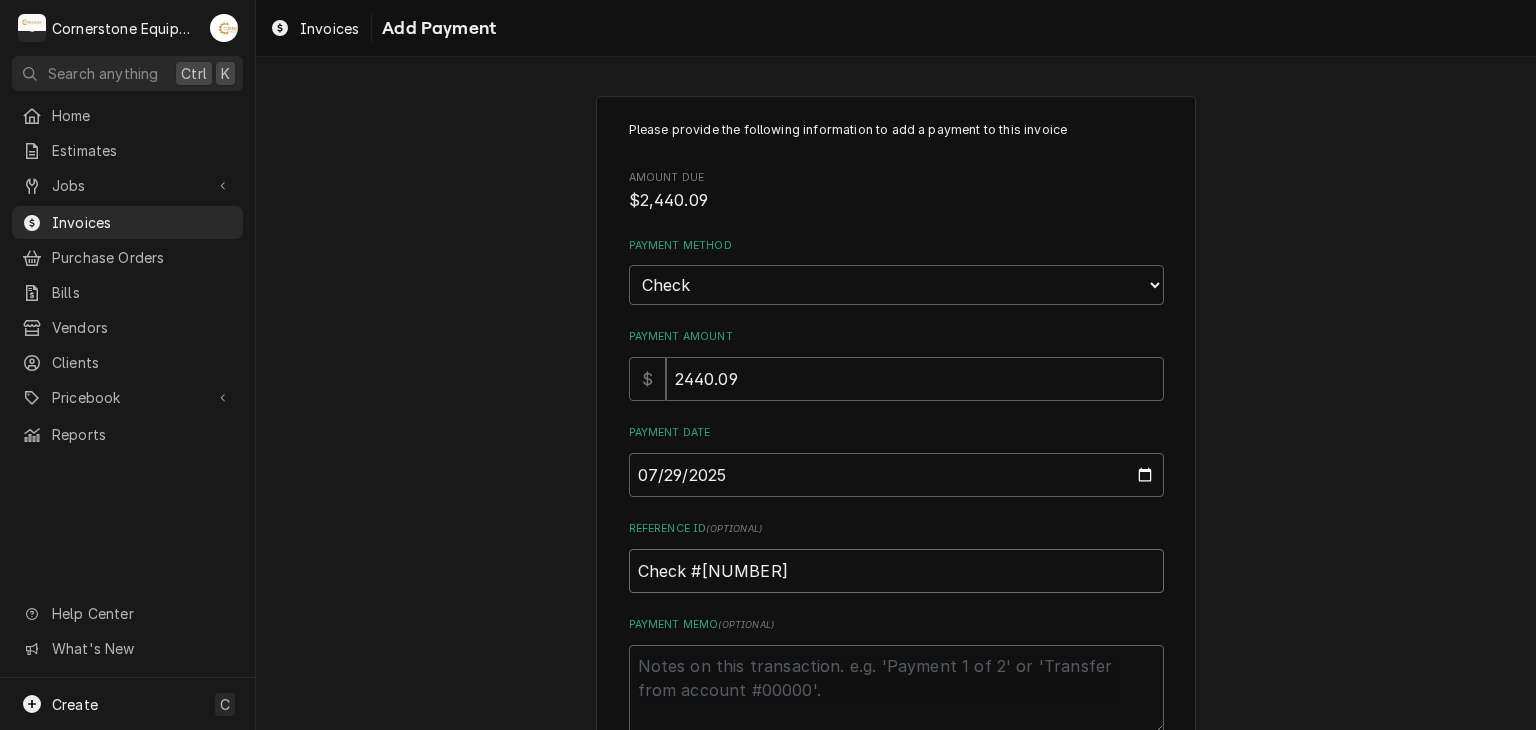 type on "Check #0101" 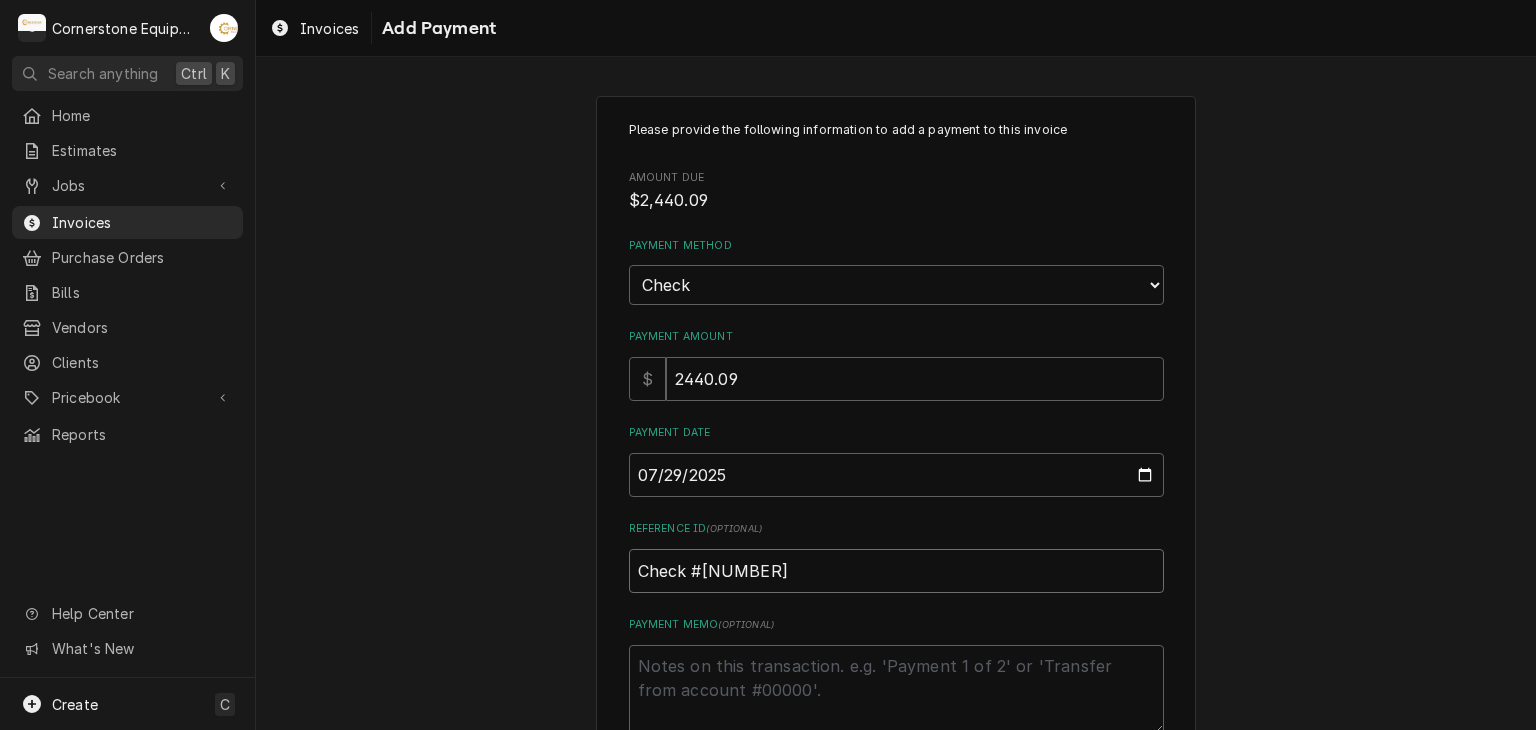 type on "x" 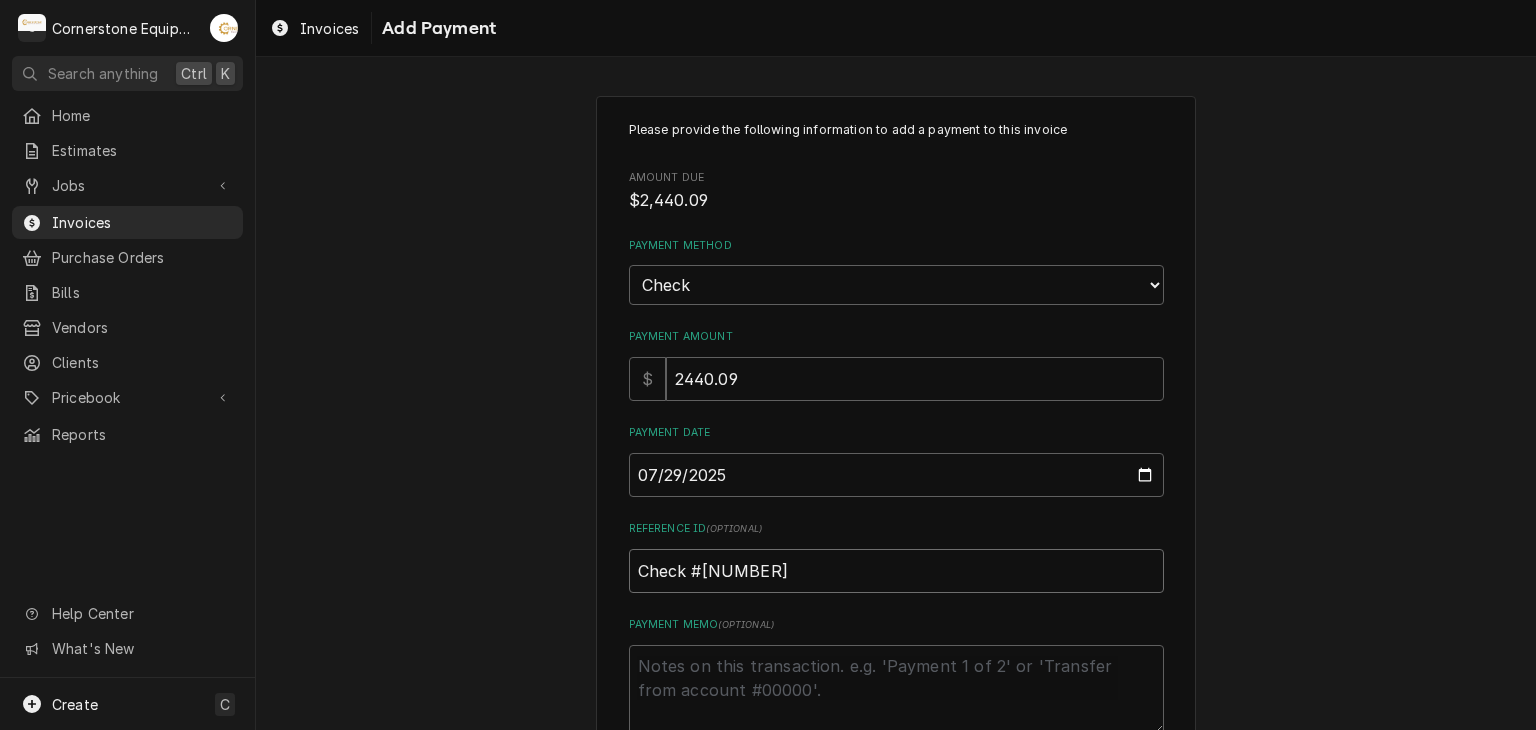 type on "Check #01017290" 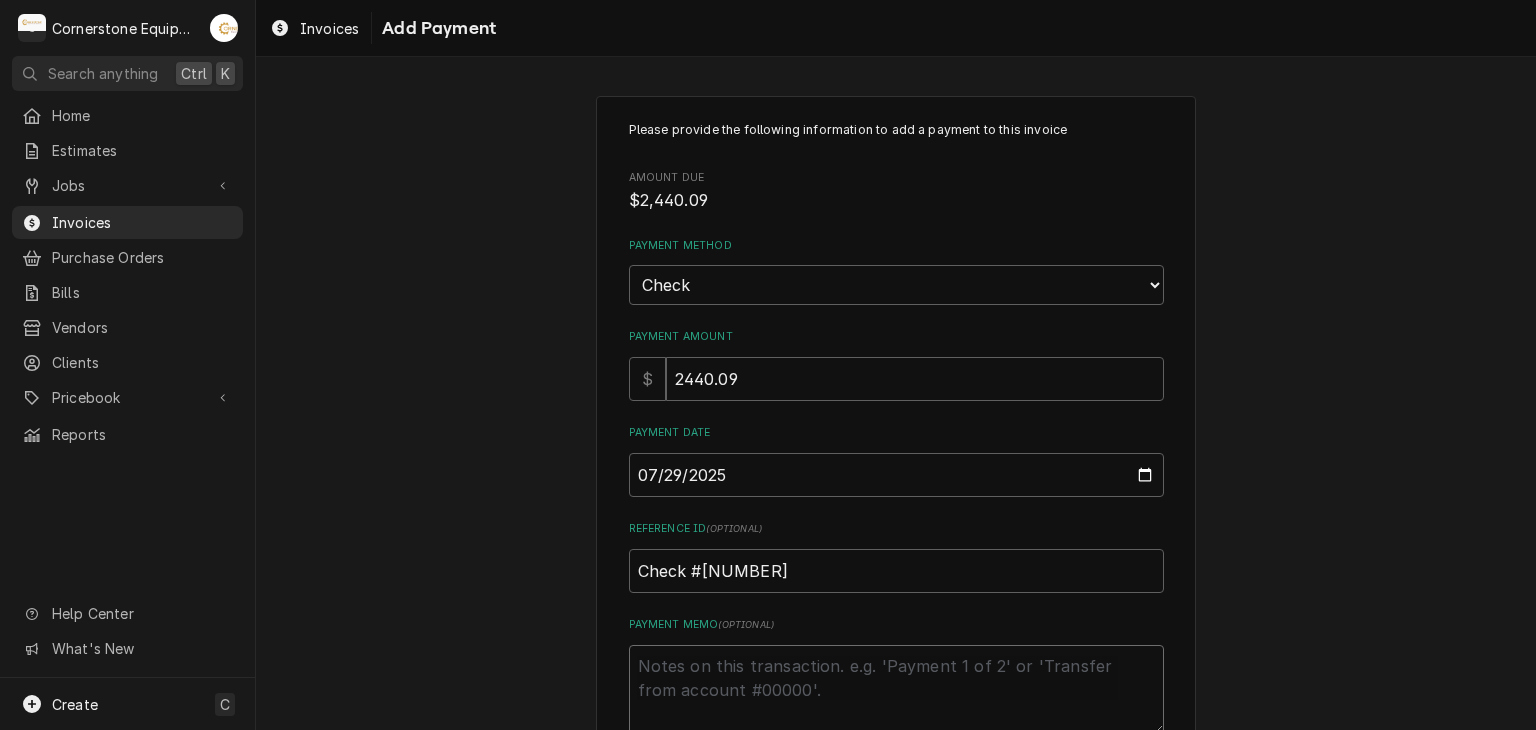 click on "Payment Memo  ( optional )" at bounding box center [896, 690] 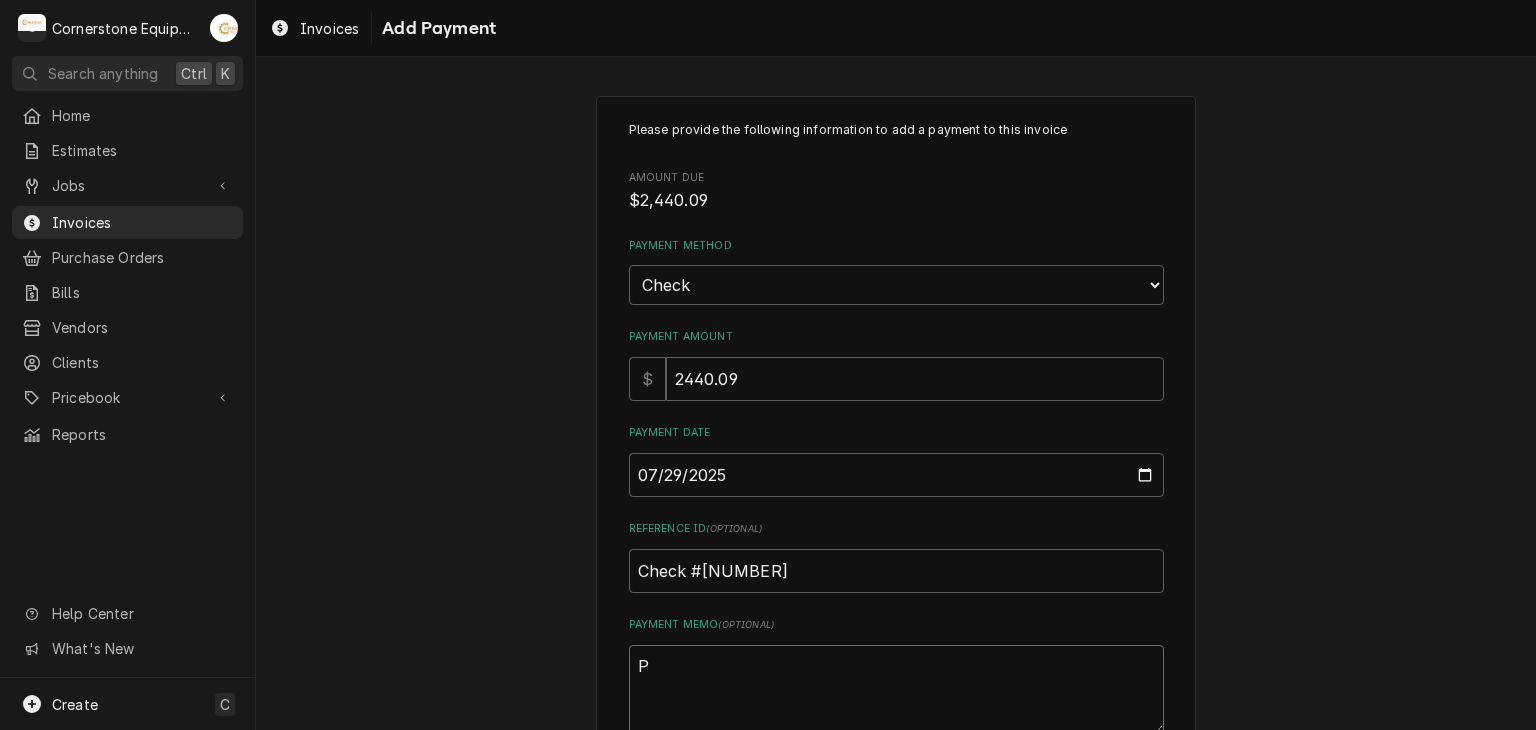 type on "x" 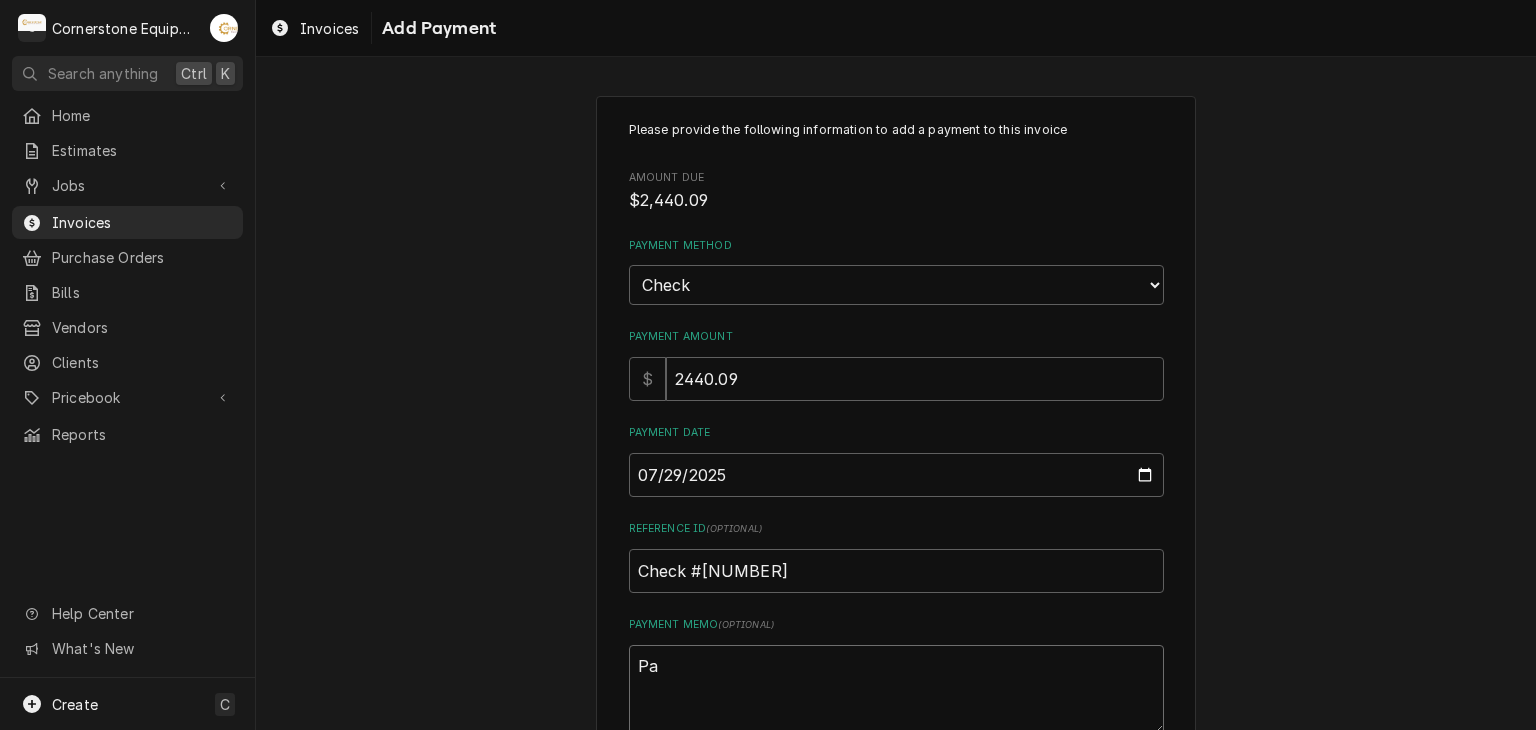 type on "x" 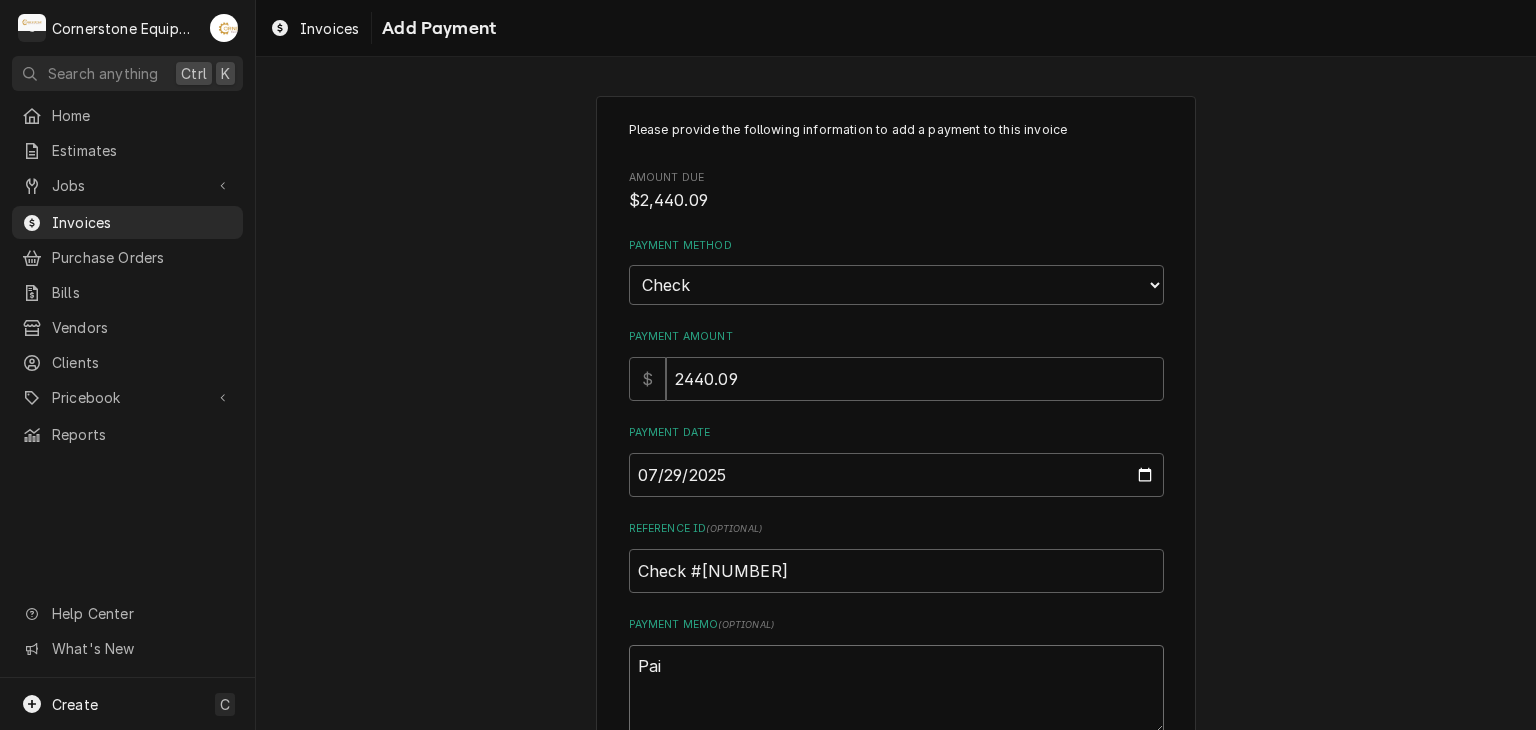 type on "x" 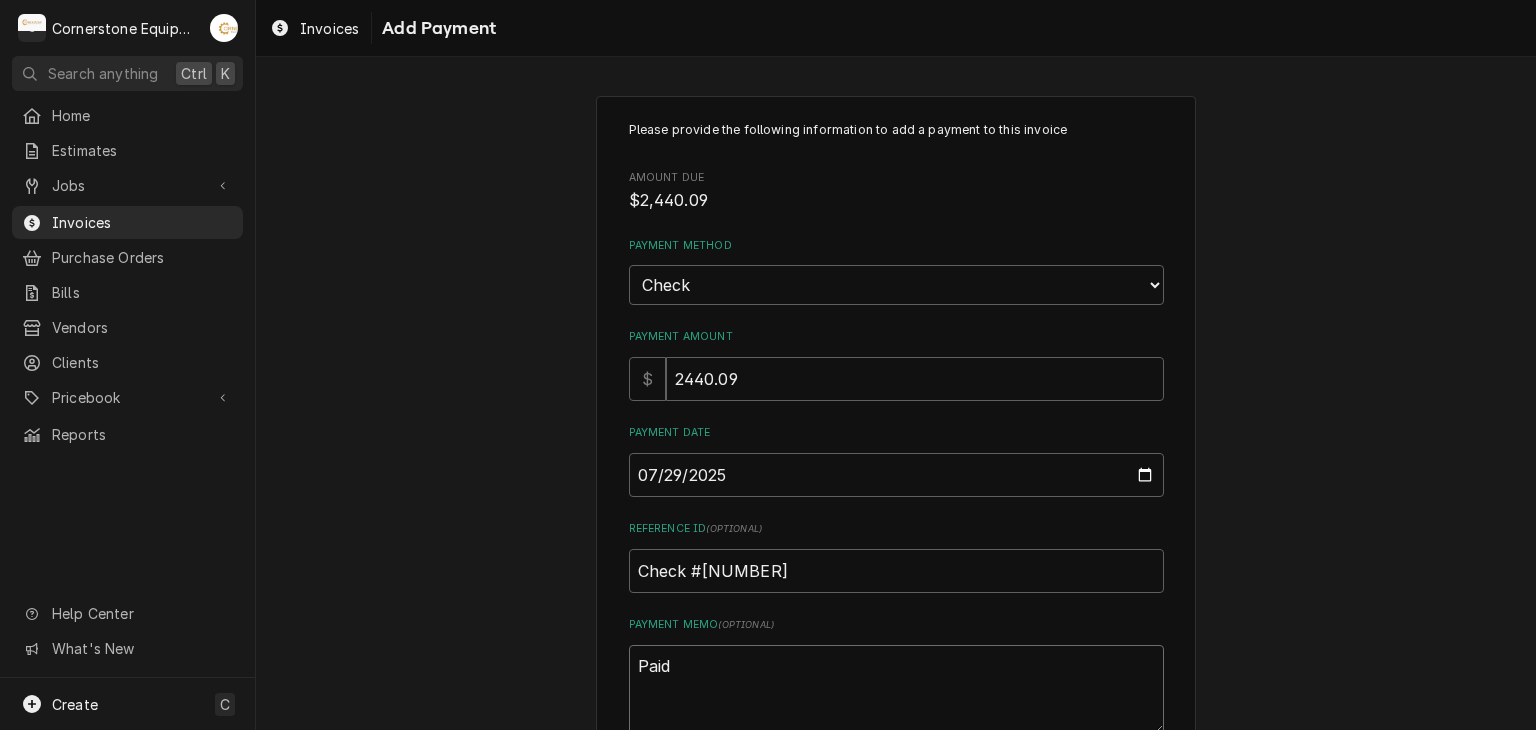 type on "Paid" 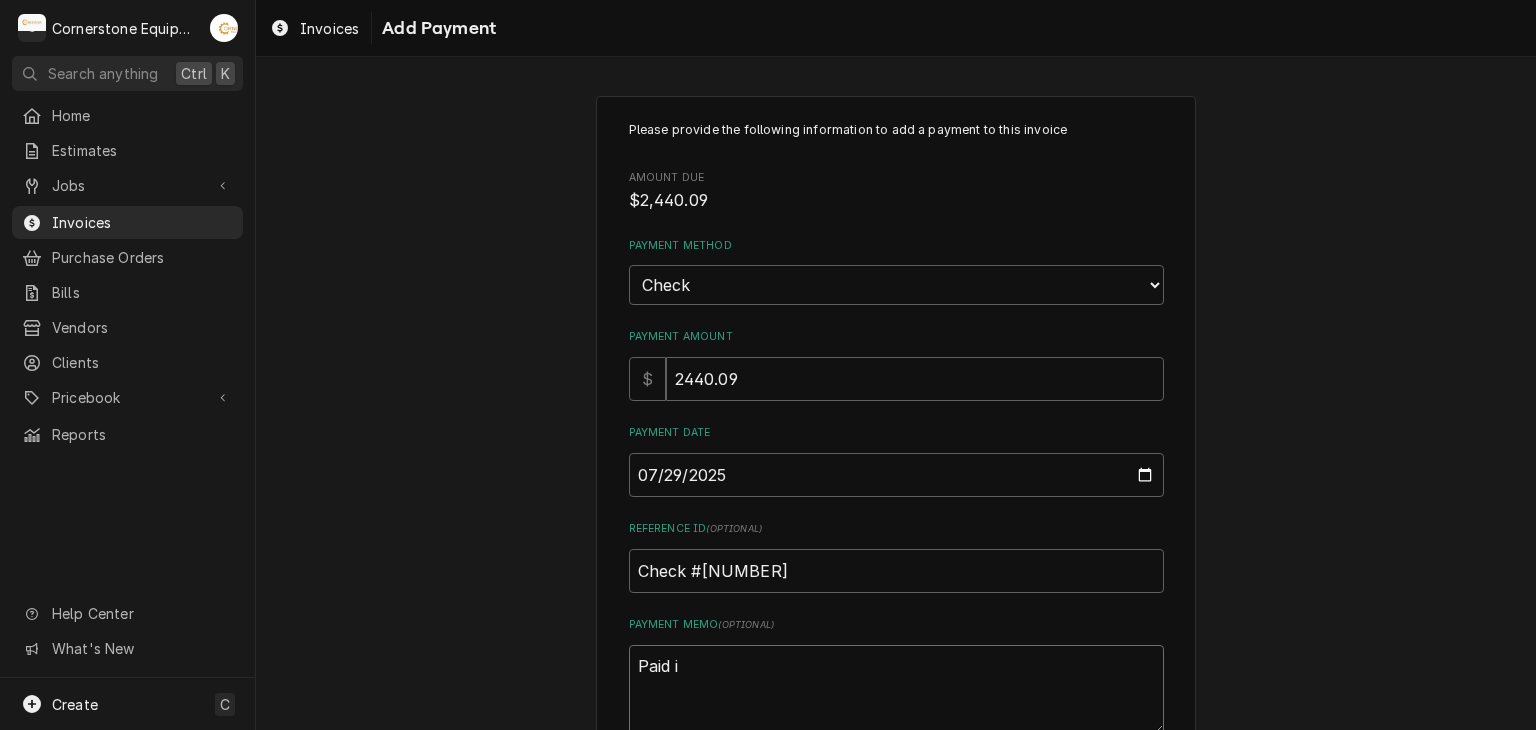 type on "x" 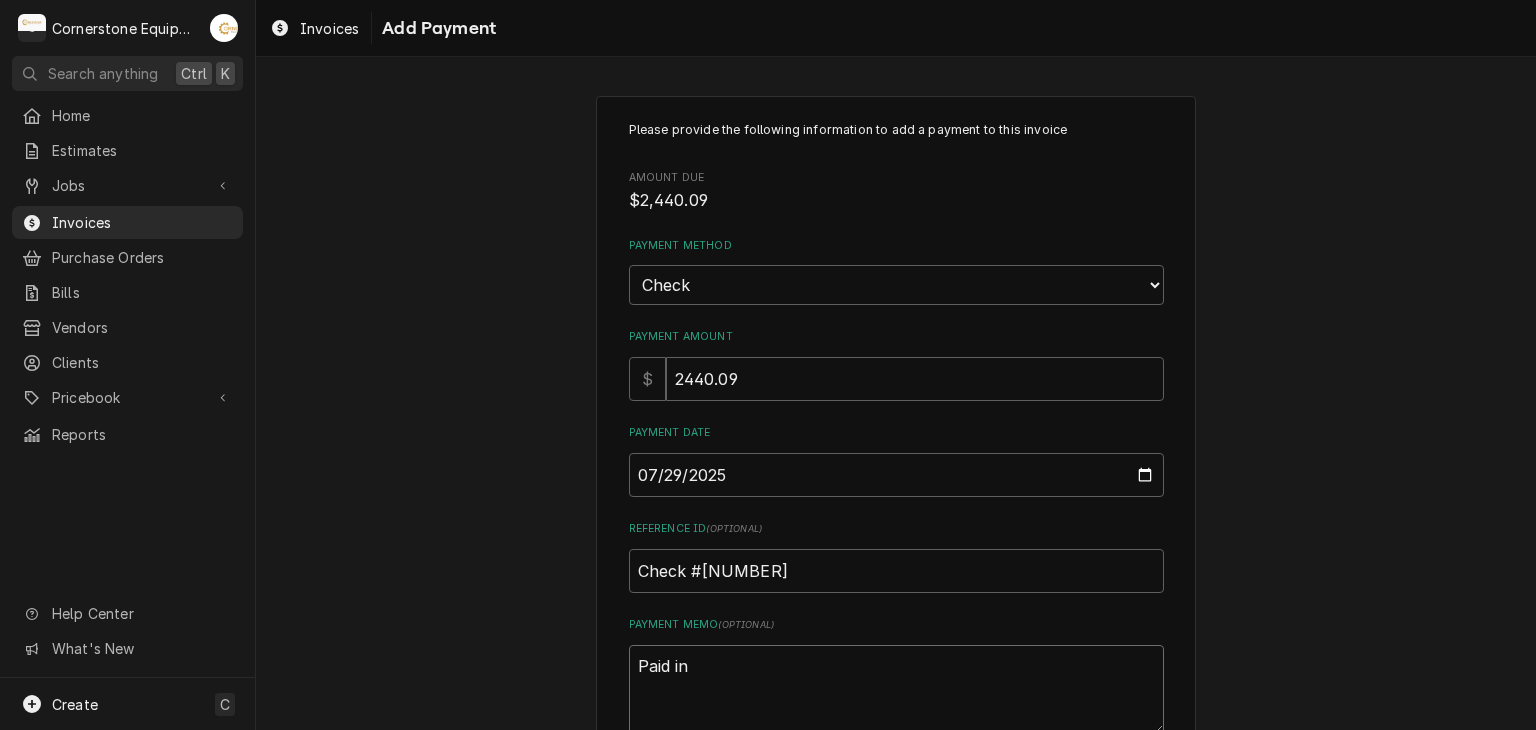 type on "x" 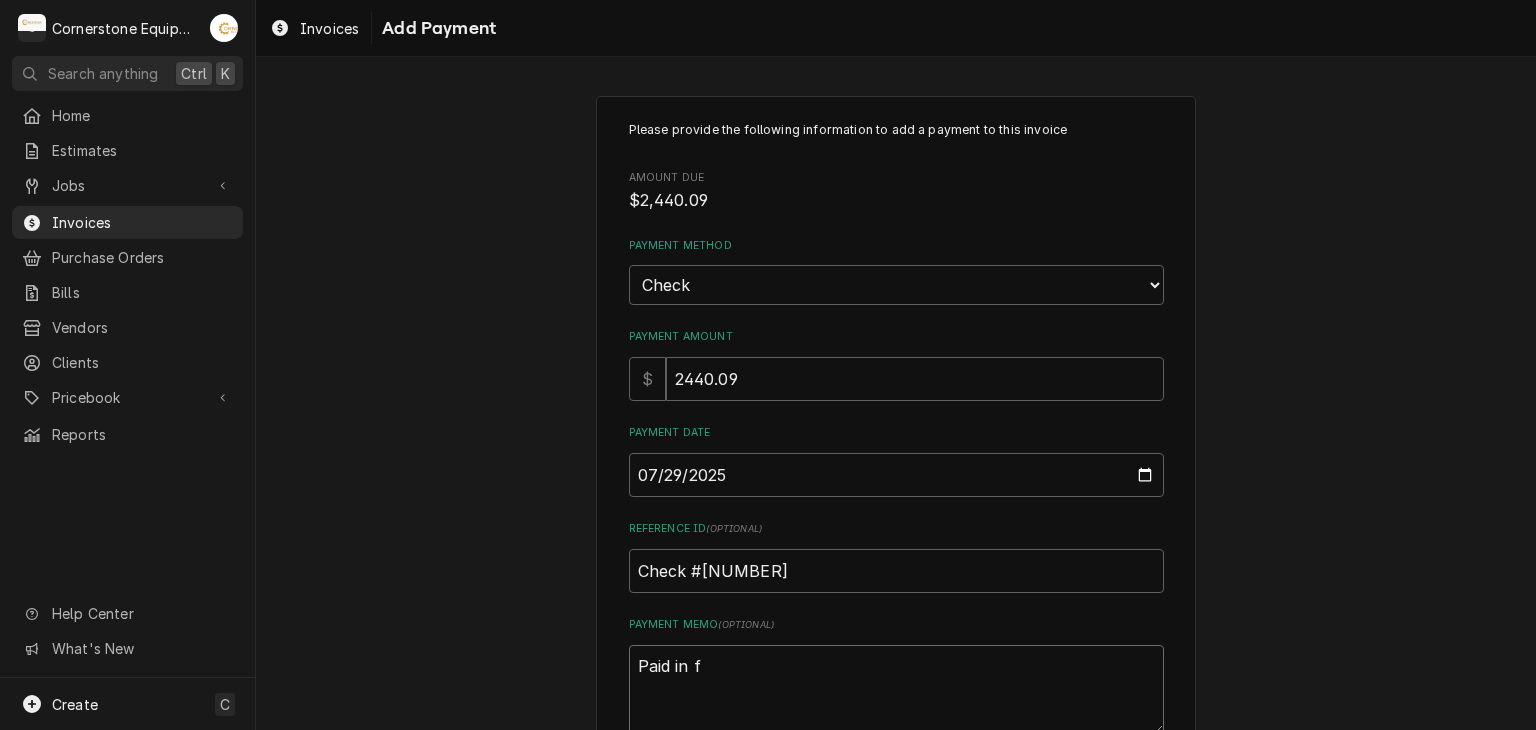type on "x" 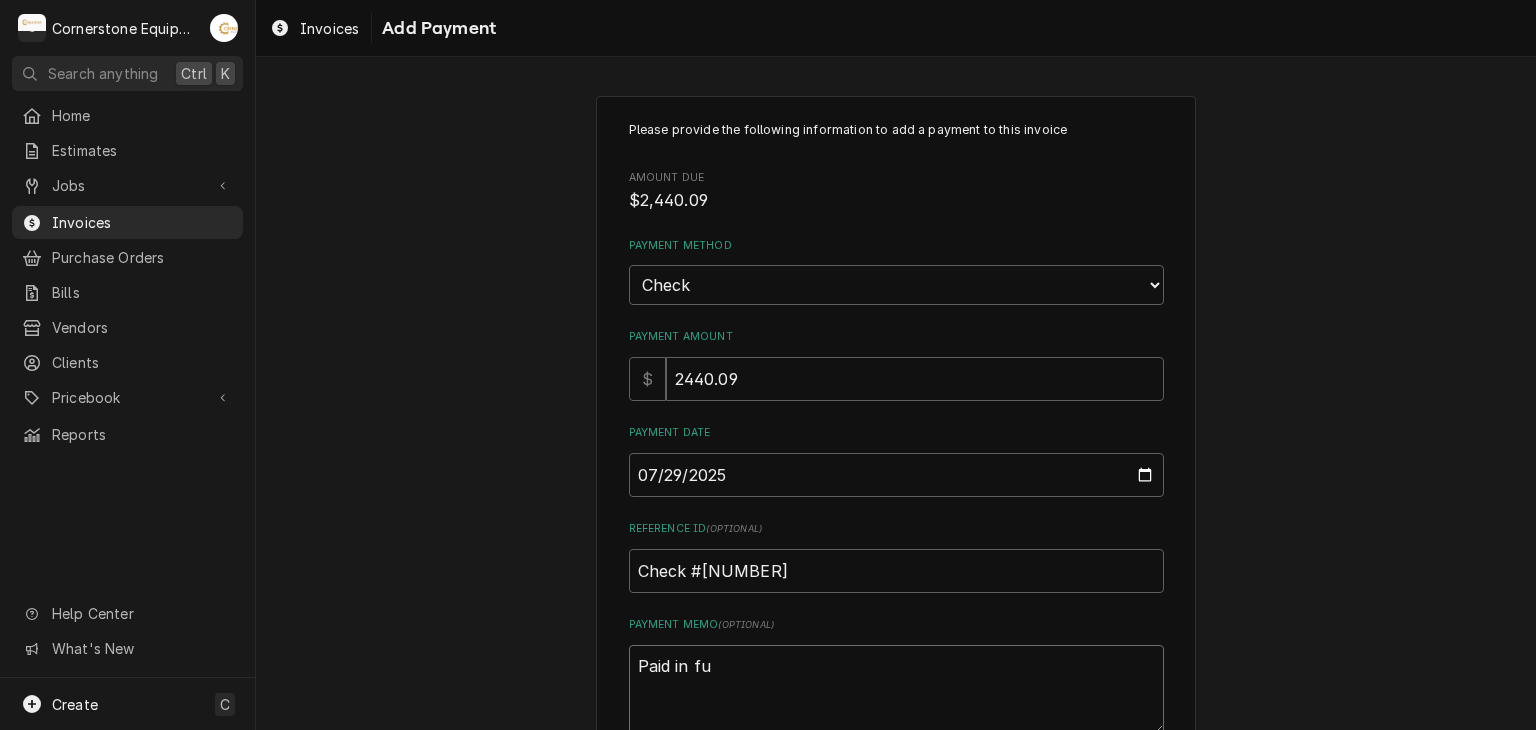 type on "x" 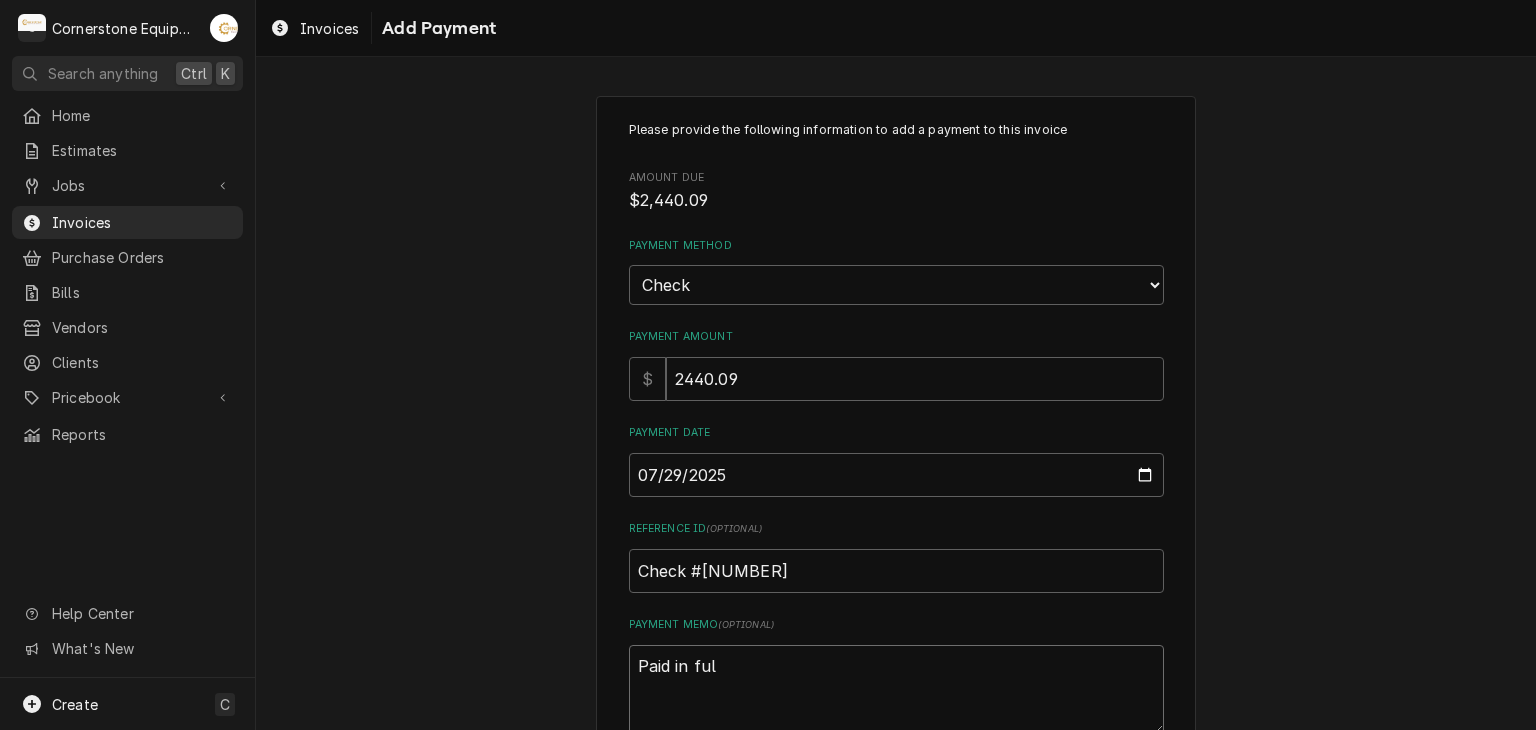 type on "x" 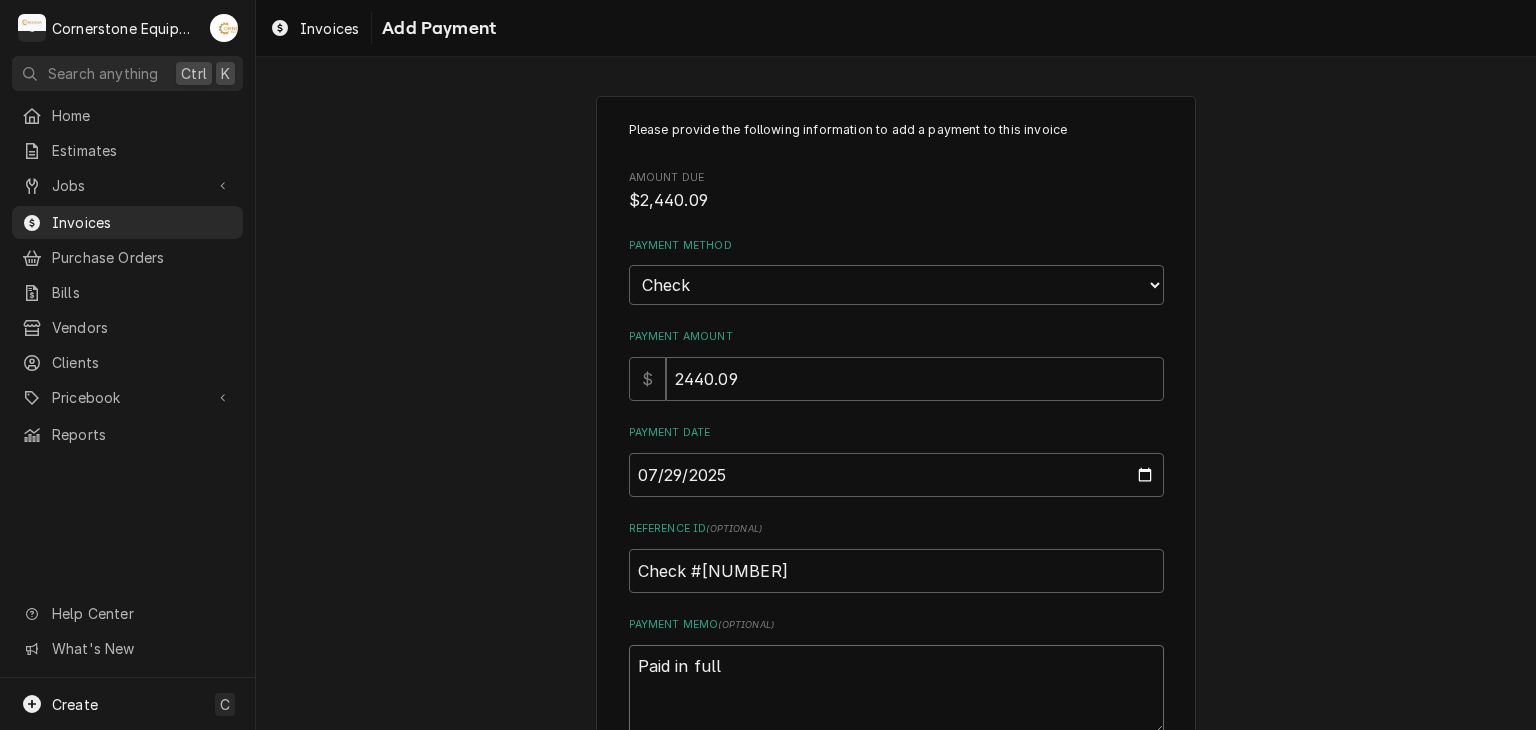 type on "Paid in full" 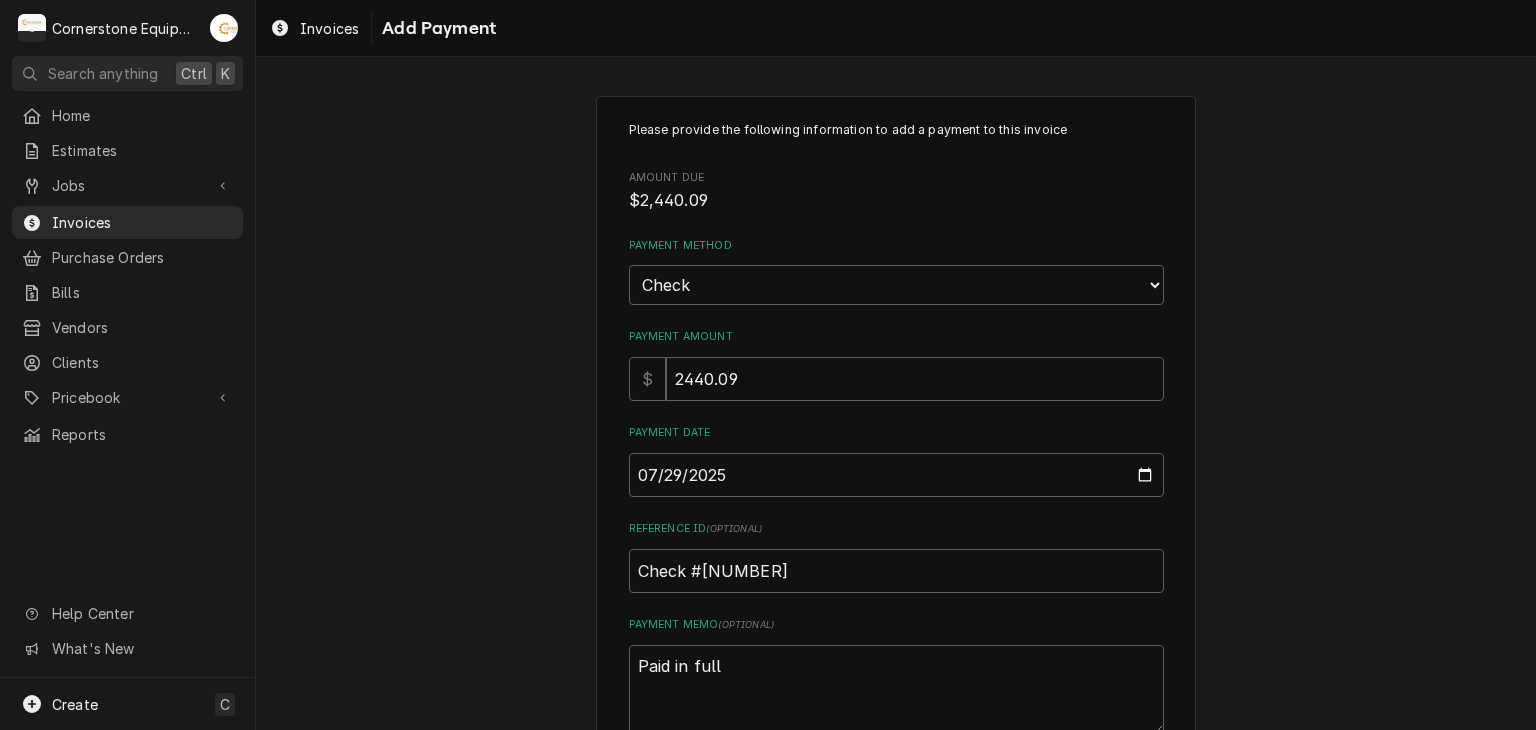 click on "Please provide the following information to add a payment to this invoice Amount Due $2,440.09 Payment Method Choose a Payment Method... Cash Check Credit/Debit Card ACH/eCheck Other Payment Amount $ 2440.09 Payment Date 2025-07-29 Reference ID  ( optional ) Check #0101729060 Payment Memo  ( optional ) Paid in full Add Cancel" at bounding box center (896, 467) 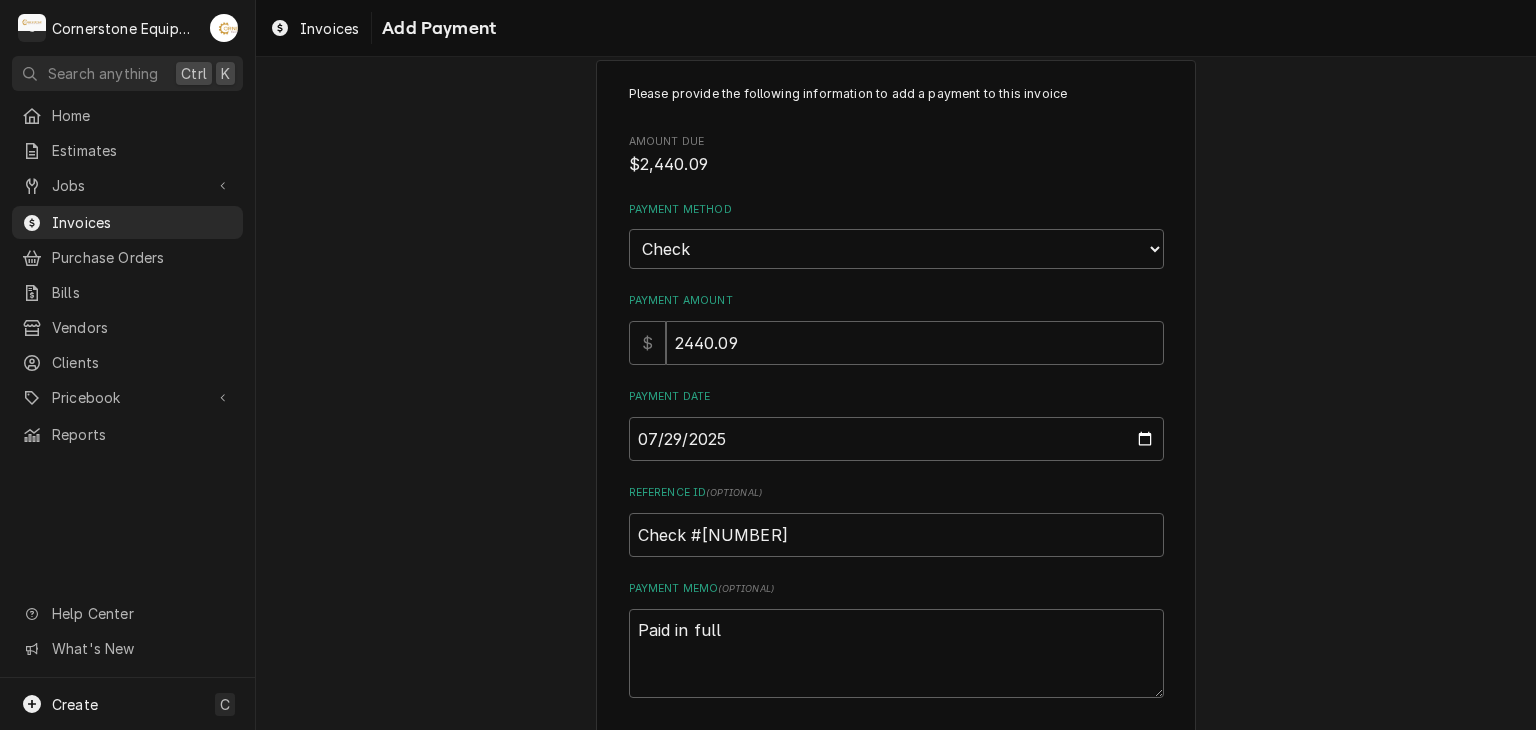 scroll, scrollTop: 124, scrollLeft: 0, axis: vertical 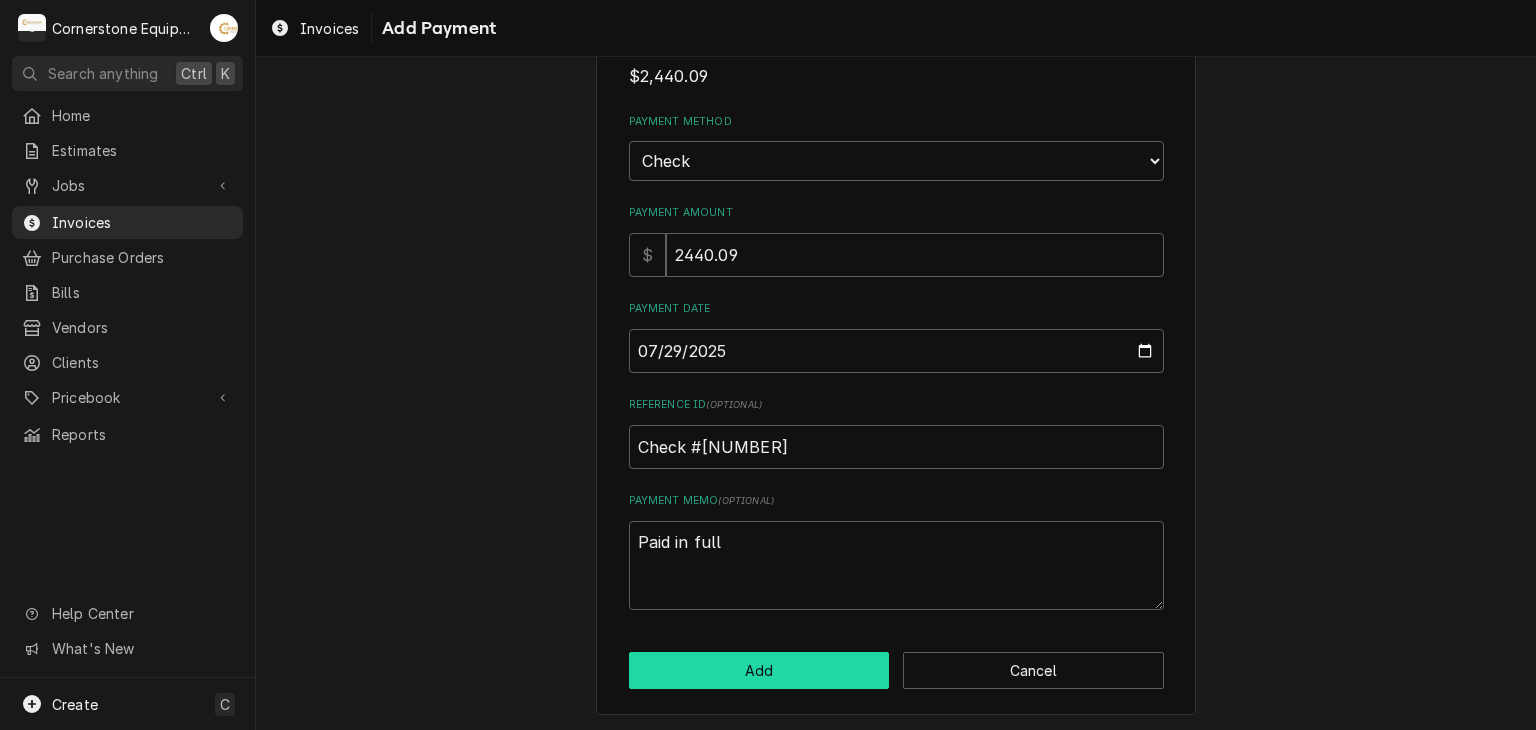 click on "Add" at bounding box center [759, 670] 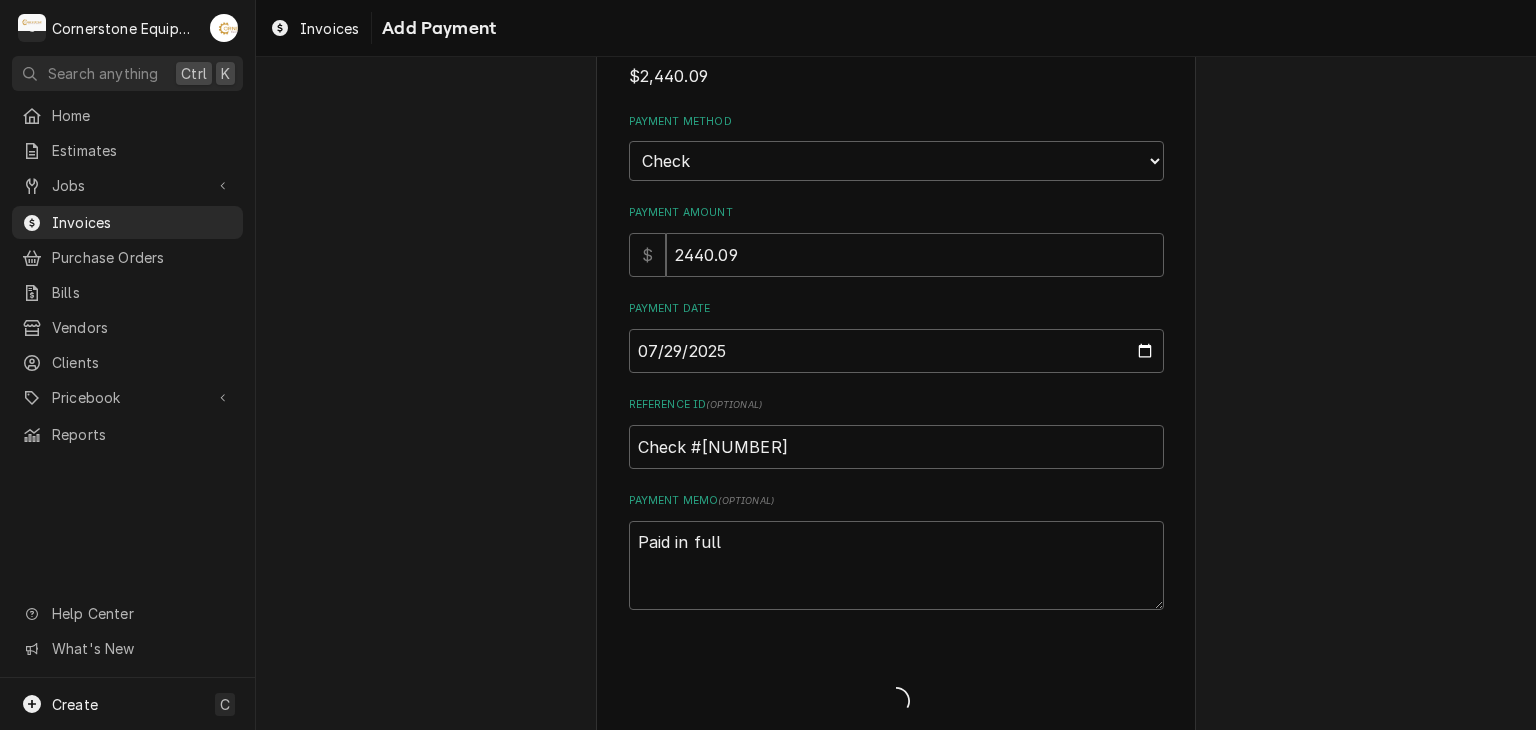 type on "x" 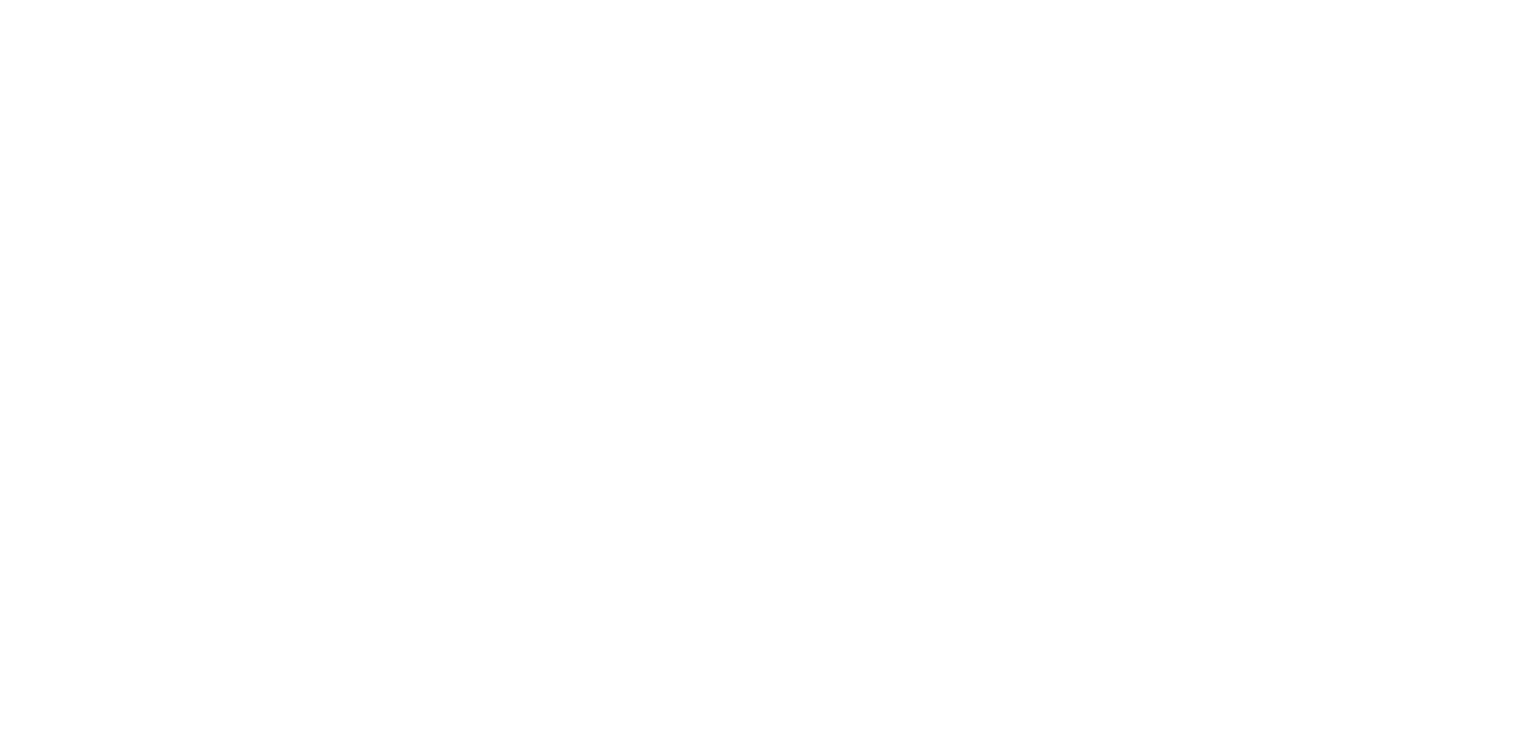 scroll, scrollTop: 0, scrollLeft: 0, axis: both 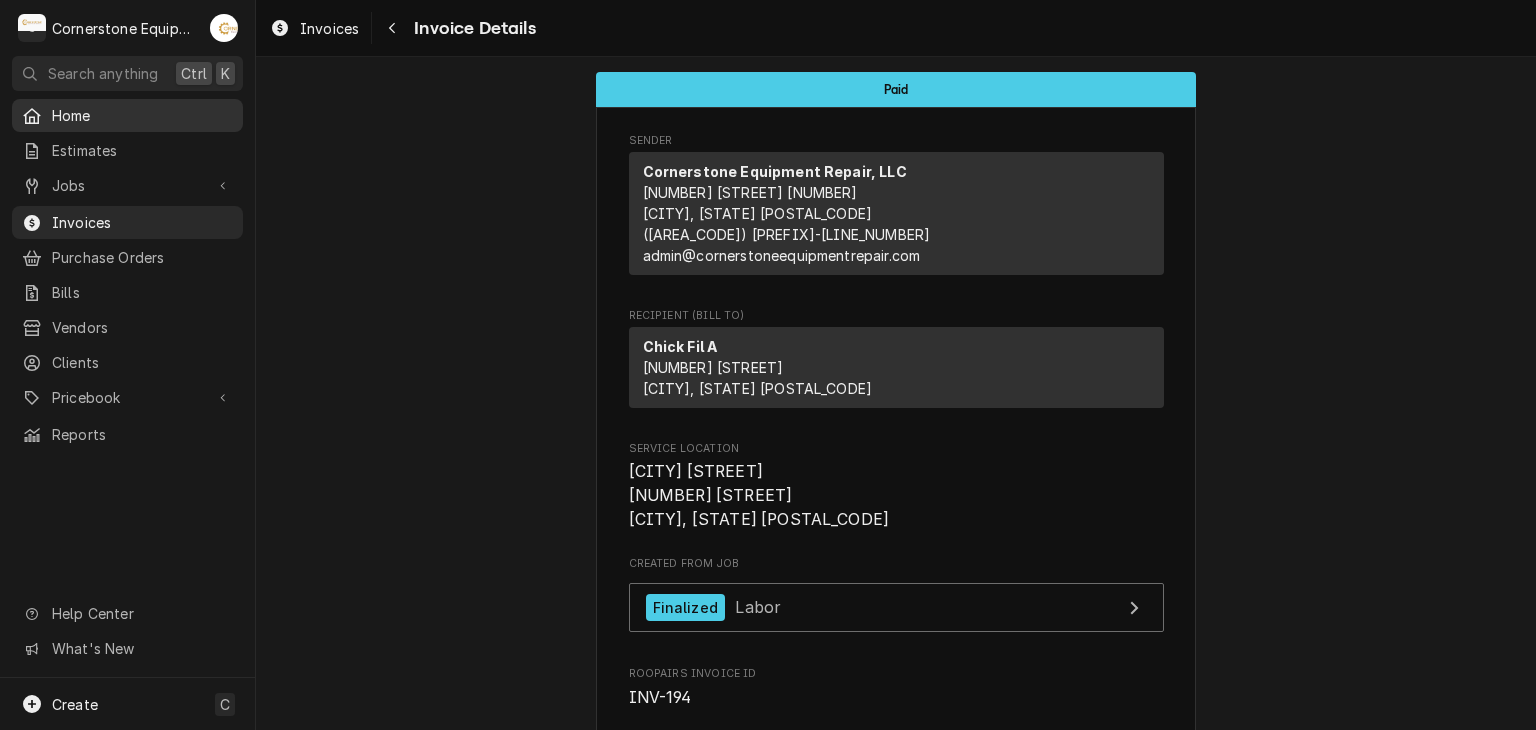 click on "Home" at bounding box center (142, 115) 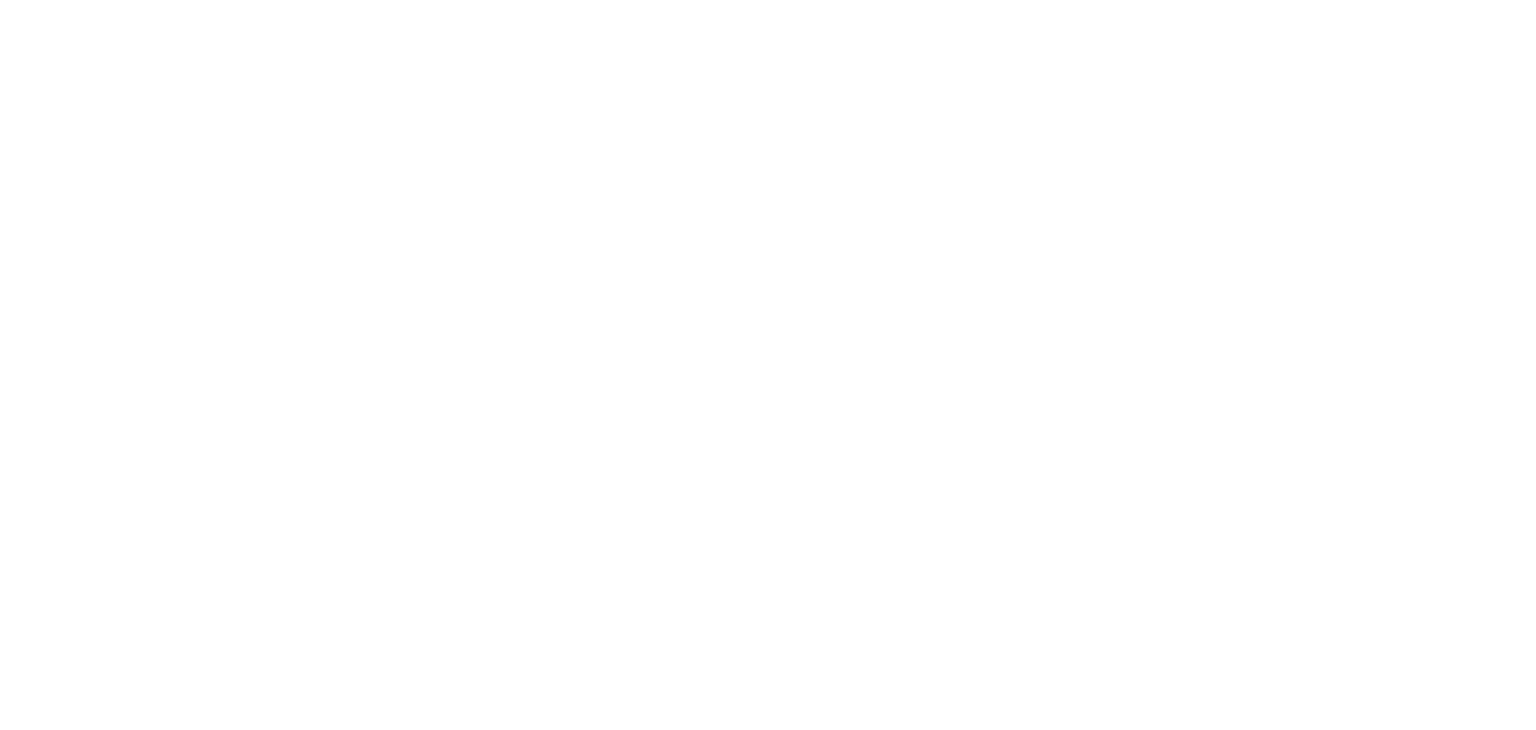 scroll, scrollTop: 0, scrollLeft: 0, axis: both 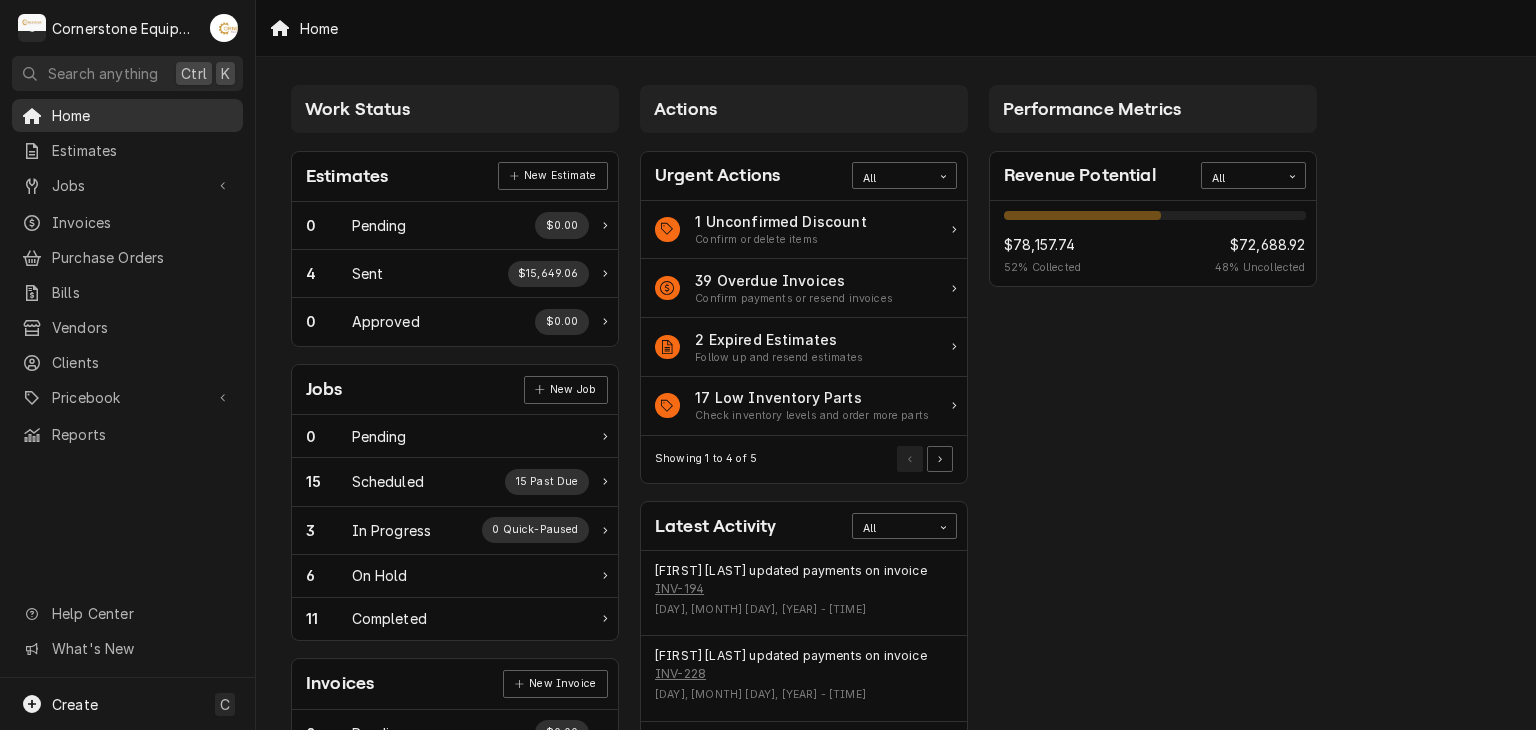 click on "Home" at bounding box center (142, 115) 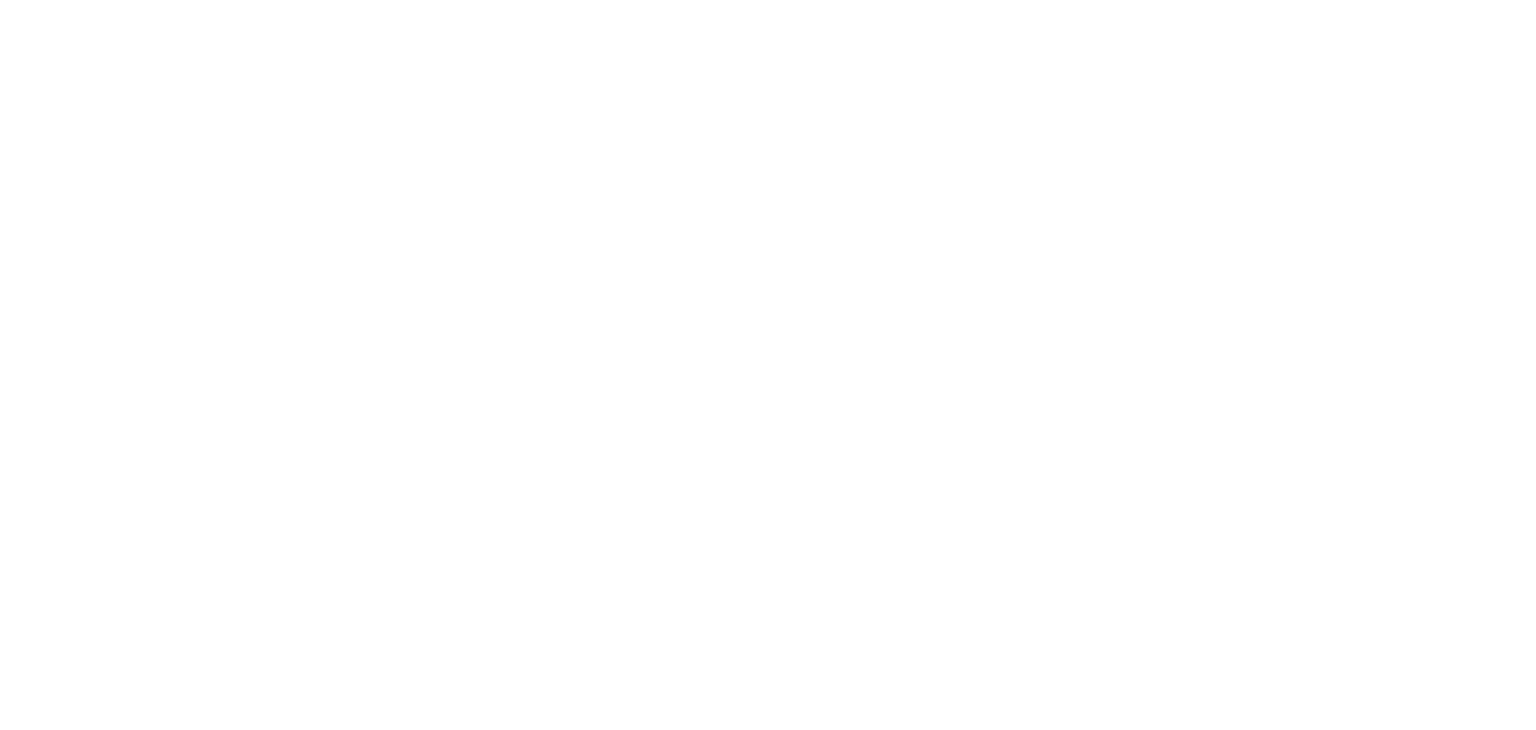 scroll, scrollTop: 0, scrollLeft: 0, axis: both 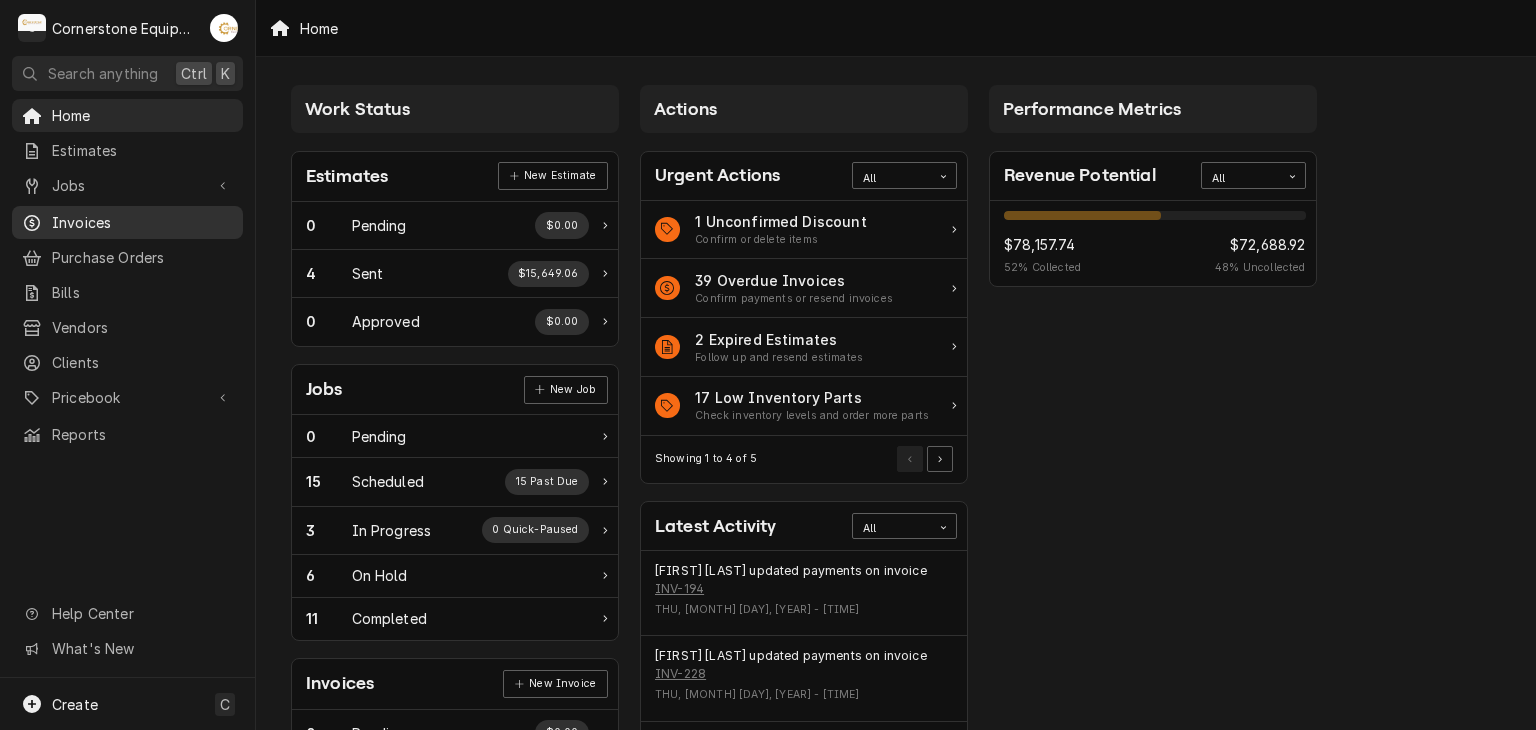 click on "Invoices" at bounding box center [127, 222] 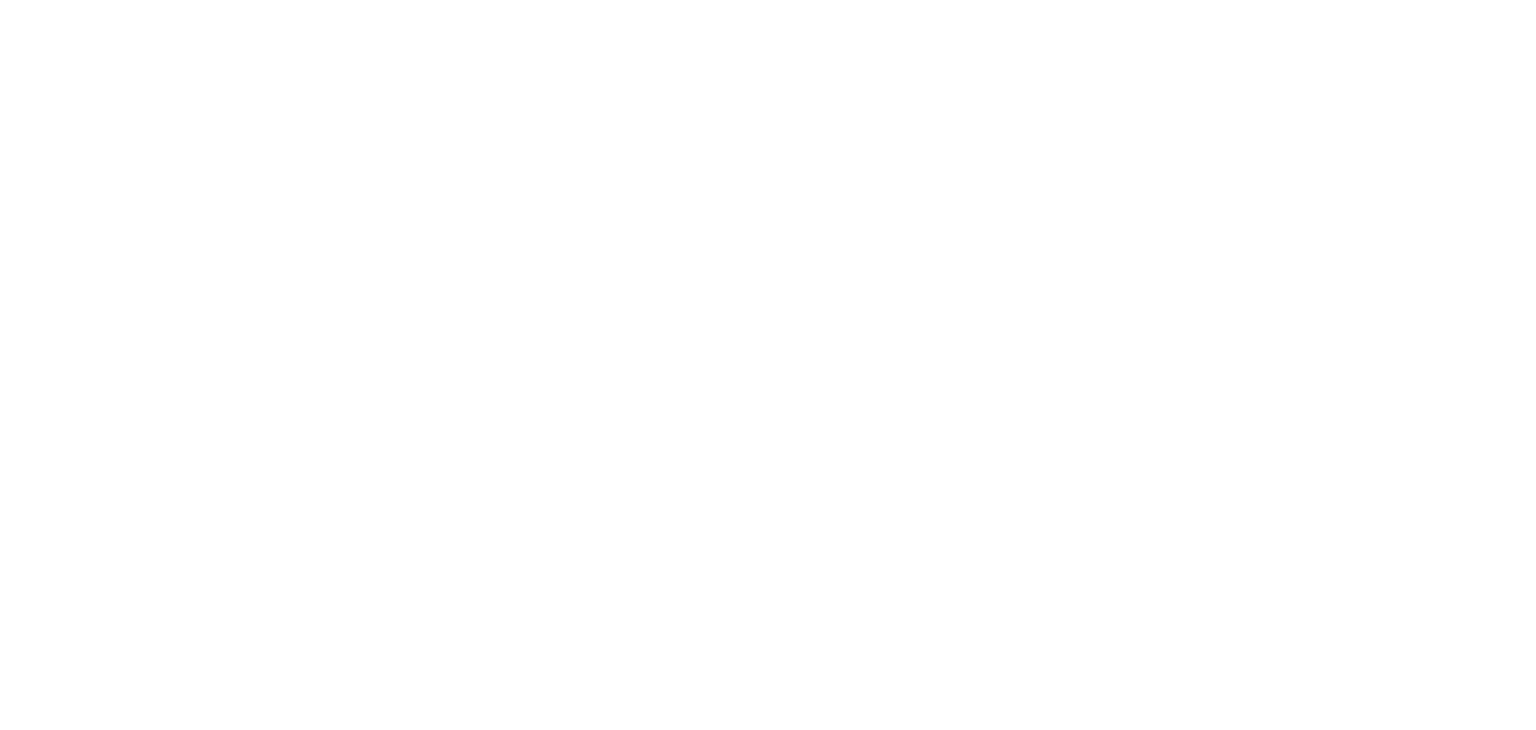 scroll, scrollTop: 0, scrollLeft: 0, axis: both 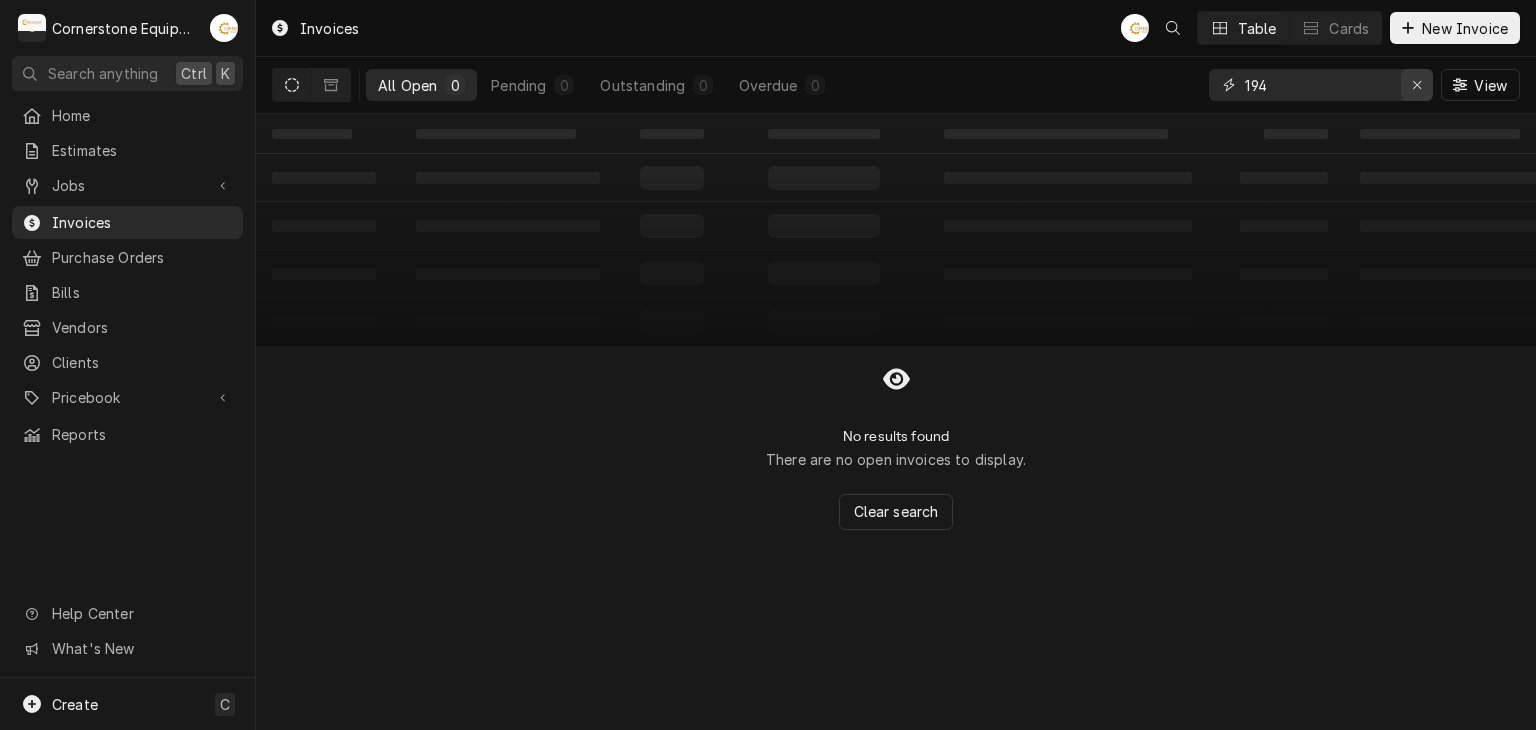 click at bounding box center [1417, 85] 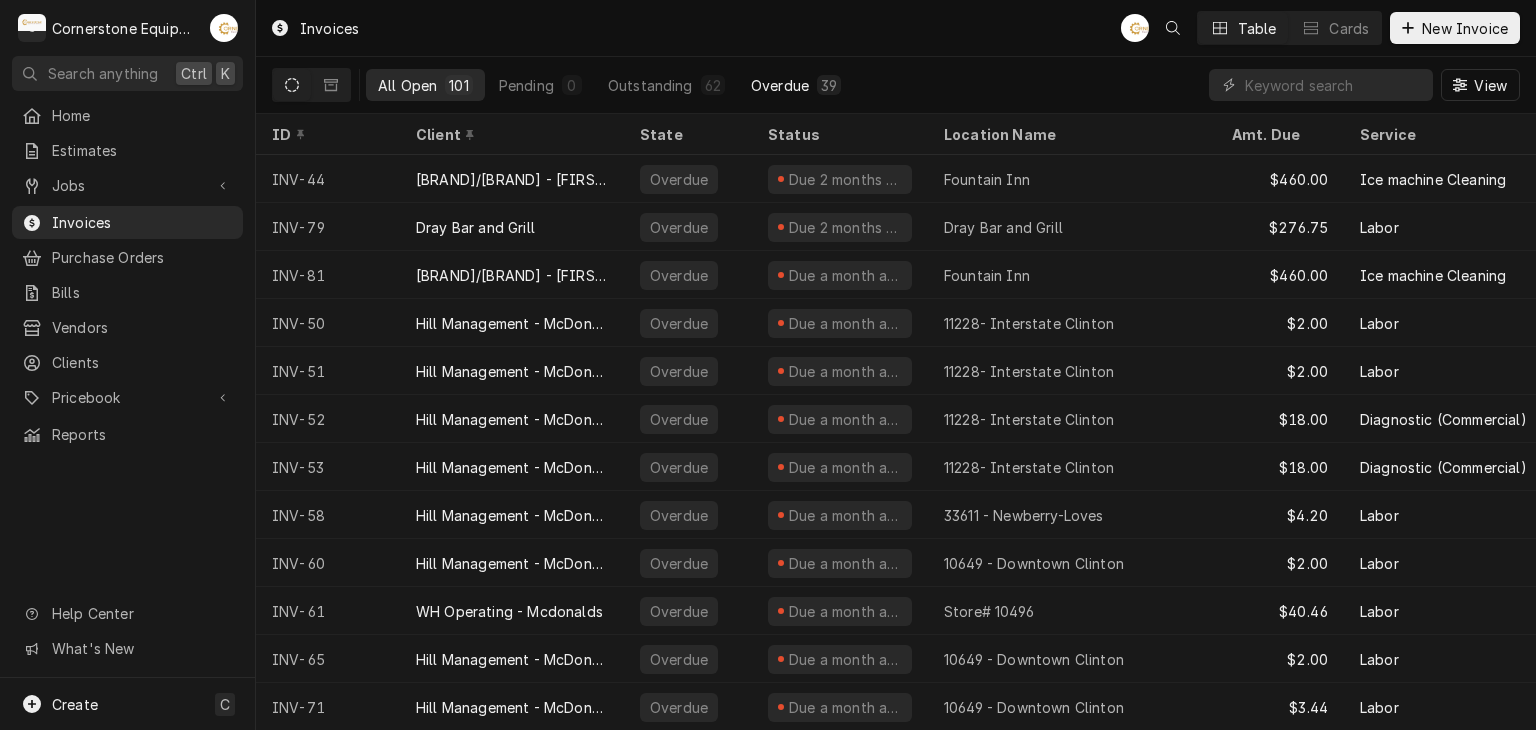 click on "39" at bounding box center (829, 85) 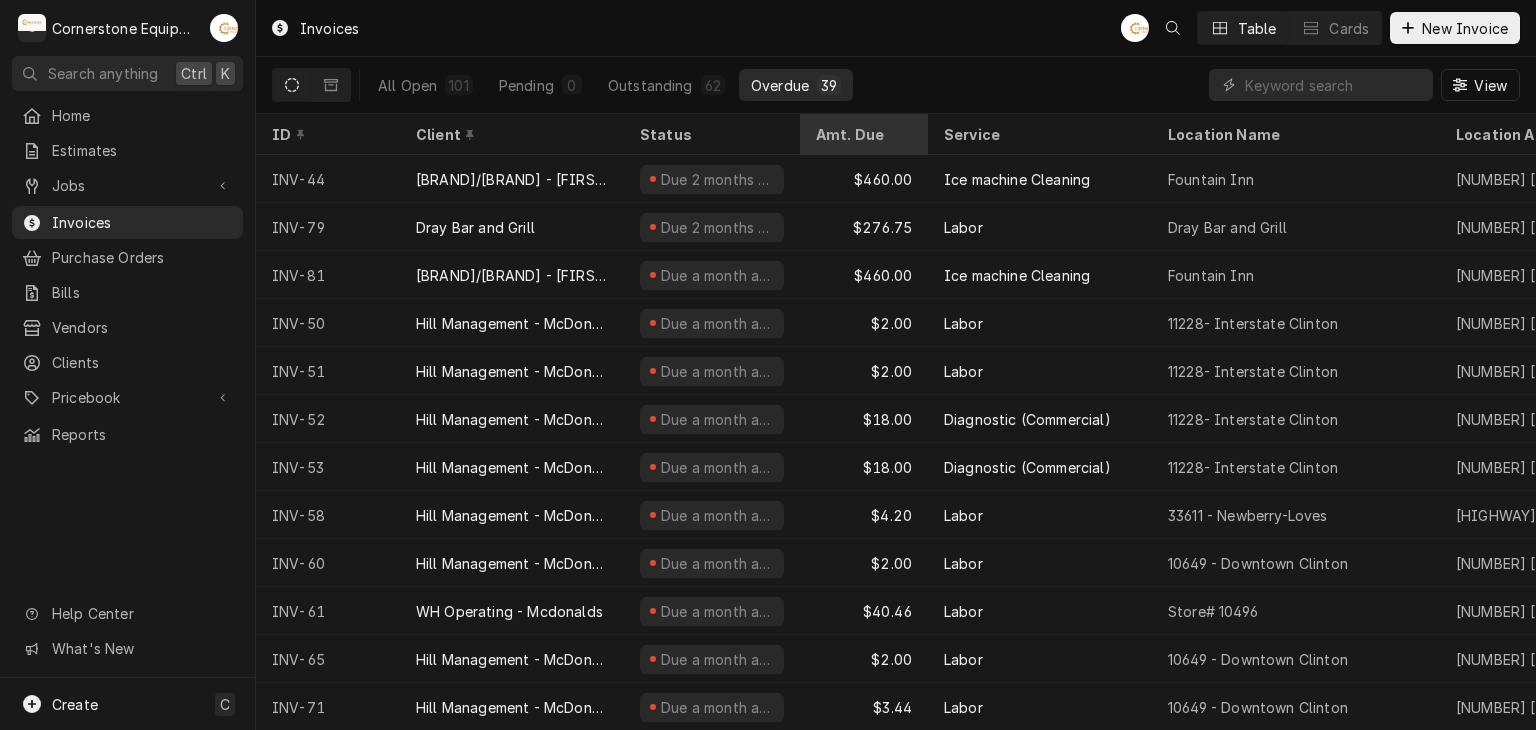 click on "Amt. Due" at bounding box center (862, 134) 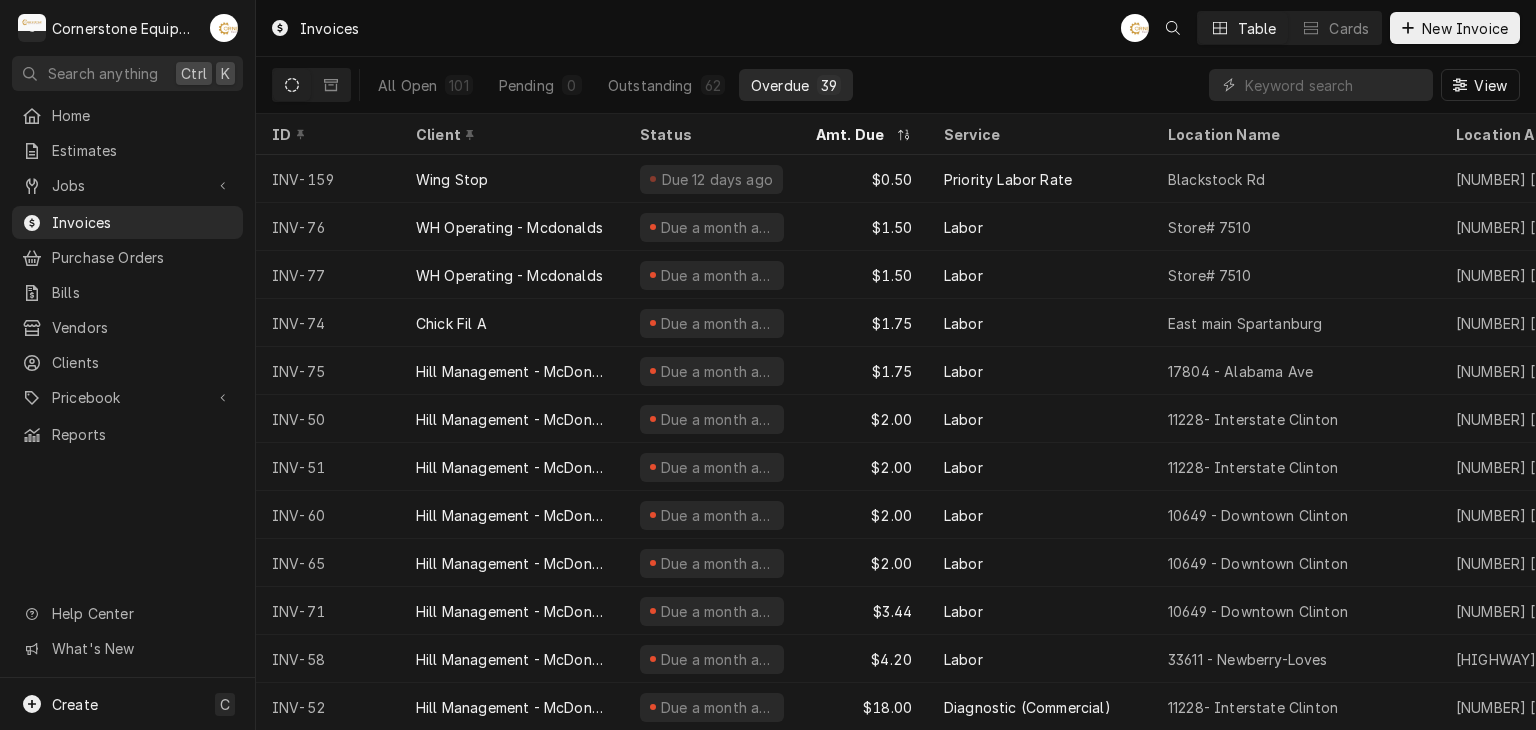 click on "Amt. Due" at bounding box center [854, 134] 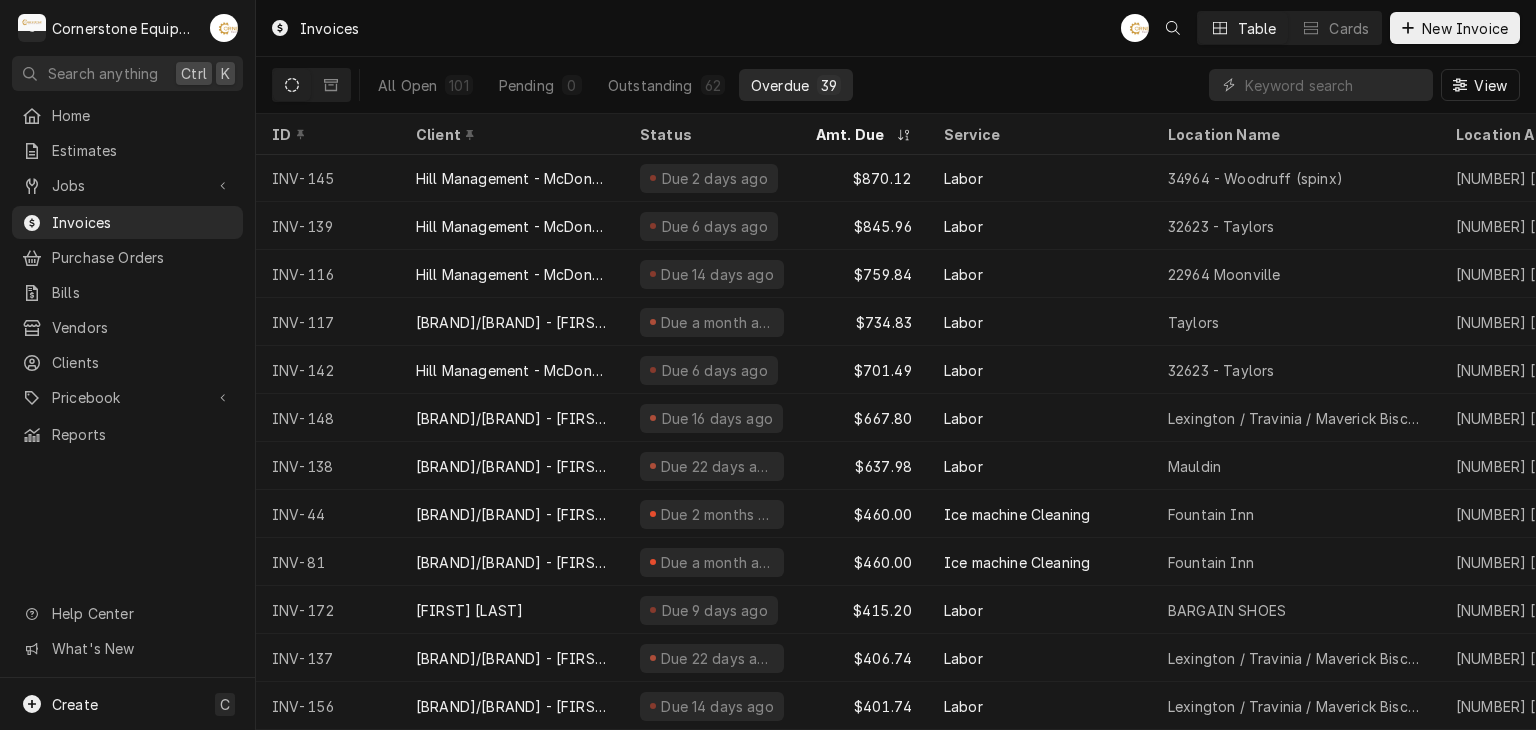 scroll, scrollTop: 0, scrollLeft: 0, axis: both 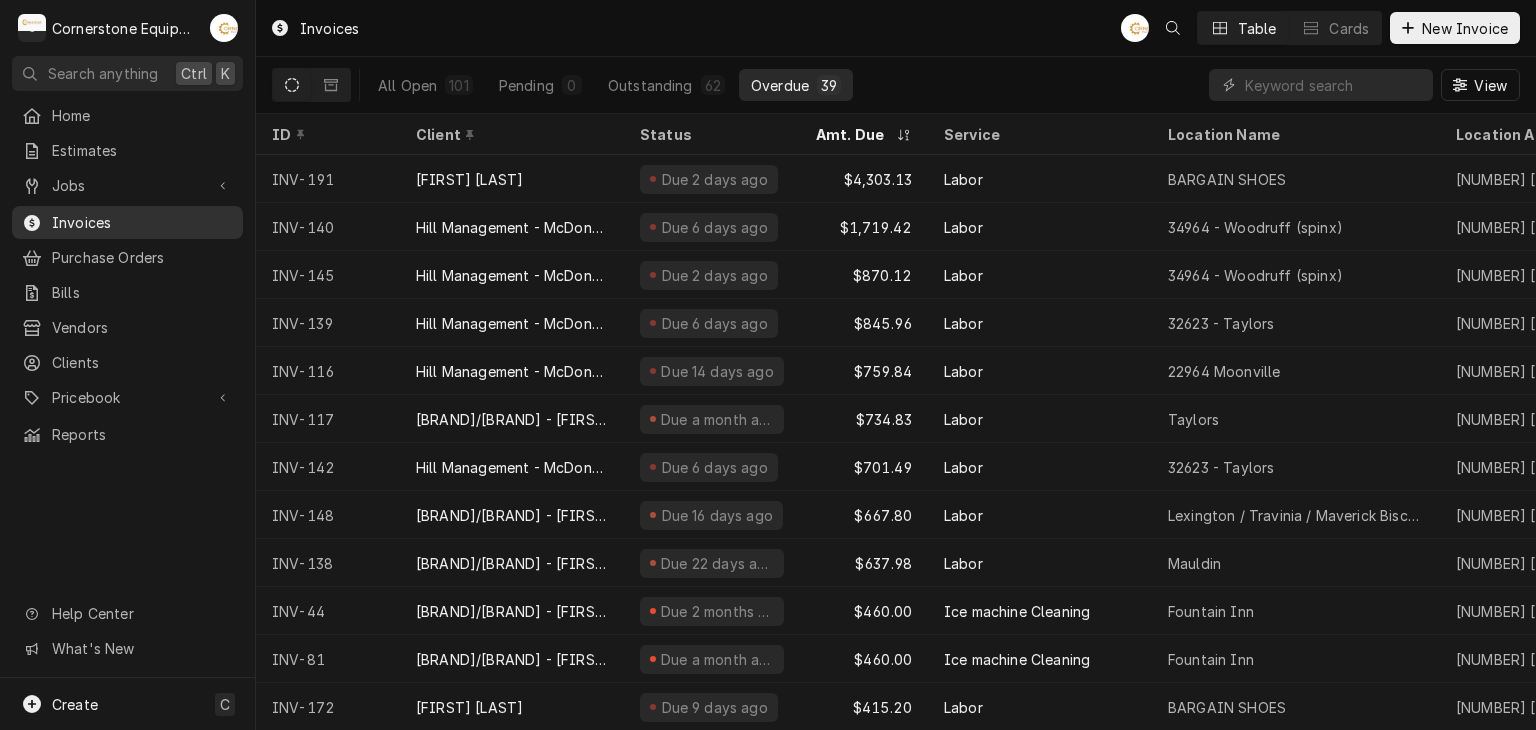 click on "Invoices" at bounding box center [142, 222] 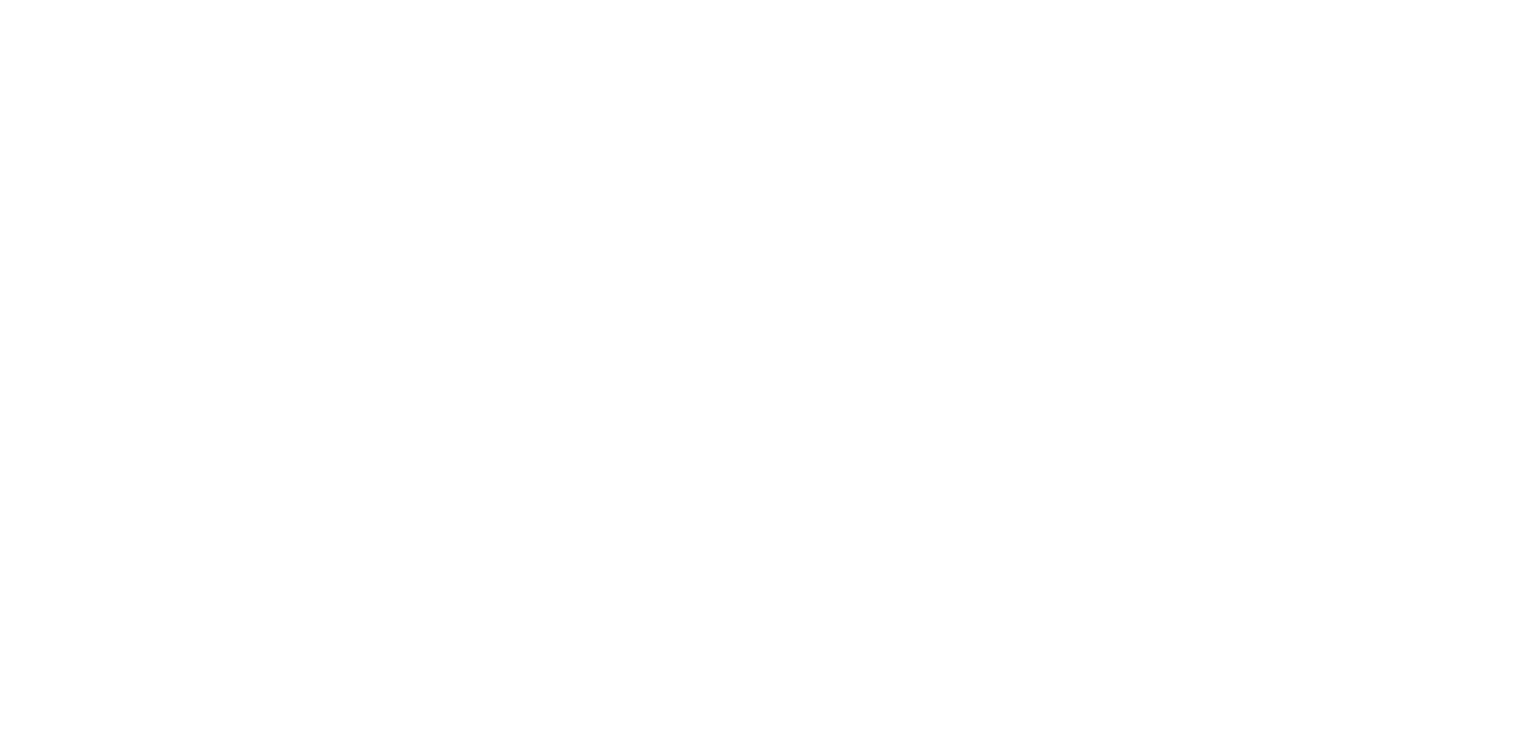 scroll, scrollTop: 0, scrollLeft: 0, axis: both 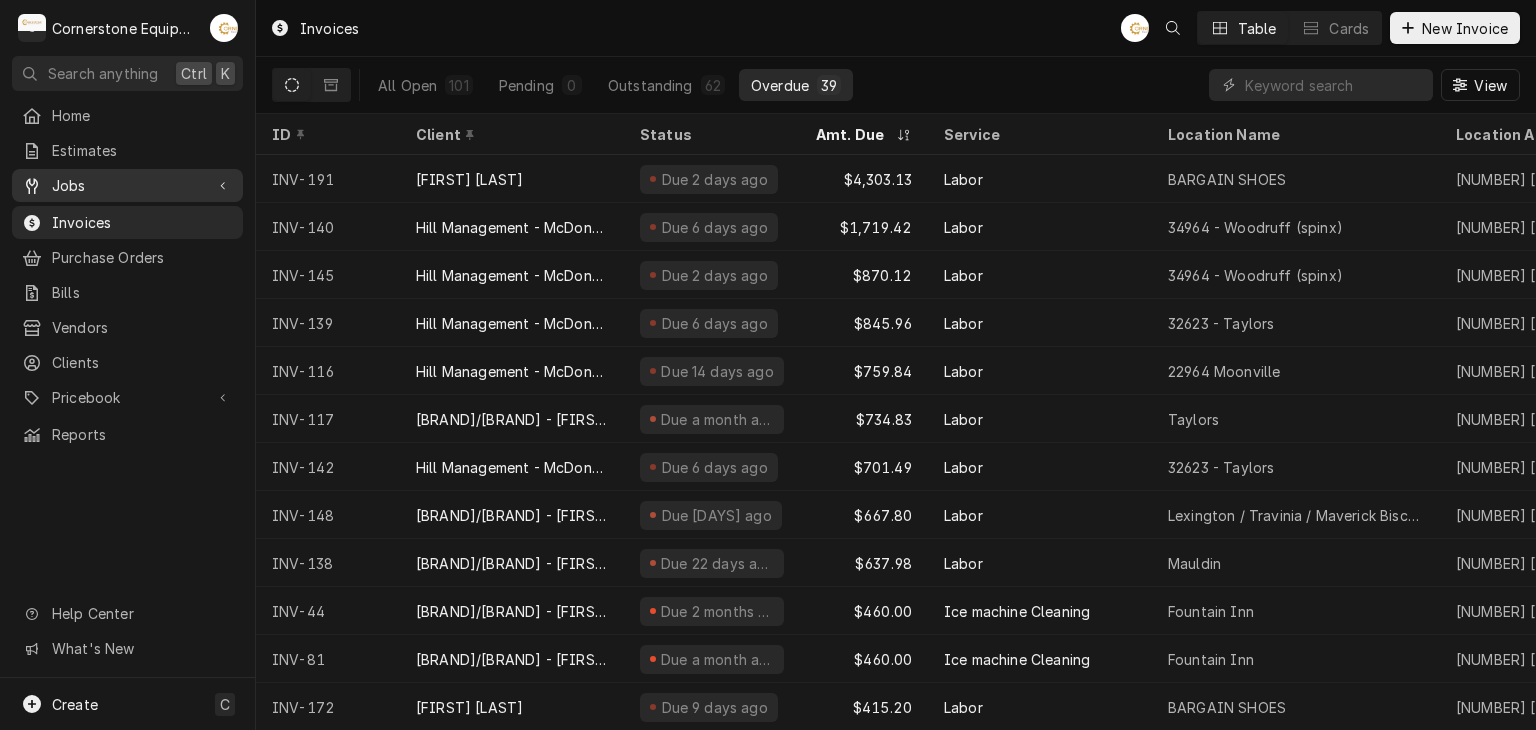 click on "Jobs" at bounding box center (127, 185) 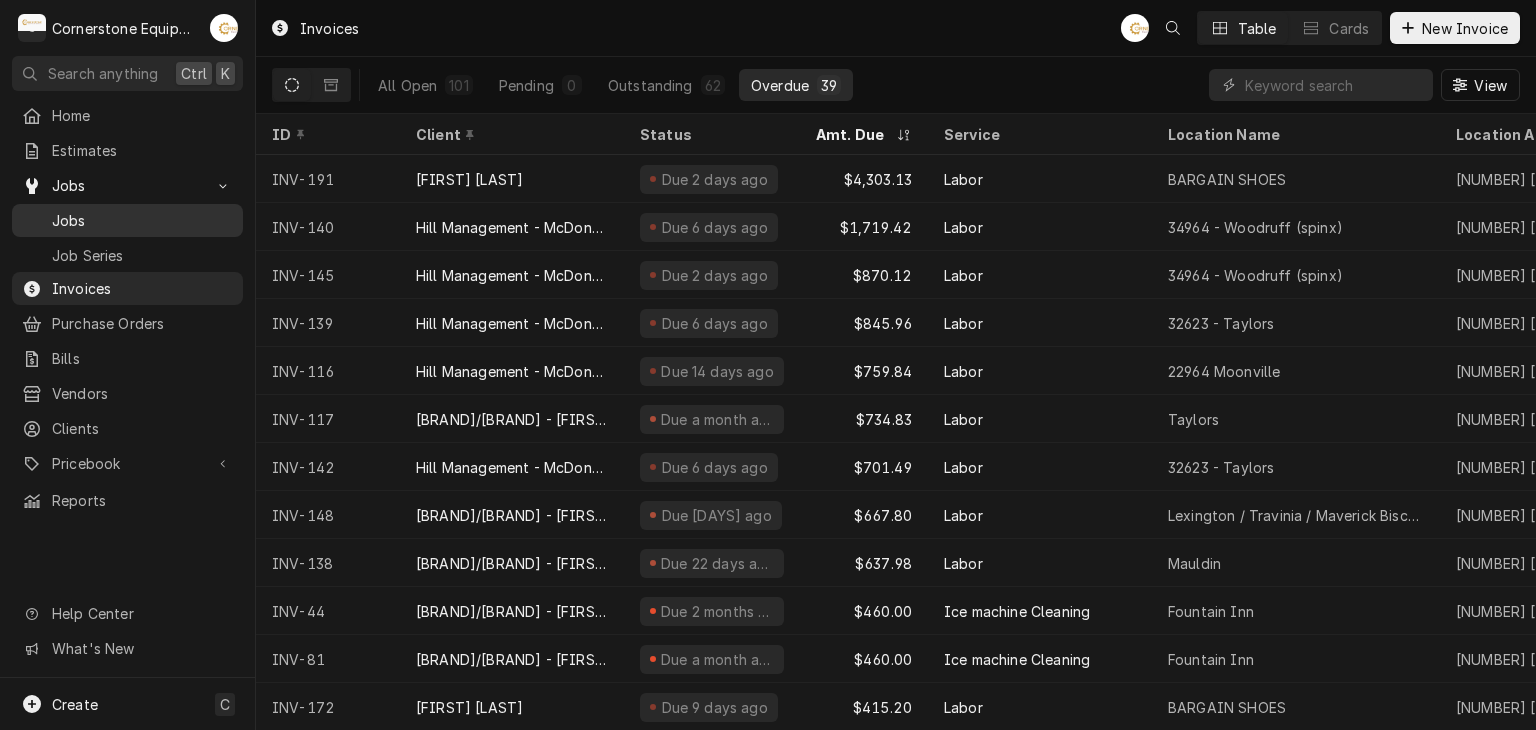 click on "Jobs" at bounding box center [142, 220] 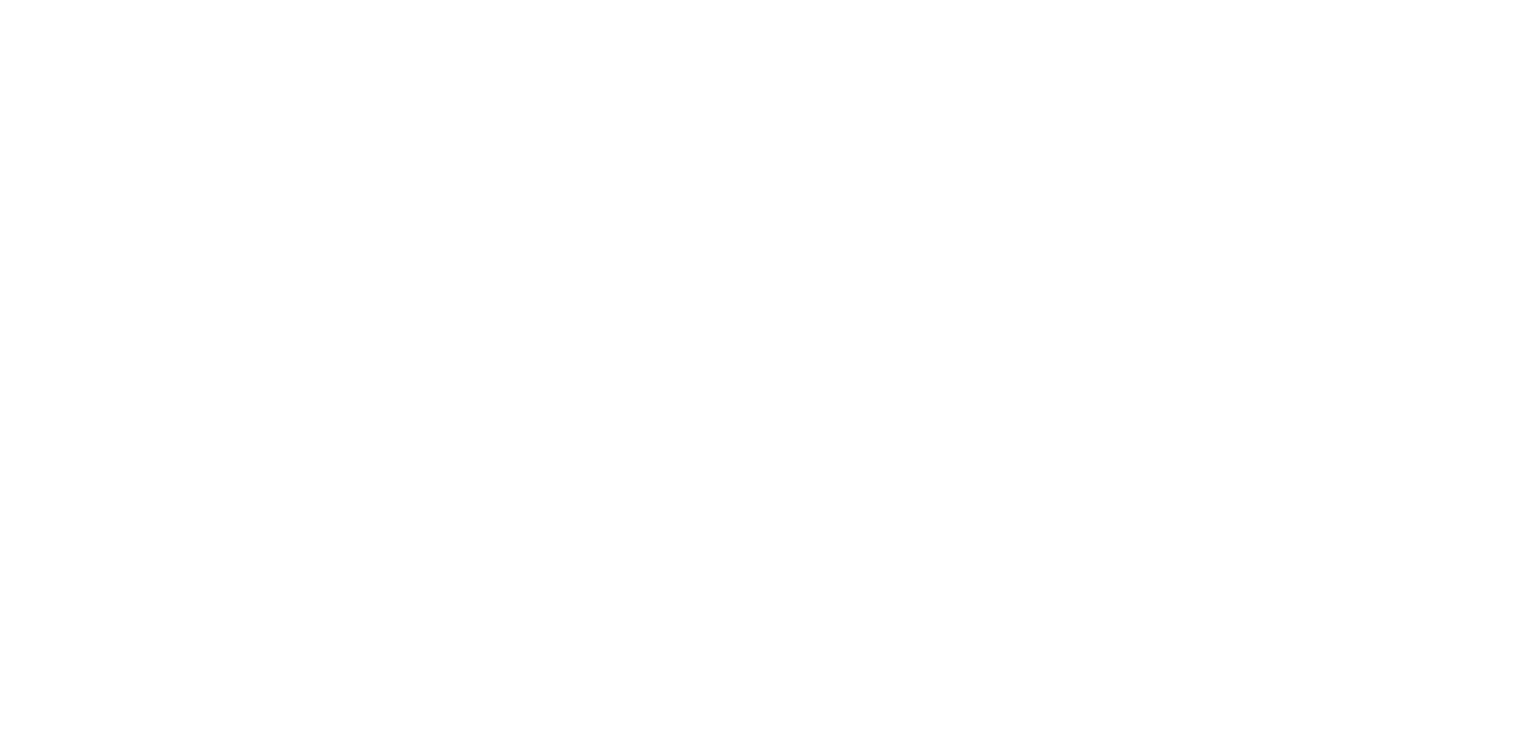 scroll, scrollTop: 0, scrollLeft: 0, axis: both 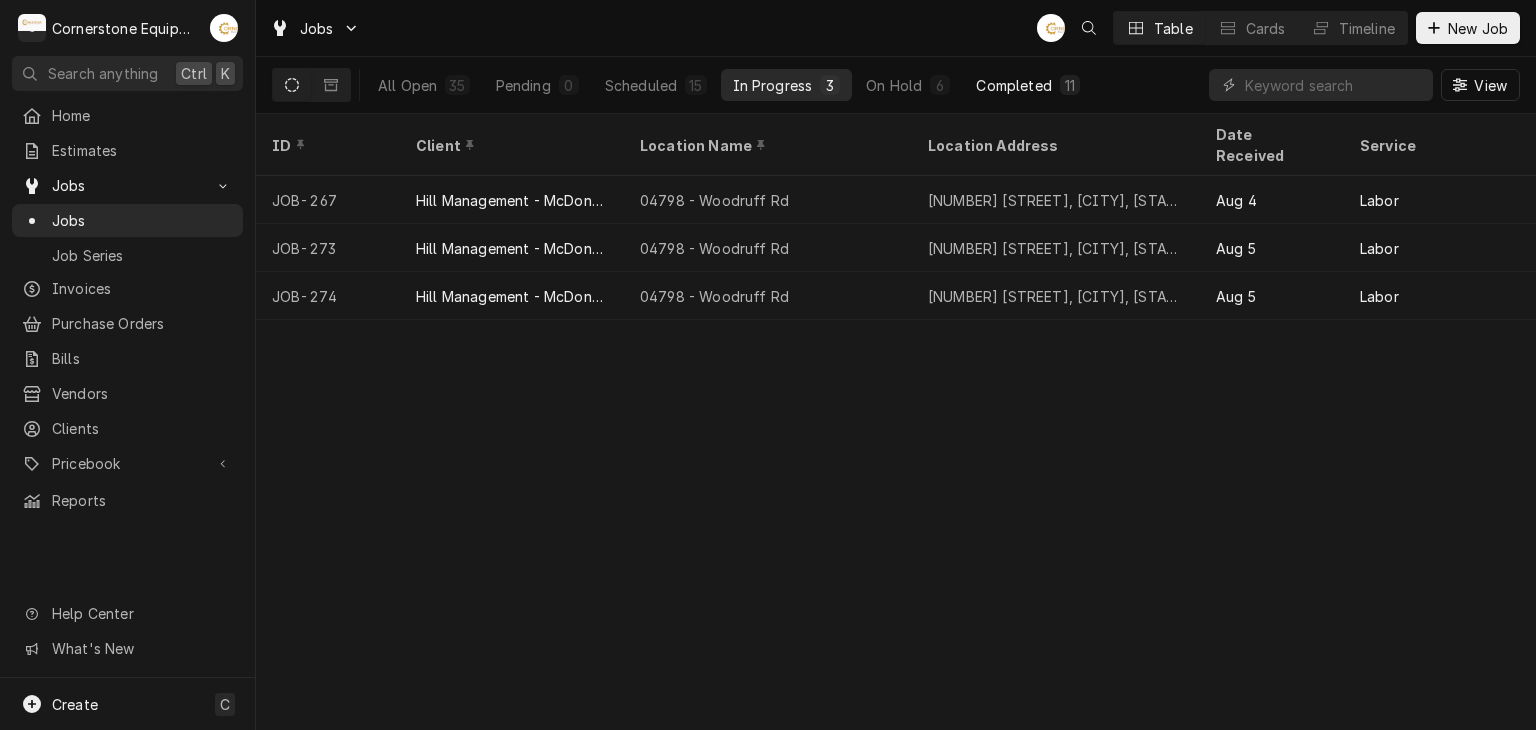 click on "Completed" at bounding box center (1013, 85) 